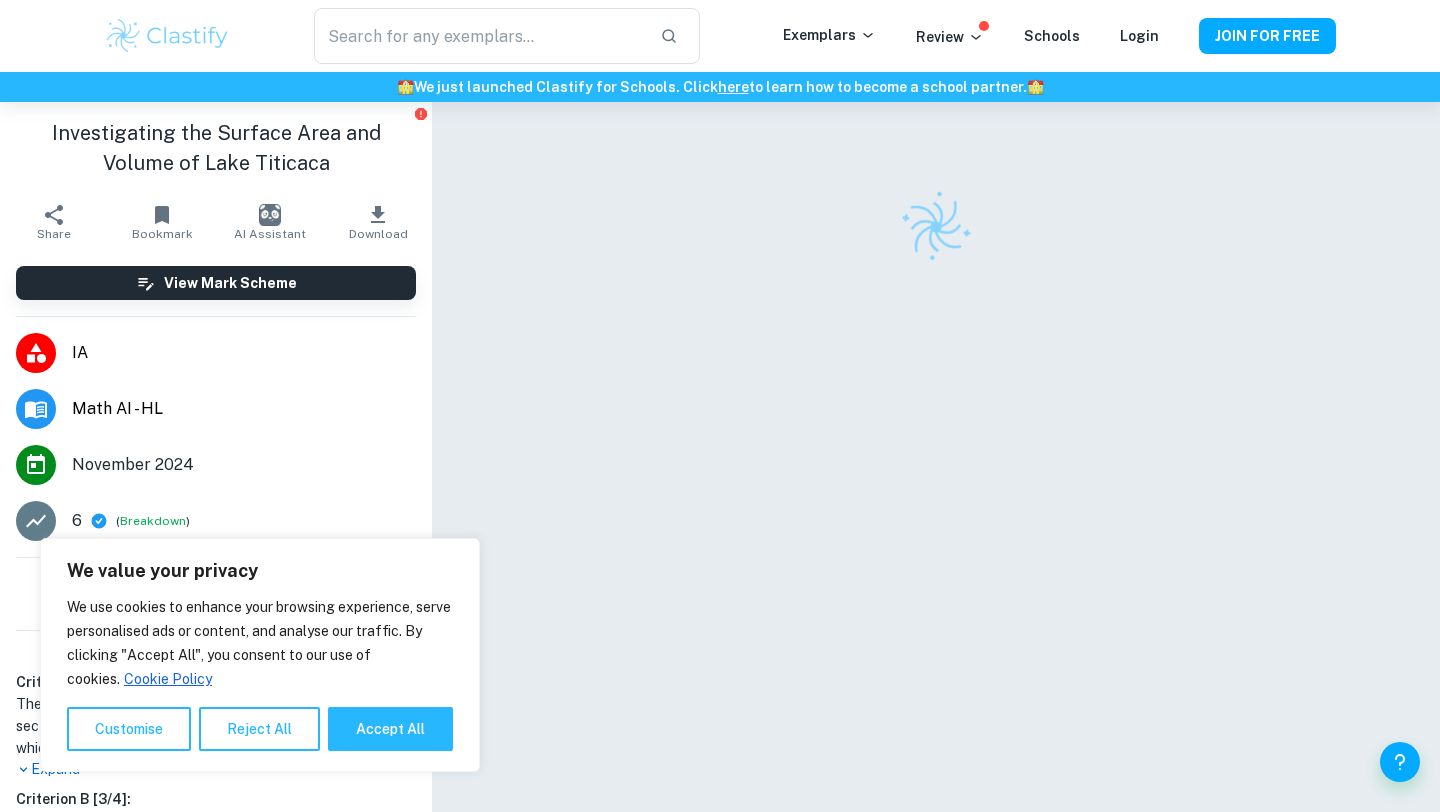 scroll, scrollTop: 0, scrollLeft: 0, axis: both 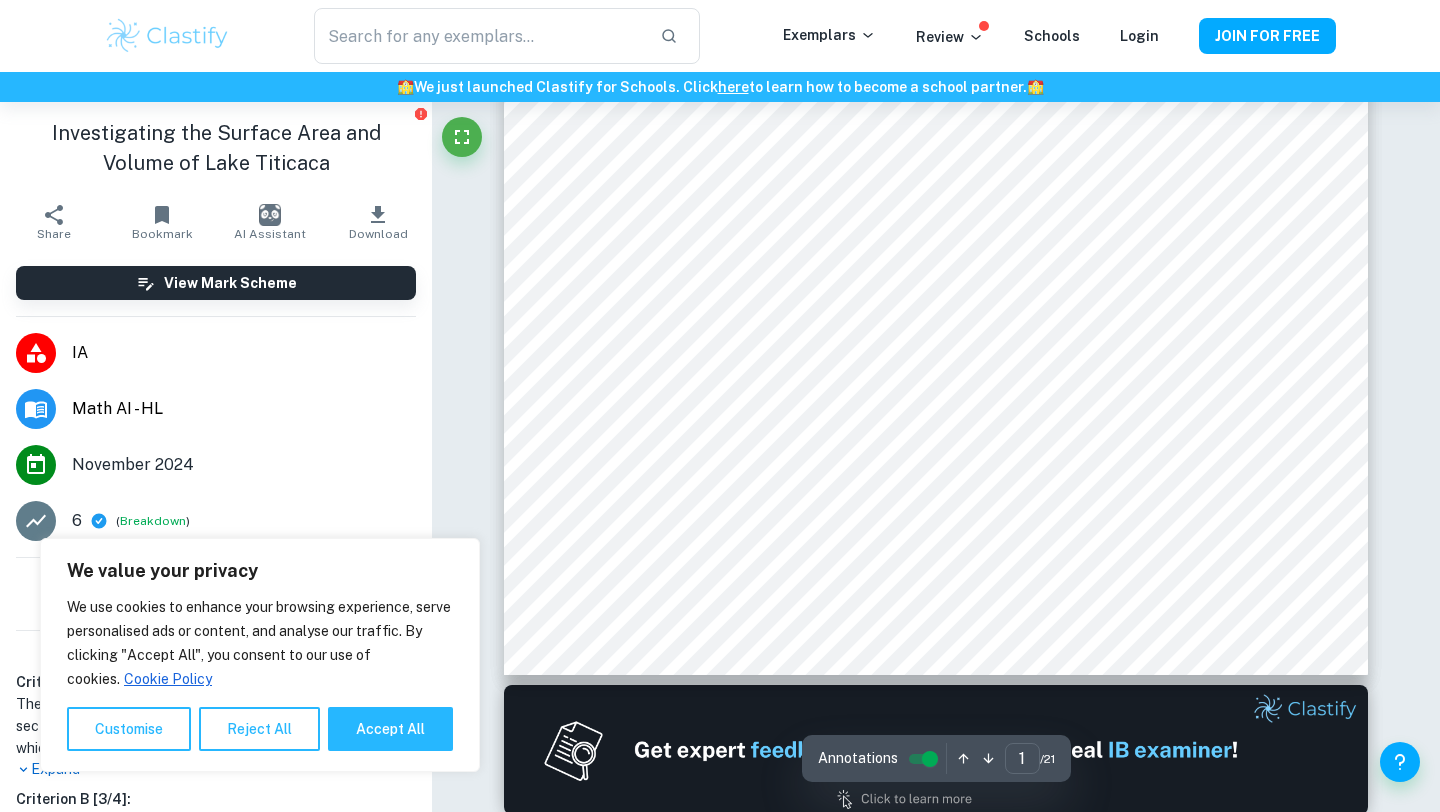 type on "2" 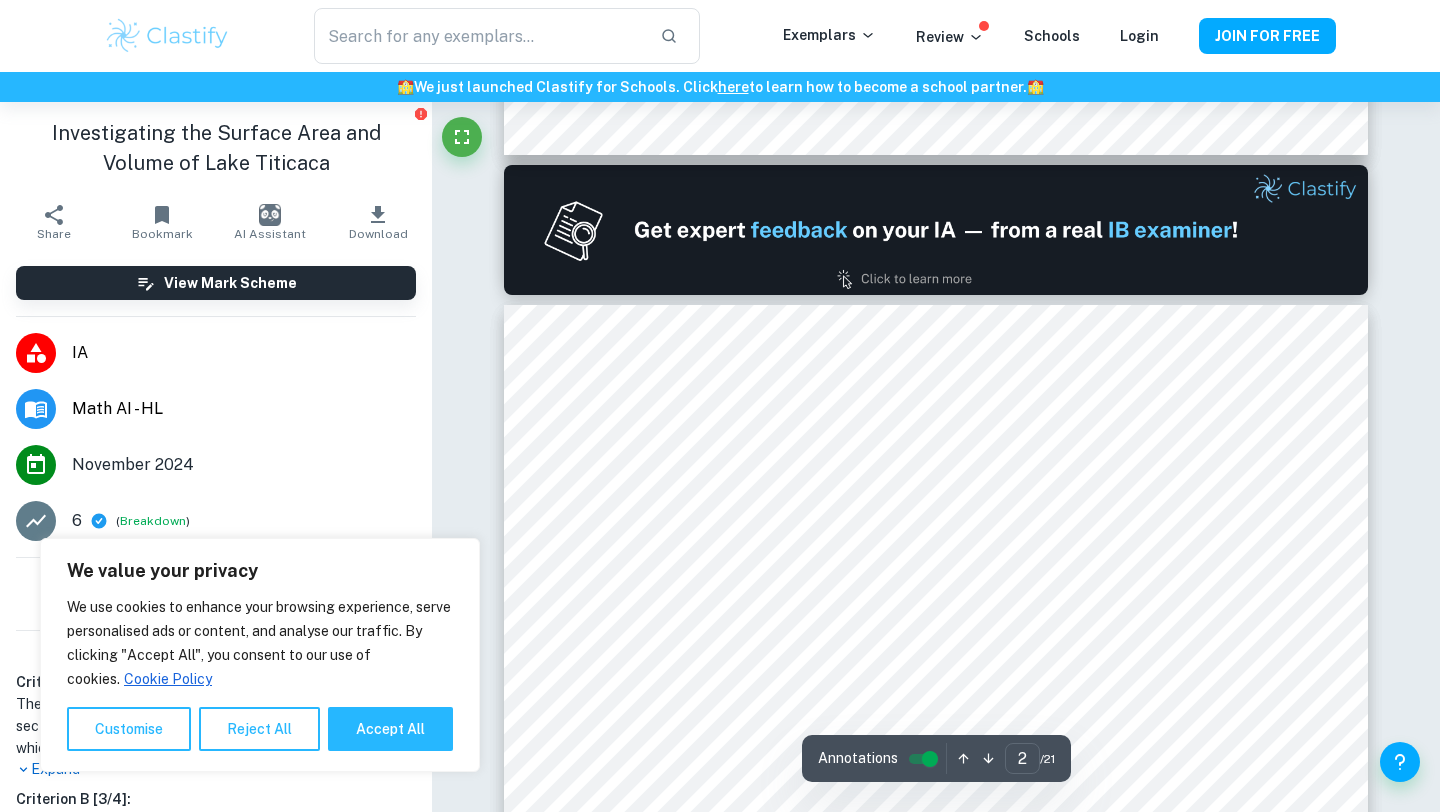 scroll, scrollTop: 1344, scrollLeft: 0, axis: vertical 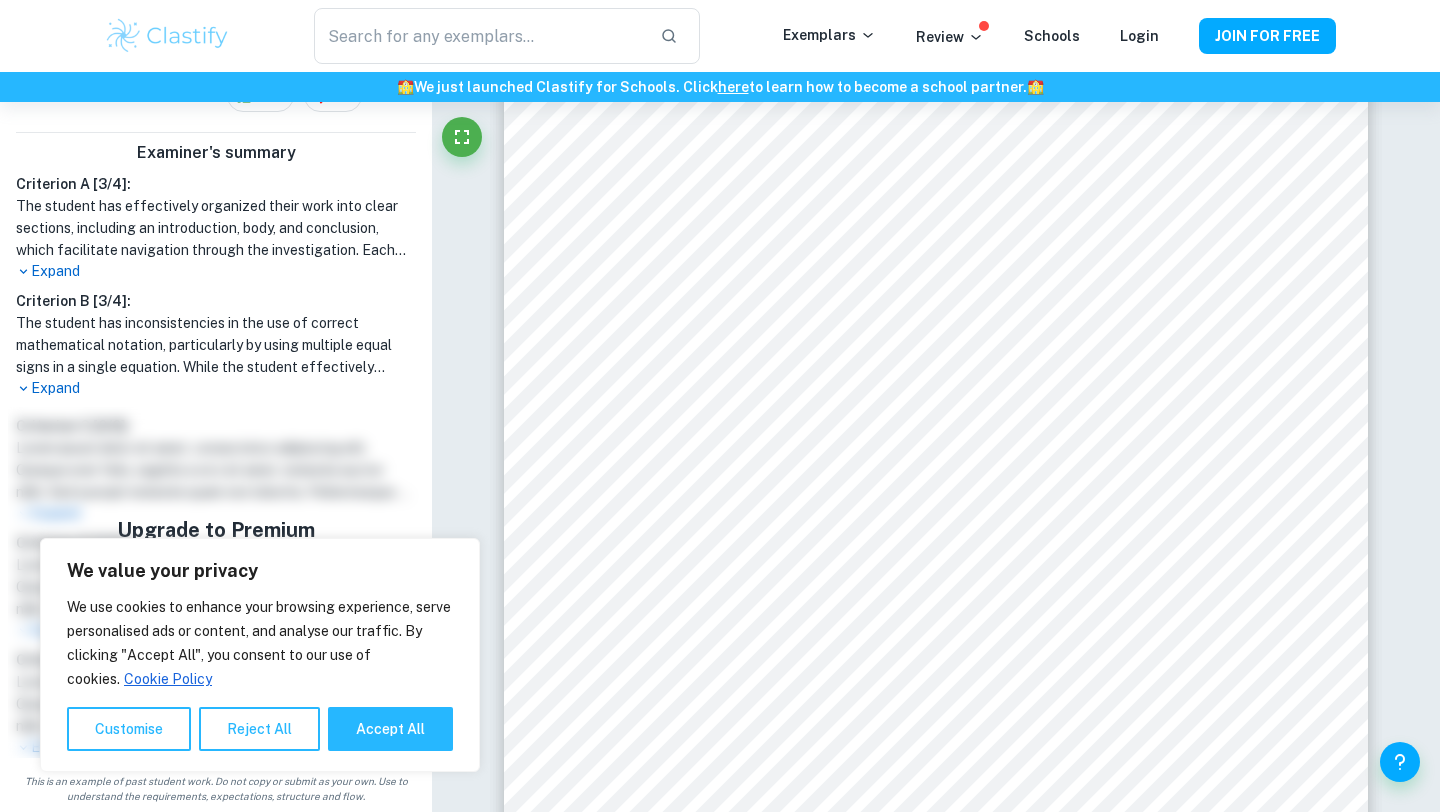 click on "Expand" at bounding box center (216, 388) 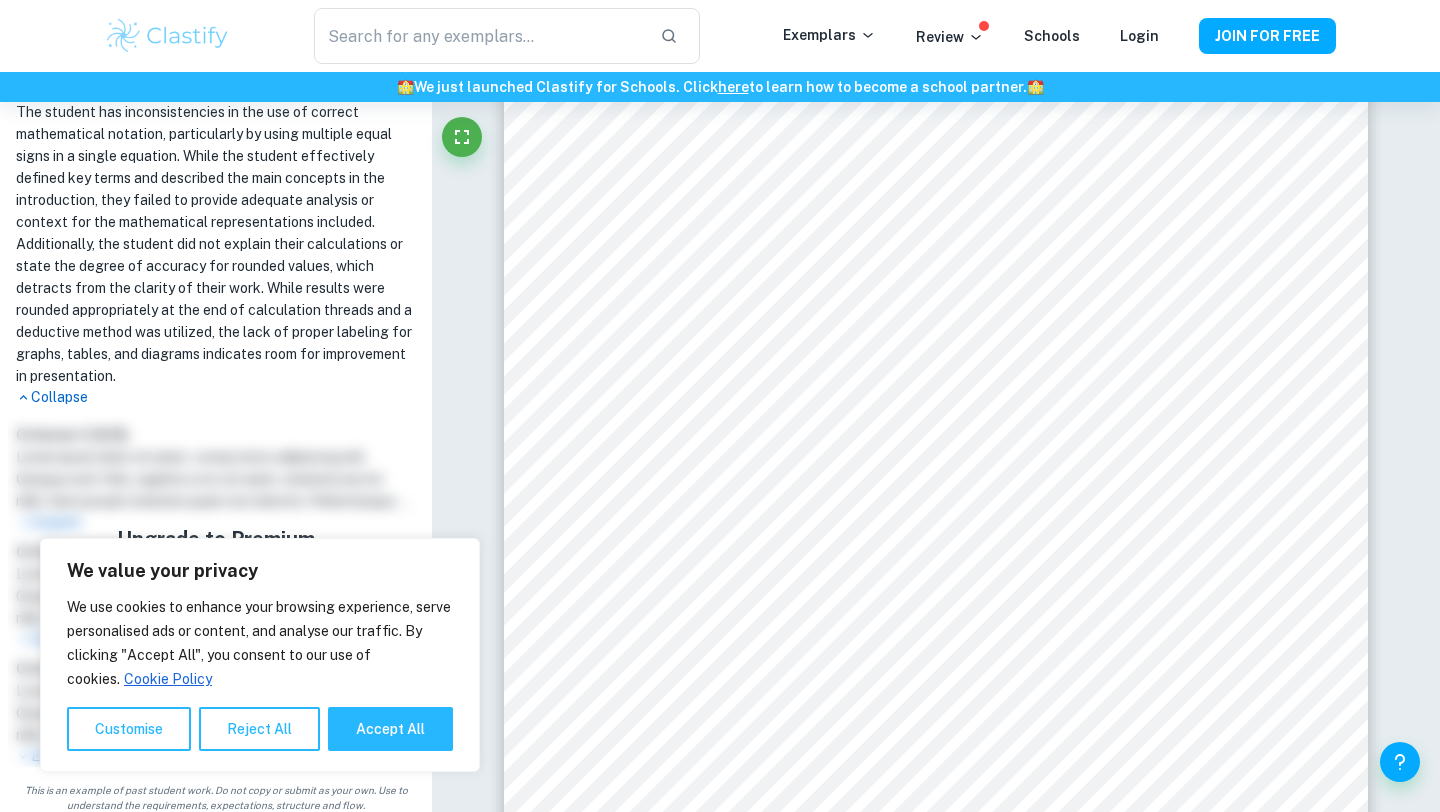 scroll, scrollTop: 718, scrollLeft: 0, axis: vertical 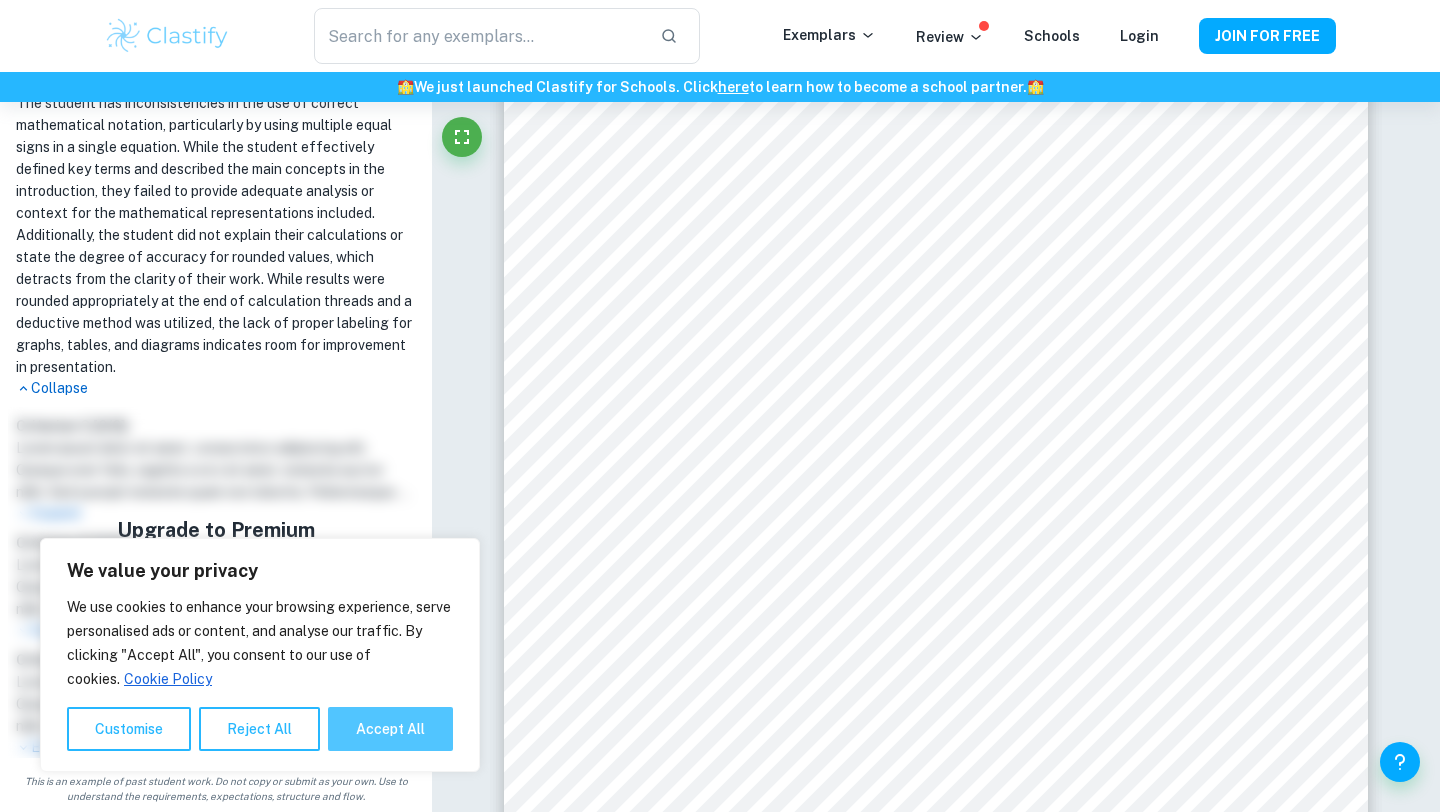 click on "Accept All" at bounding box center (390, 729) 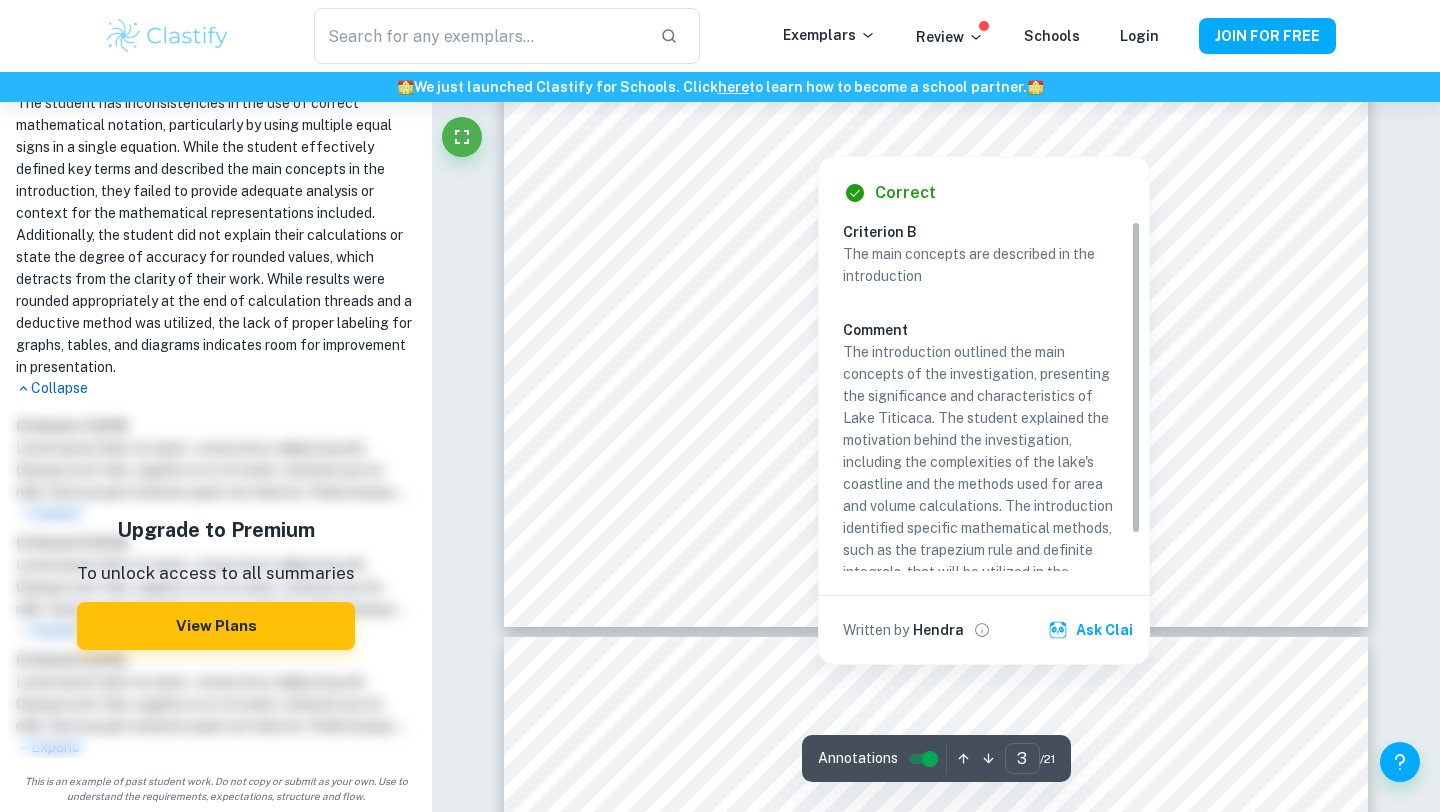 scroll, scrollTop: 3066, scrollLeft: 0, axis: vertical 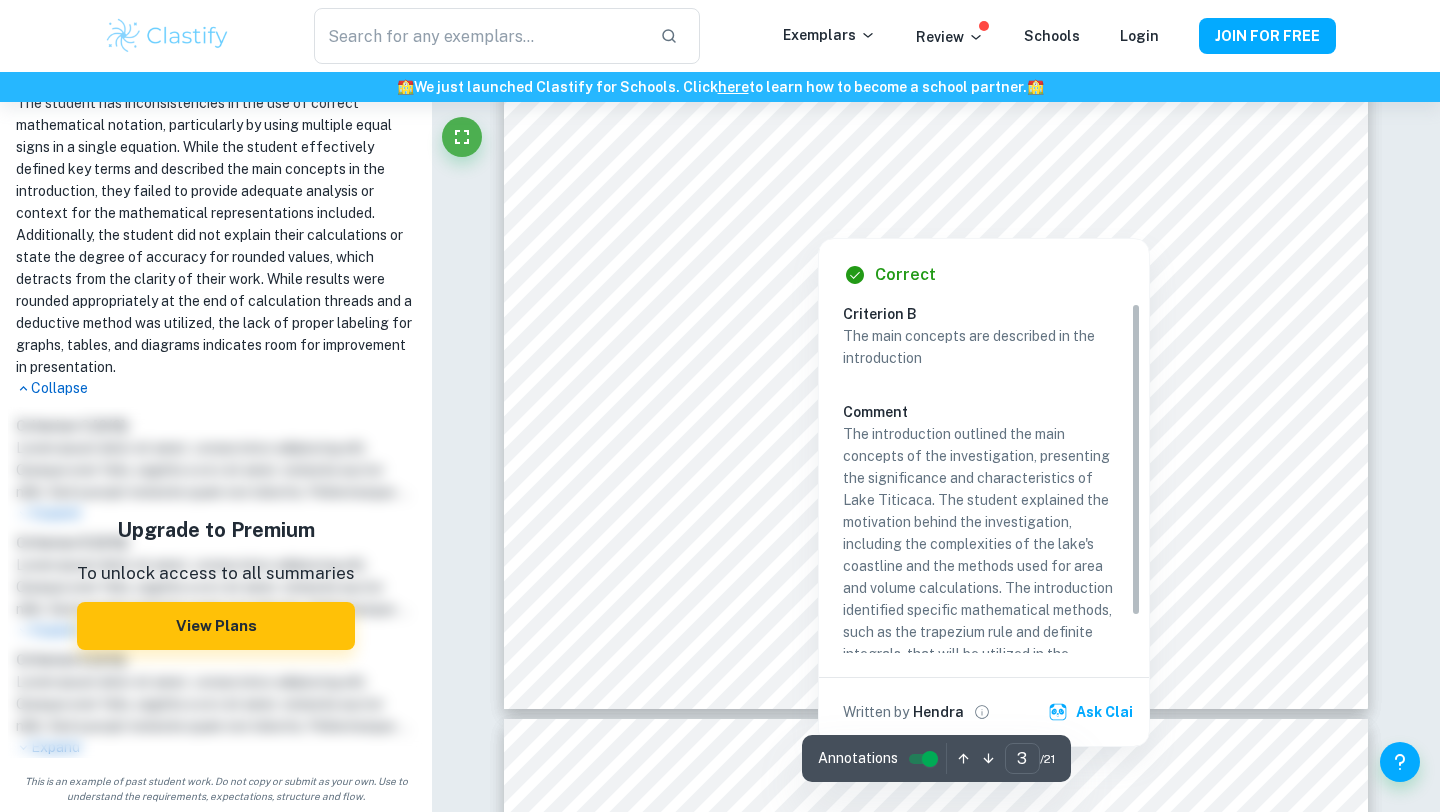 type on "1" 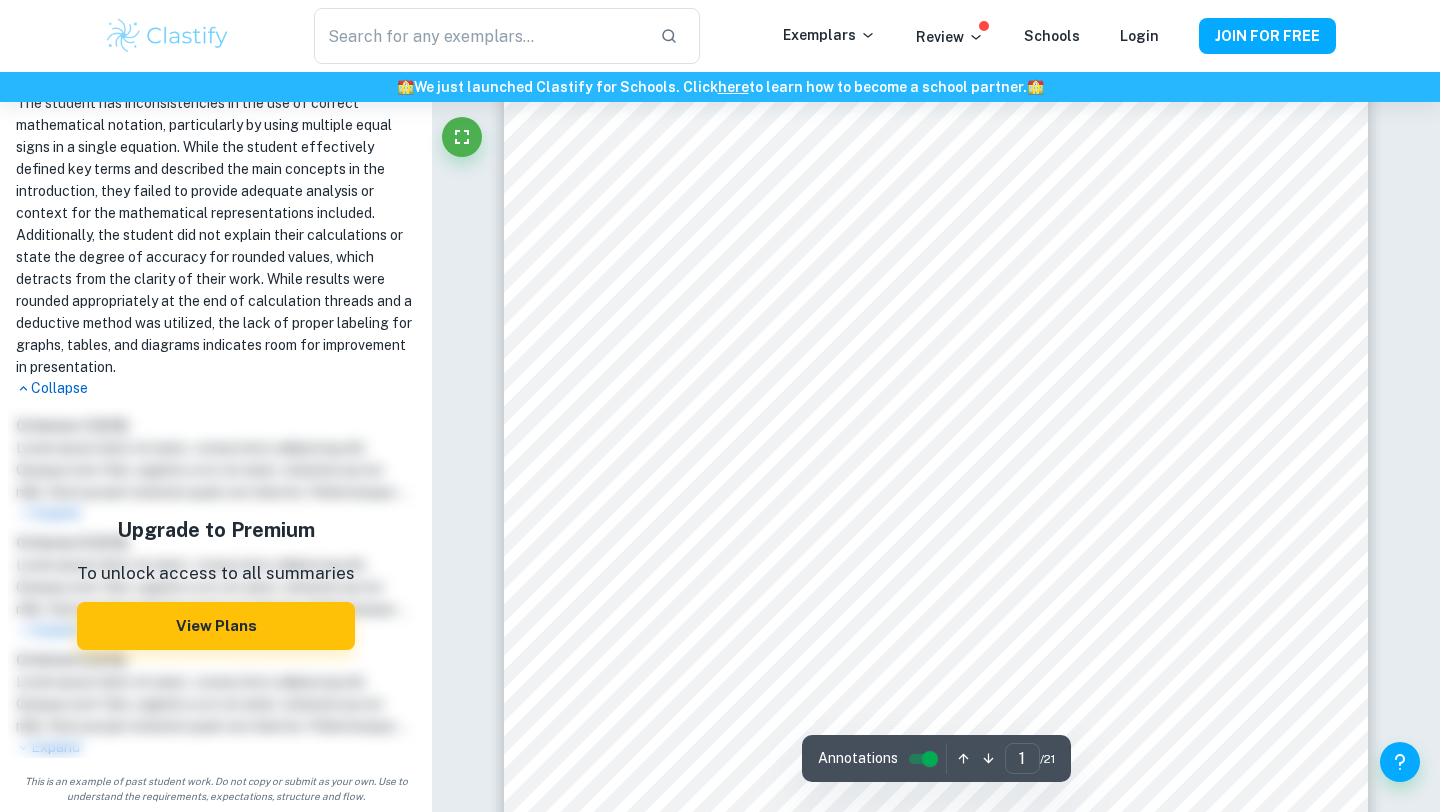 scroll, scrollTop: 243, scrollLeft: 0, axis: vertical 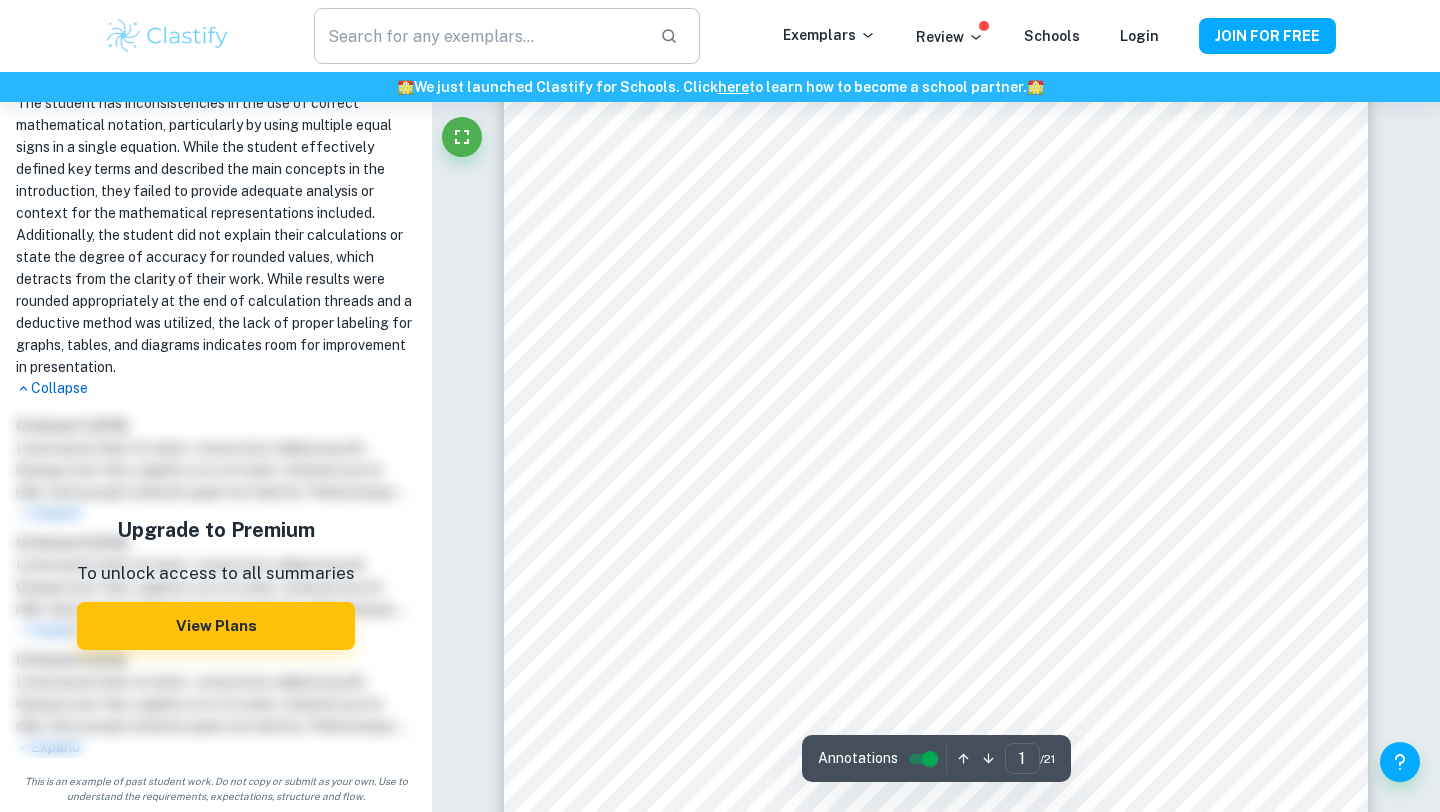 click at bounding box center (479, 36) 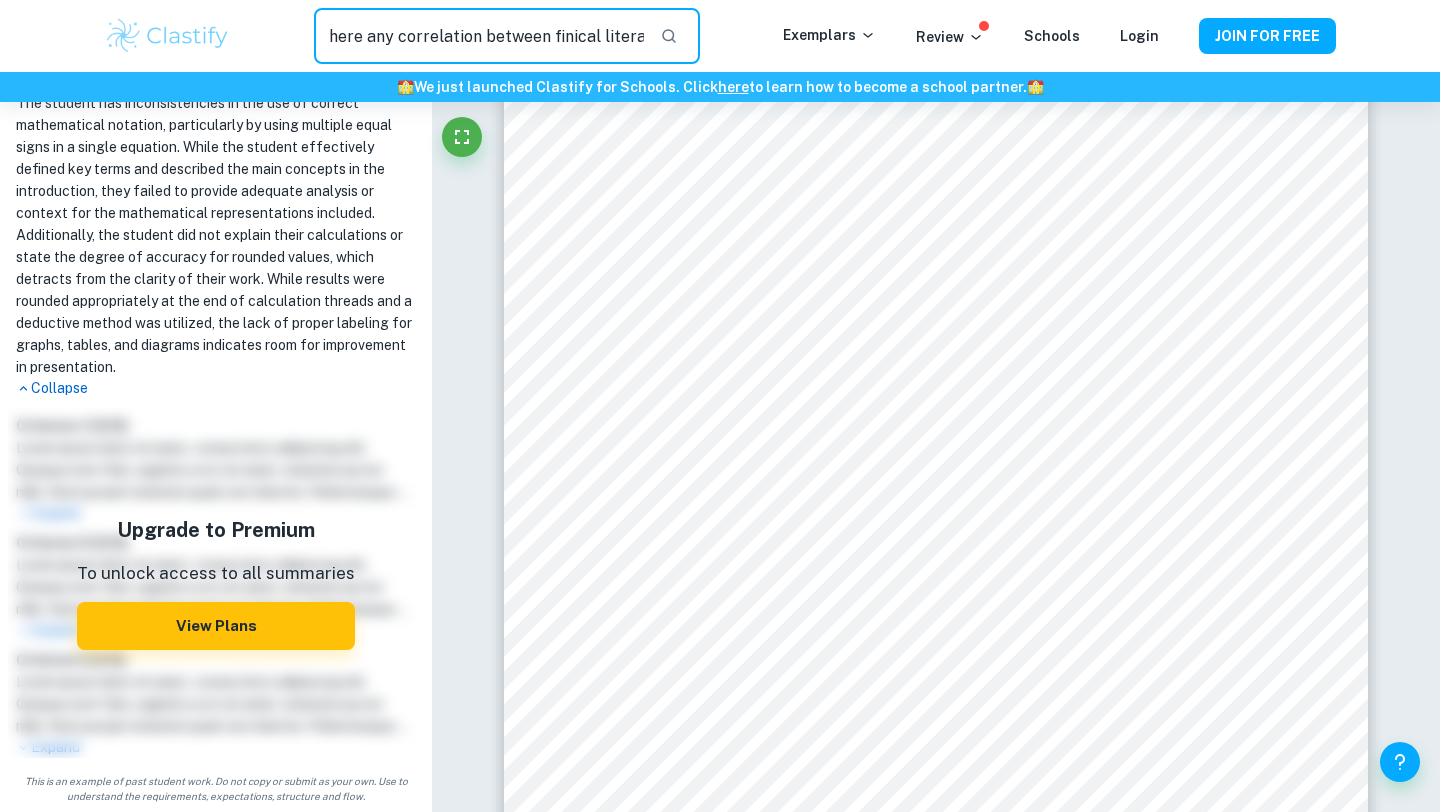 scroll, scrollTop: 0, scrollLeft: 0, axis: both 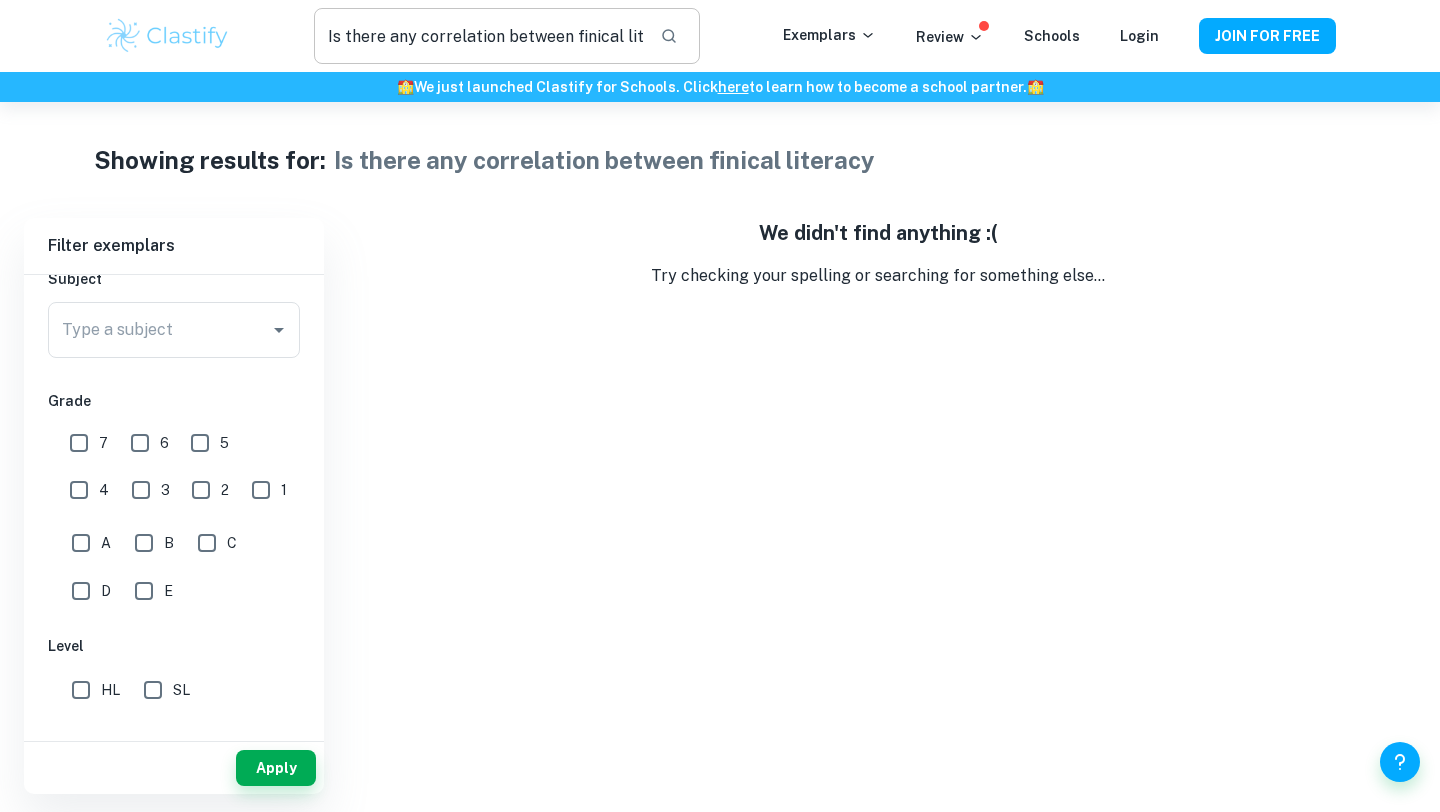 click on "Is there any correlation between finical literacy" at bounding box center [479, 36] 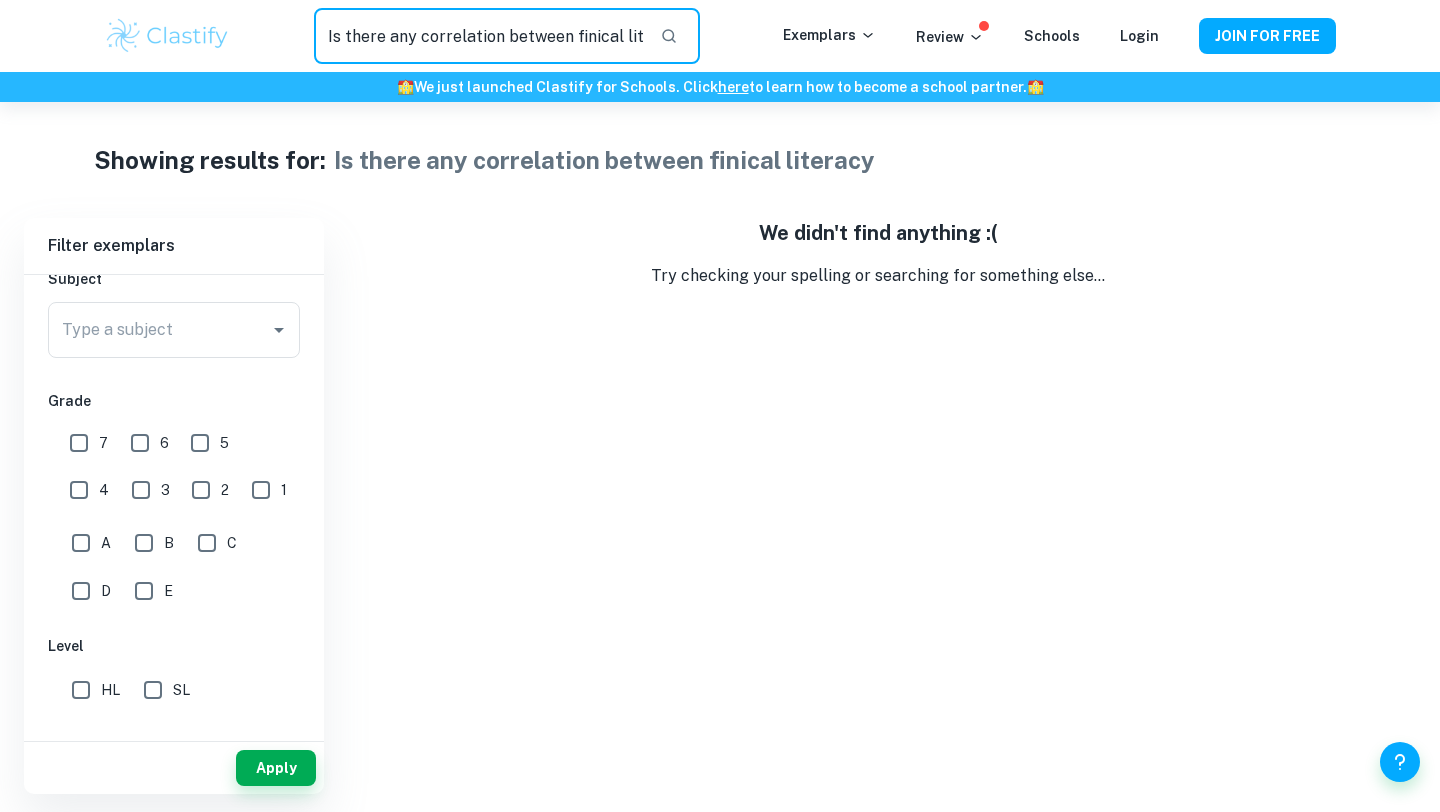 click on "Is there any correlation between finical literacy" at bounding box center (479, 36) 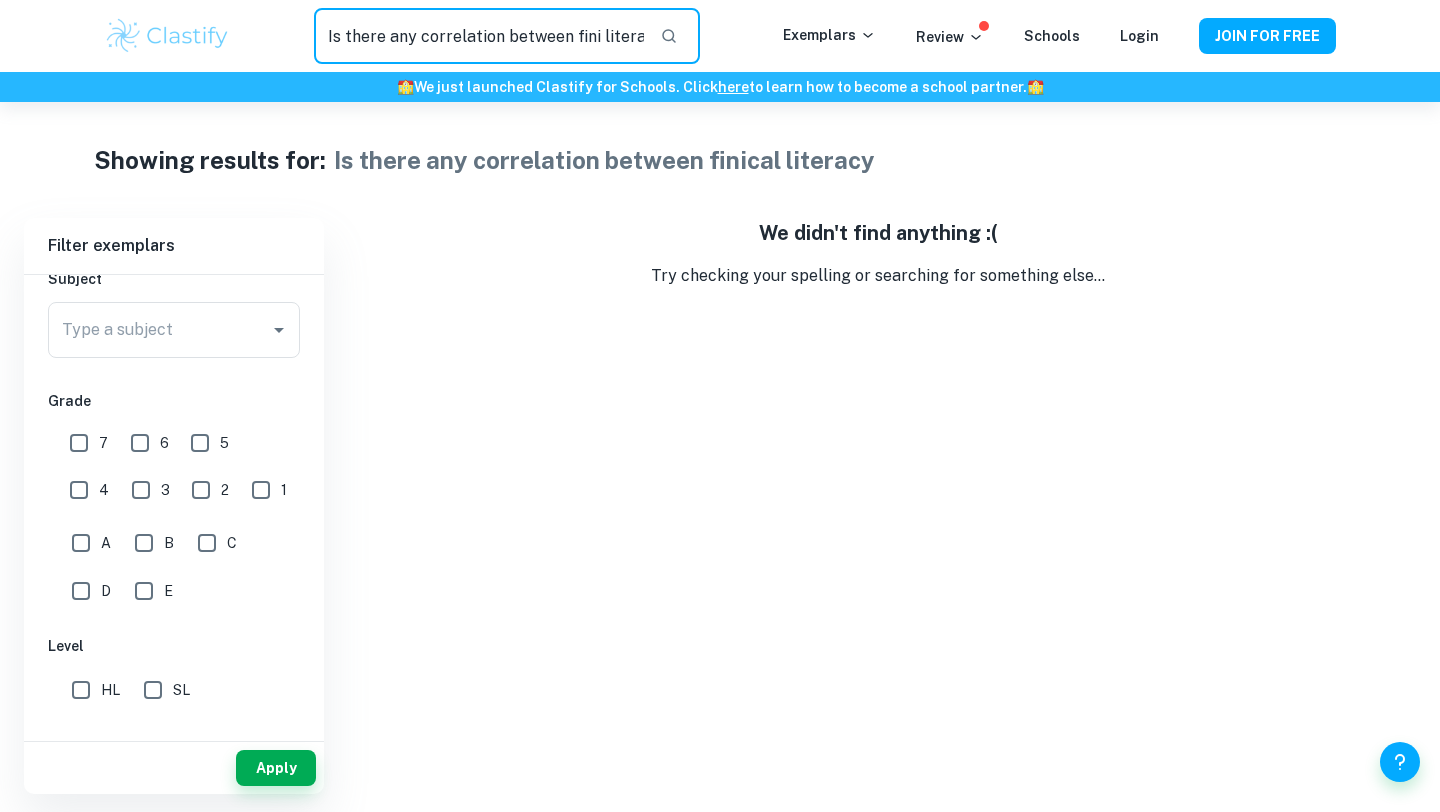 type on "Is there any correlation between fin literacy" 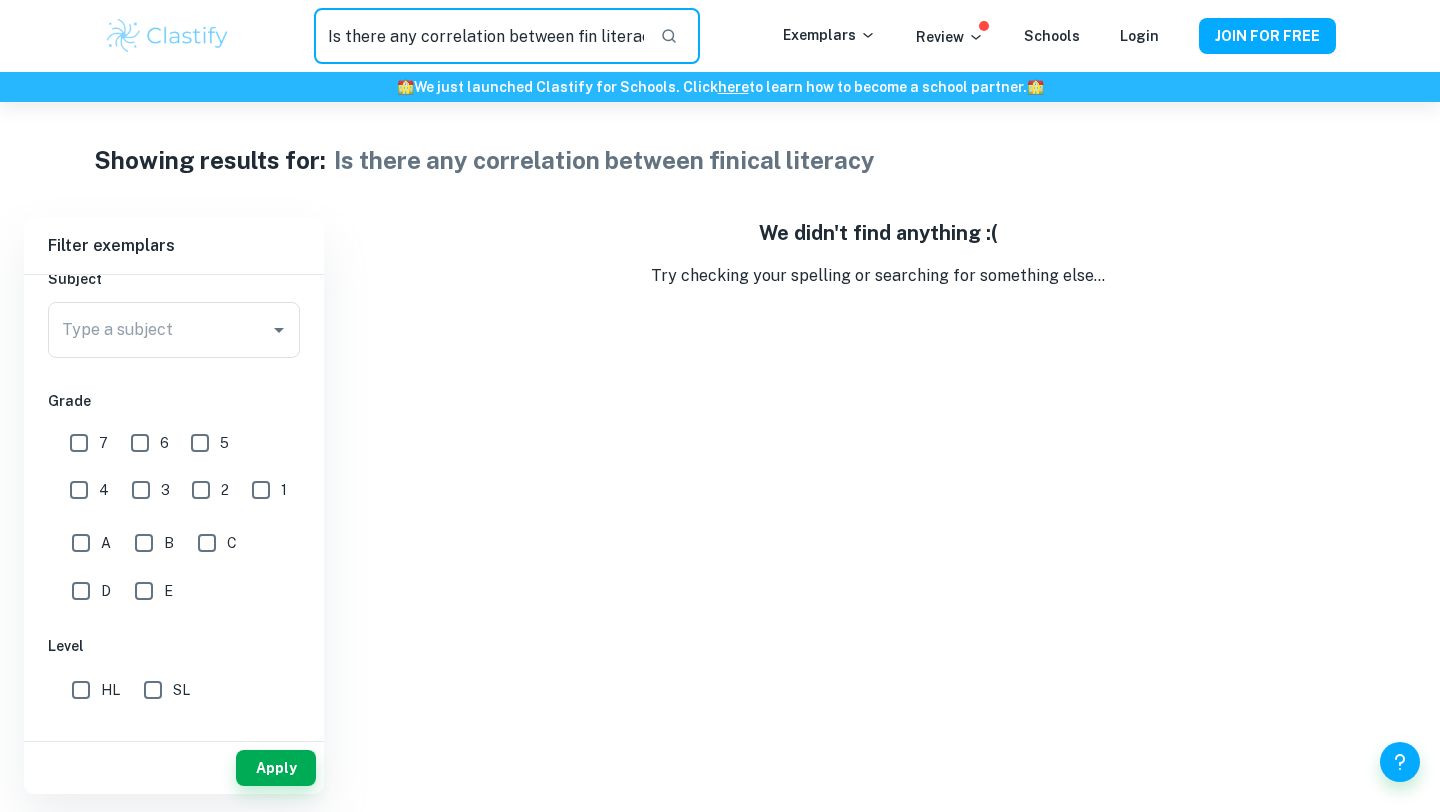 click on "Is there any correlation between fin literacy" at bounding box center (479, 36) 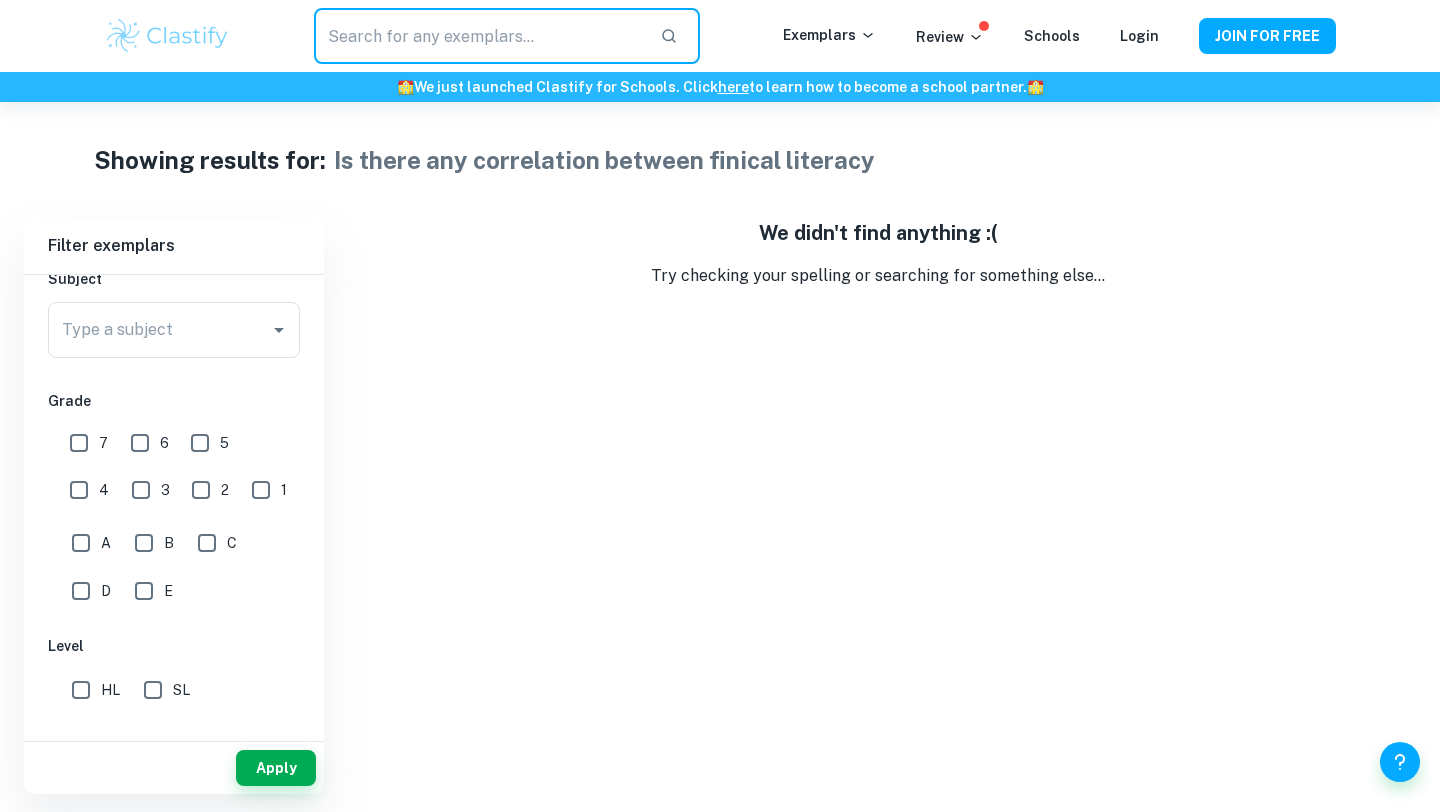 click at bounding box center [479, 36] 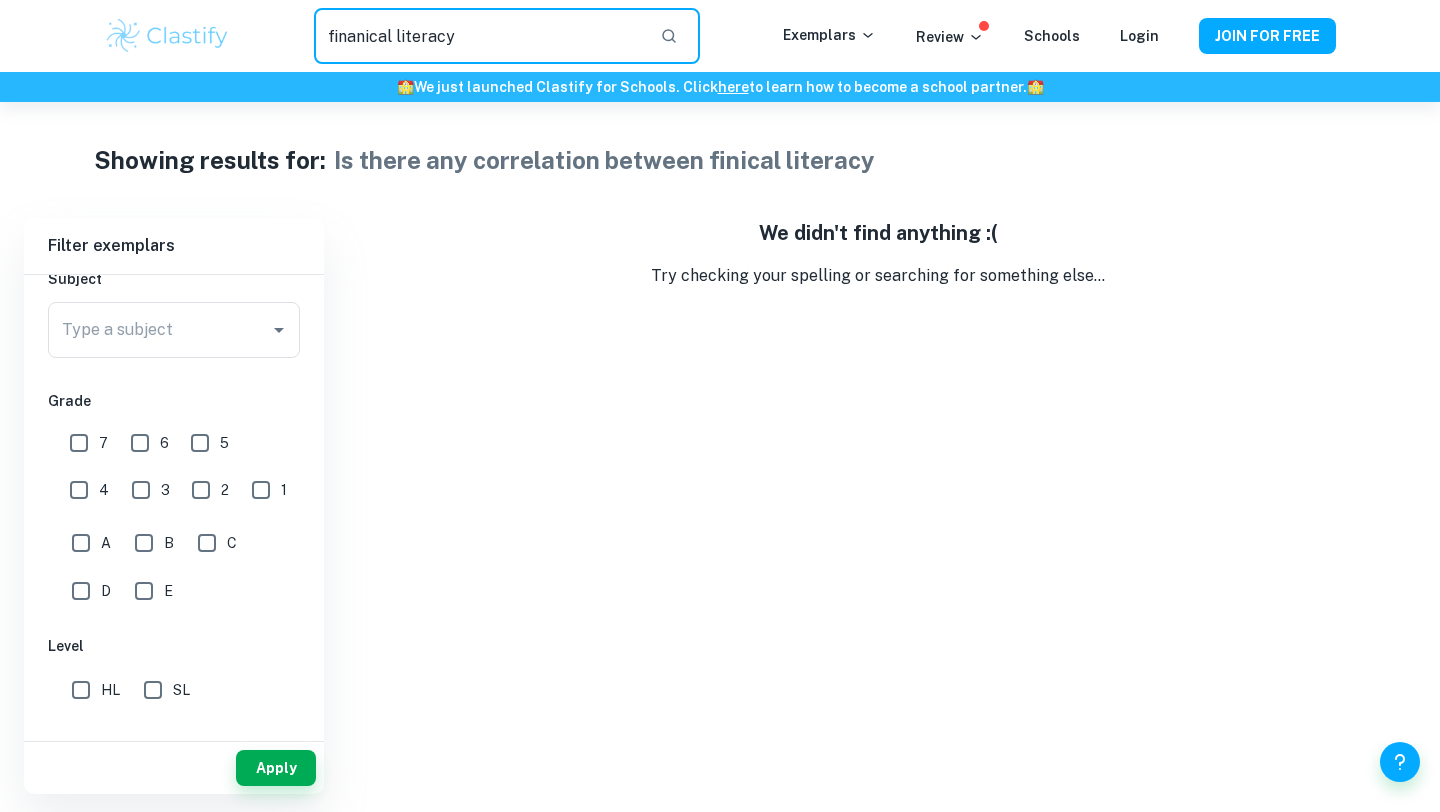 click on "finanical literacy" at bounding box center (479, 36) 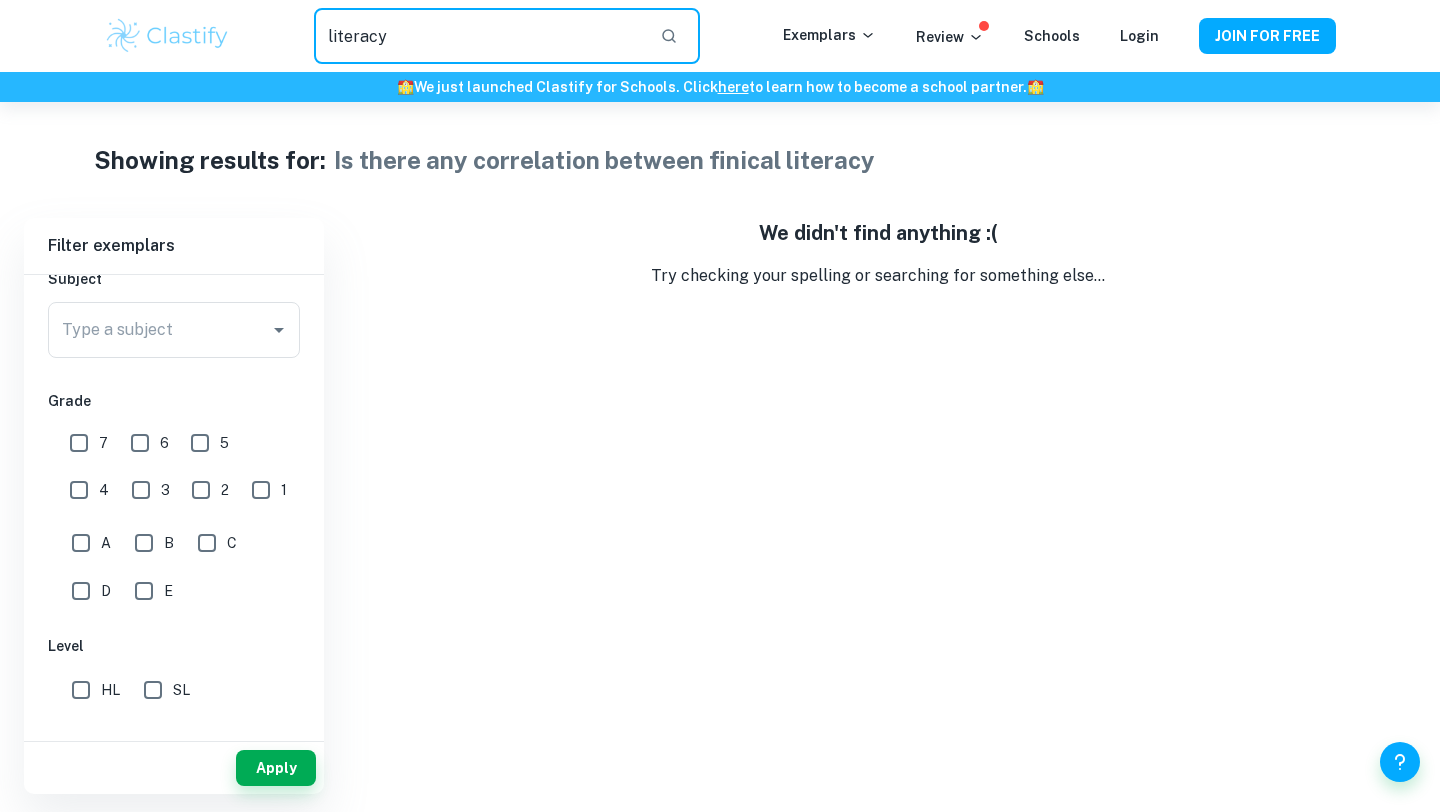 click on "literacy" at bounding box center (479, 36) 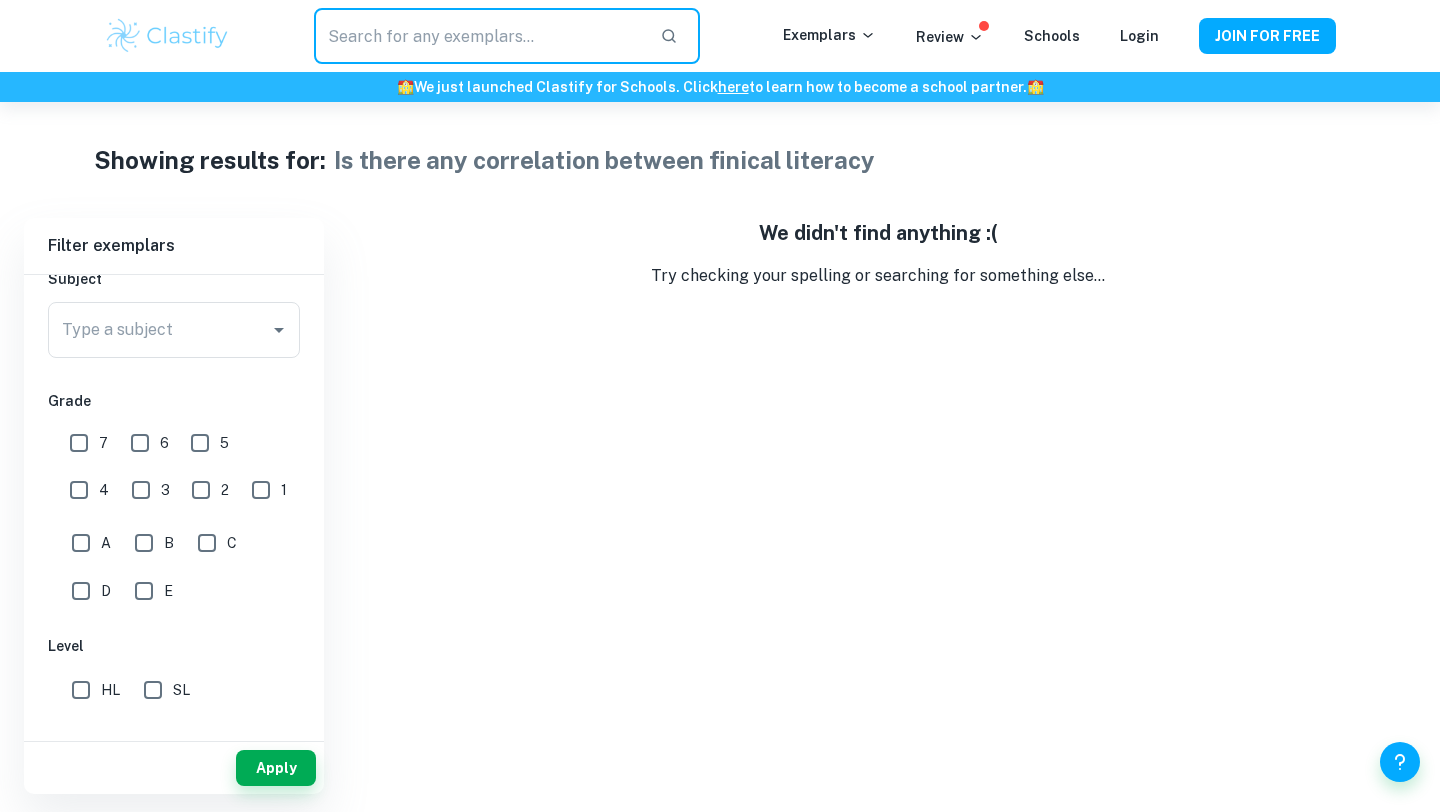 paste on "financial literacy" 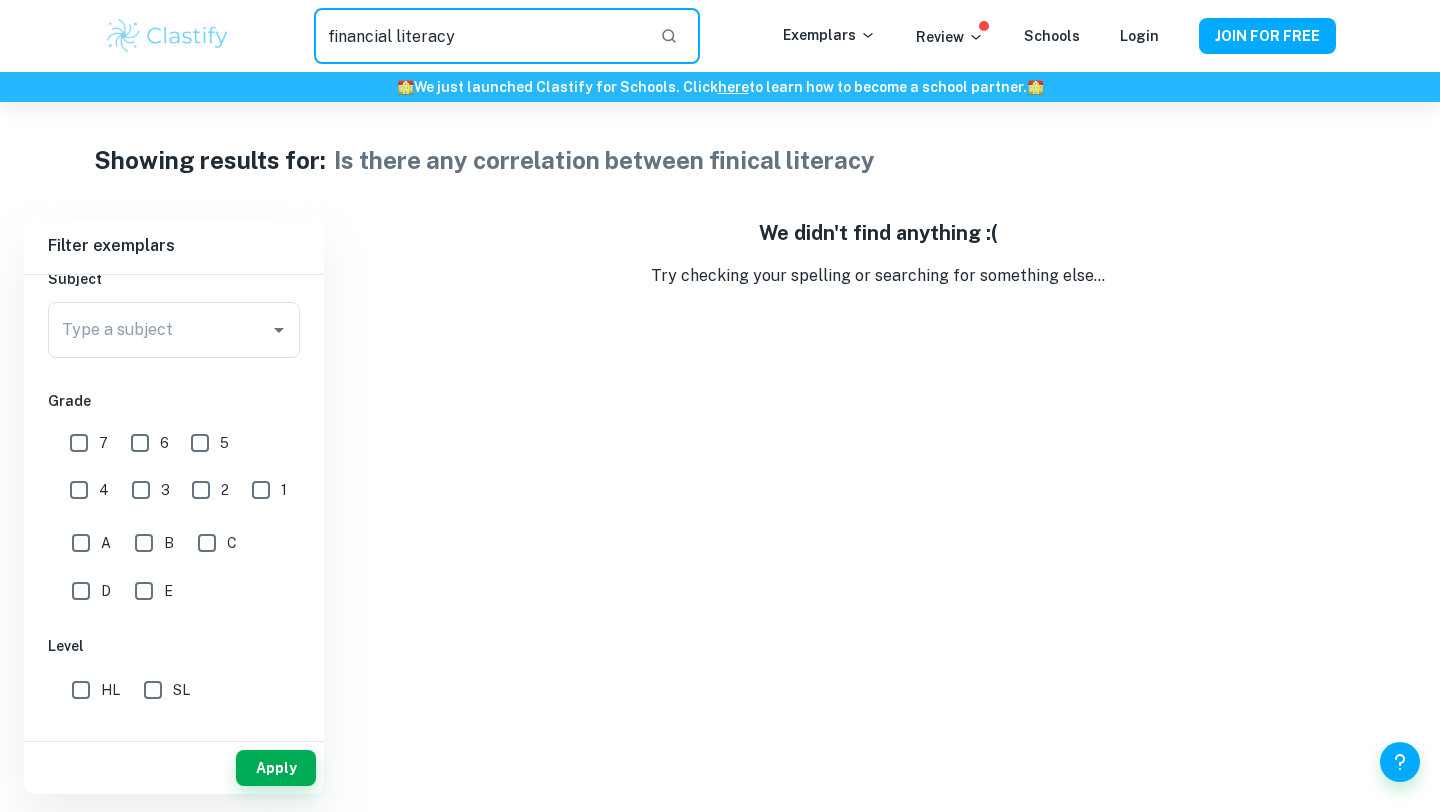 type on "financial literacy" 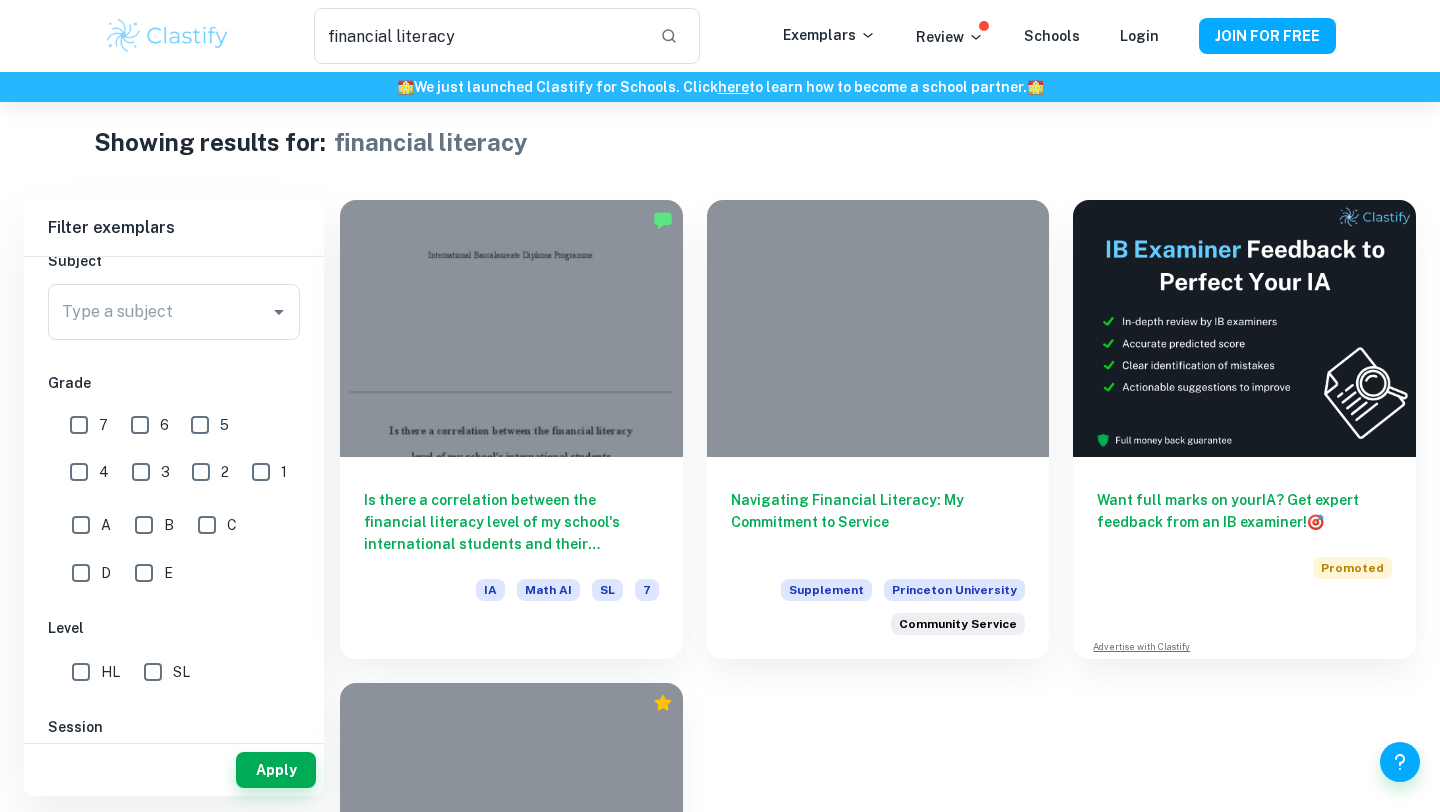 scroll, scrollTop: 20, scrollLeft: 0, axis: vertical 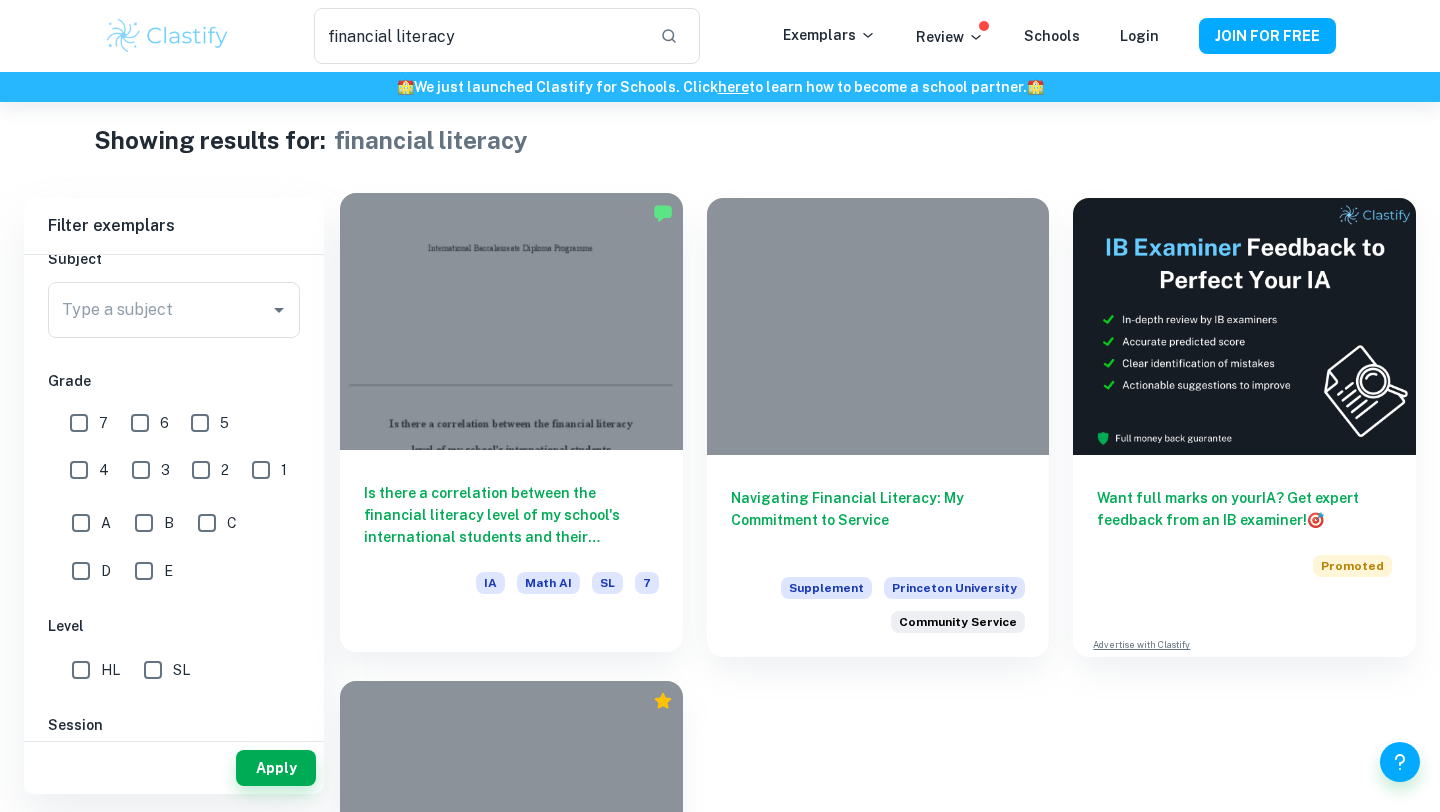 click at bounding box center (511, 321) 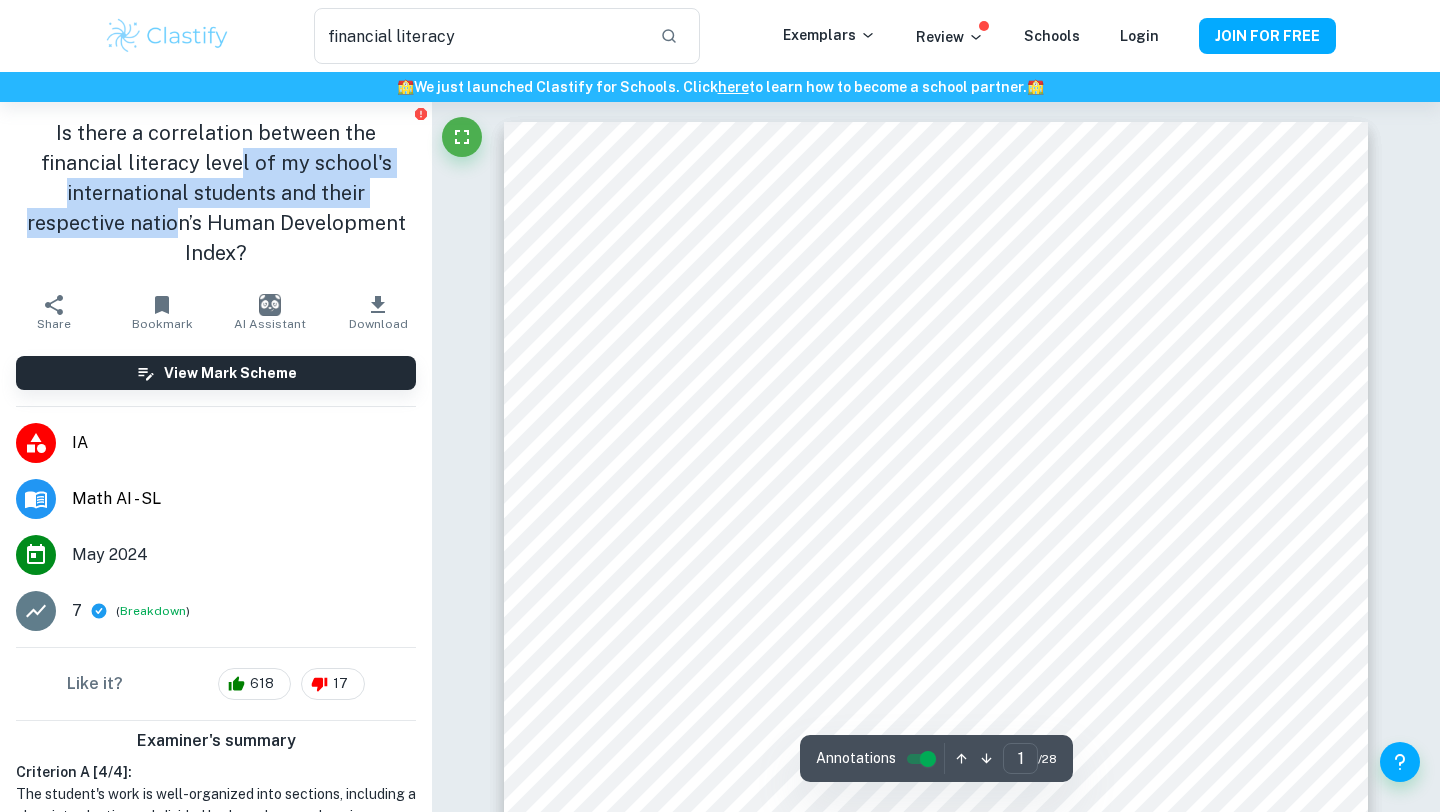 drag, startPoint x: 141, startPoint y: 160, endPoint x: 360, endPoint y: 200, distance: 222.623 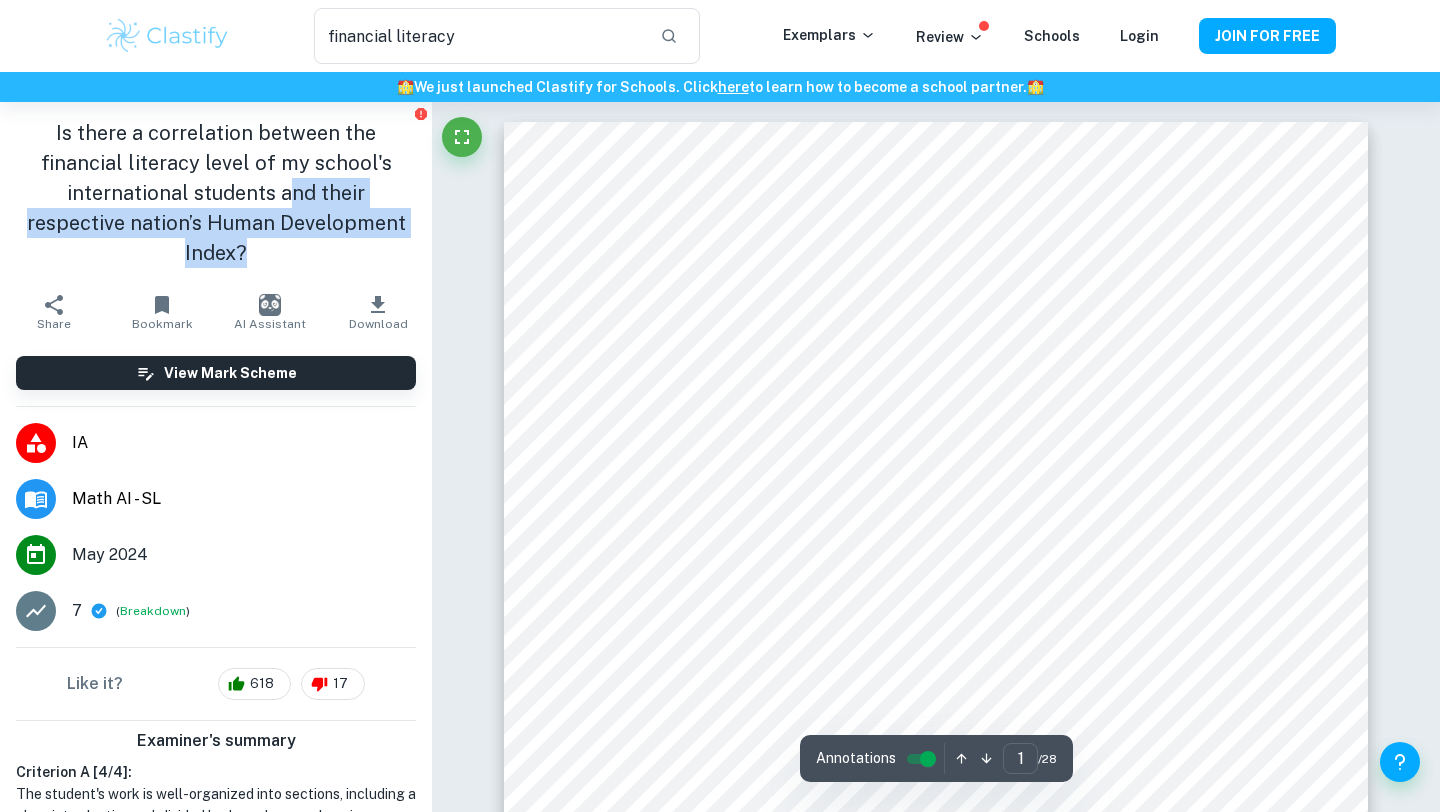 drag, startPoint x: 143, startPoint y: 197, endPoint x: 352, endPoint y: 234, distance: 212.24985 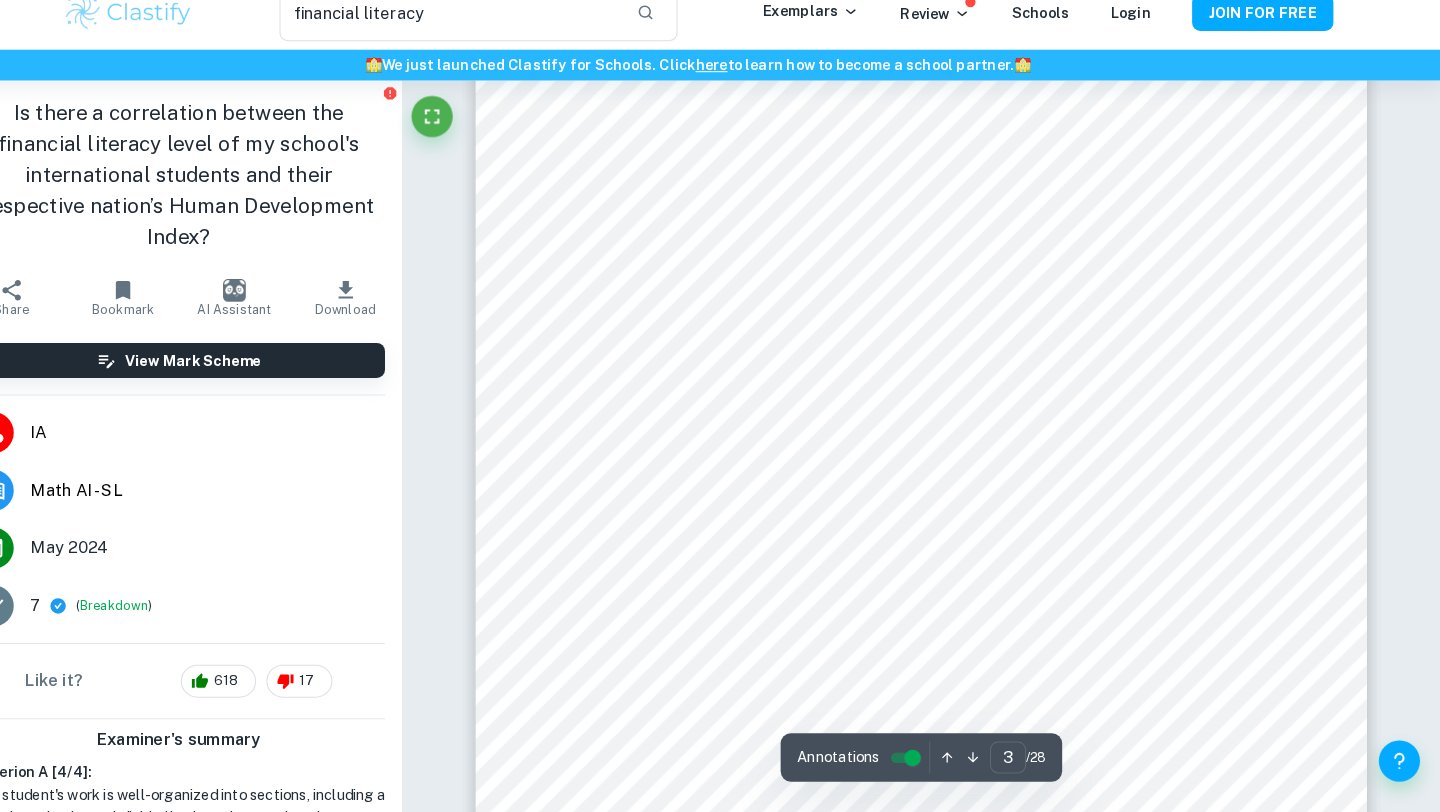 scroll, scrollTop: 2746, scrollLeft: 0, axis: vertical 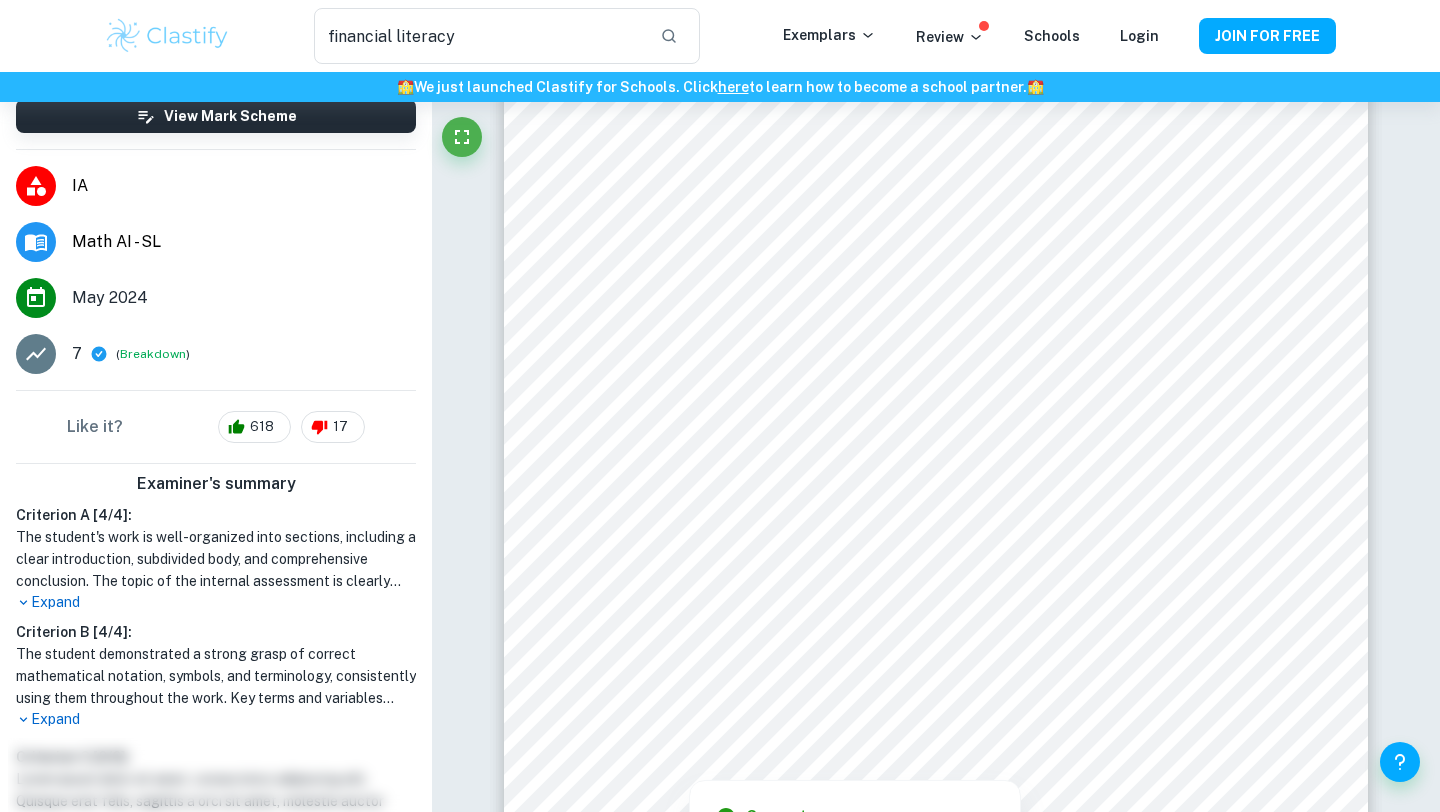 click 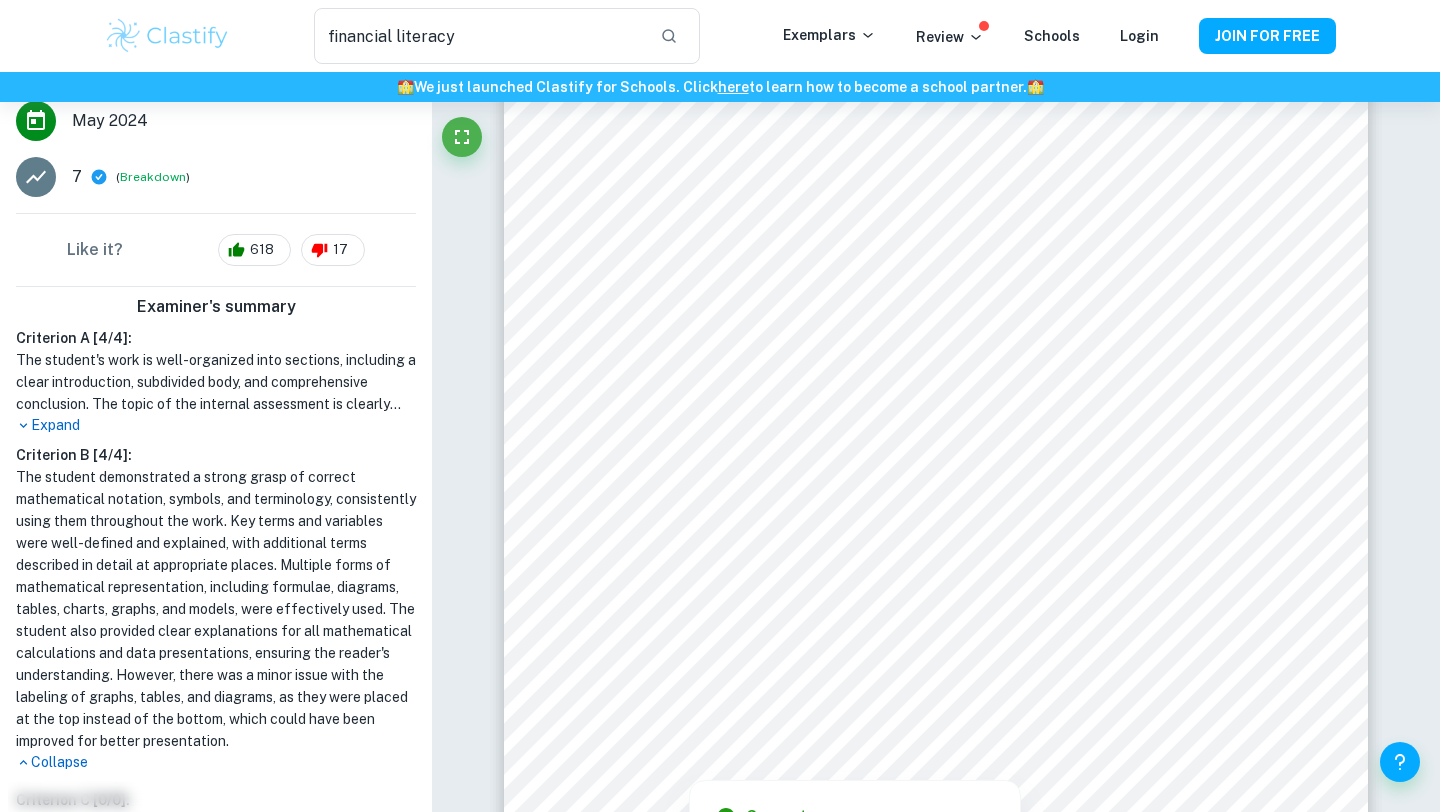 scroll, scrollTop: 367, scrollLeft: 0, axis: vertical 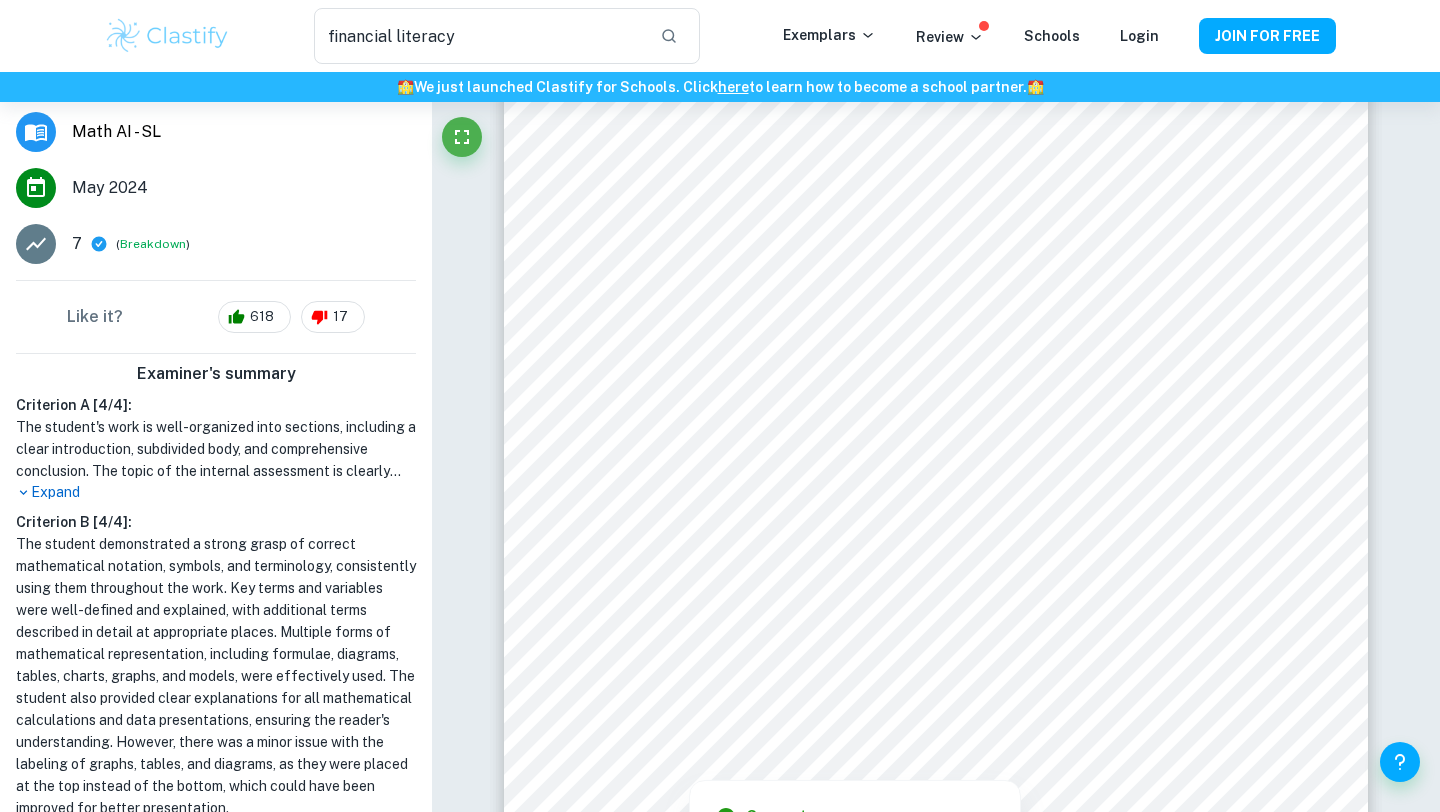 click on "Expand" at bounding box center (216, 492) 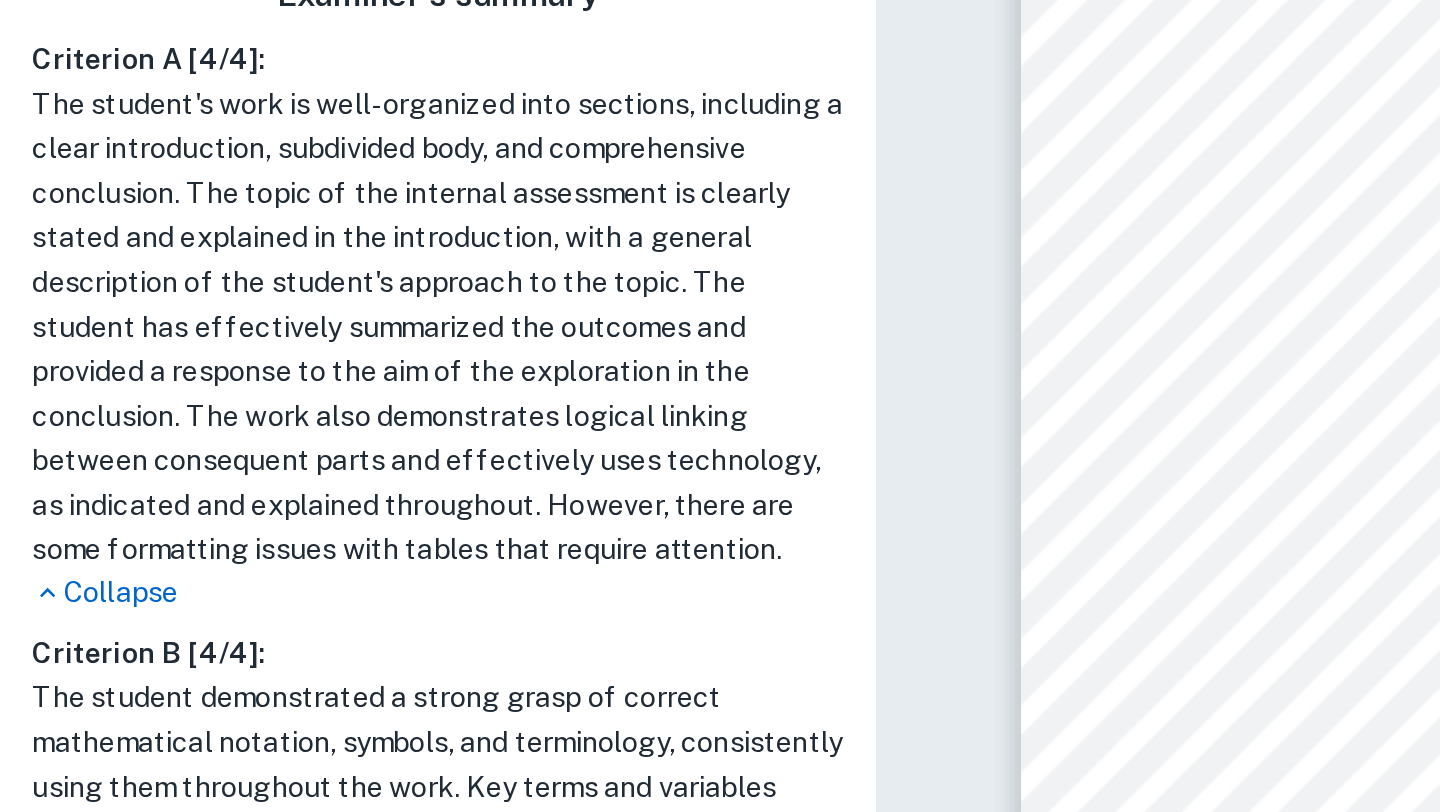 scroll, scrollTop: 536, scrollLeft: 0, axis: vertical 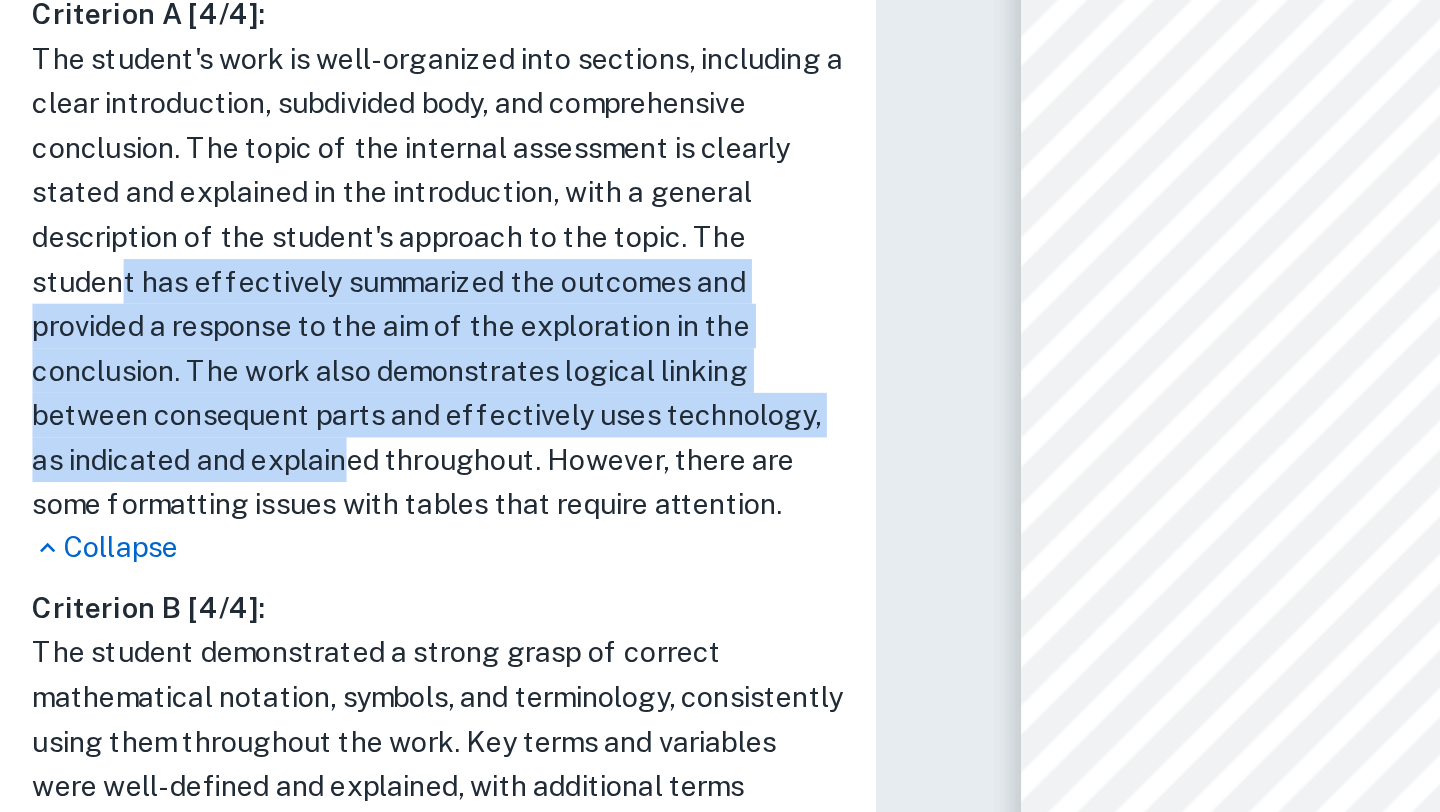 drag, startPoint x: 61, startPoint y: 337, endPoint x: 175, endPoint y: 418, distance: 139.84634 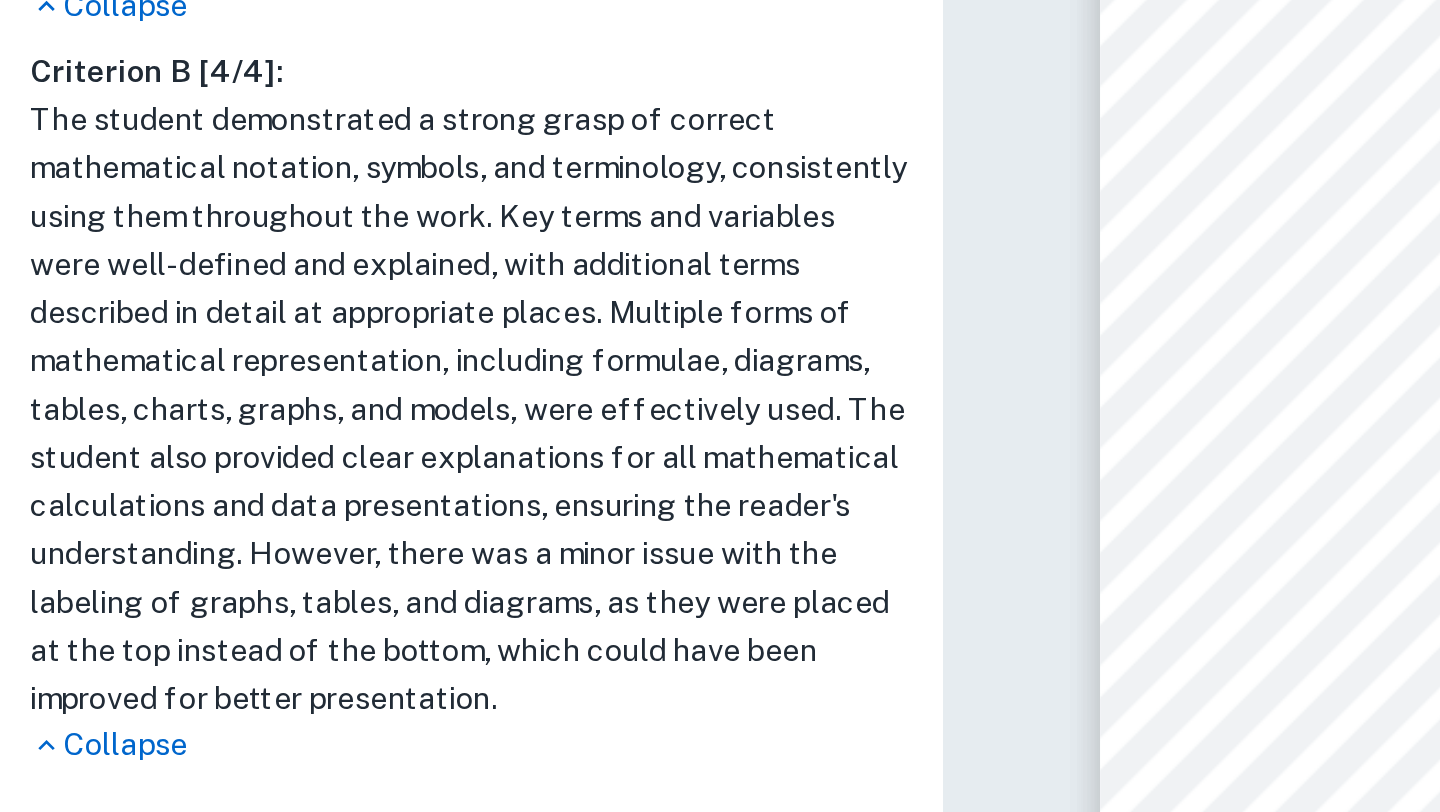 scroll, scrollTop: 791, scrollLeft: 0, axis: vertical 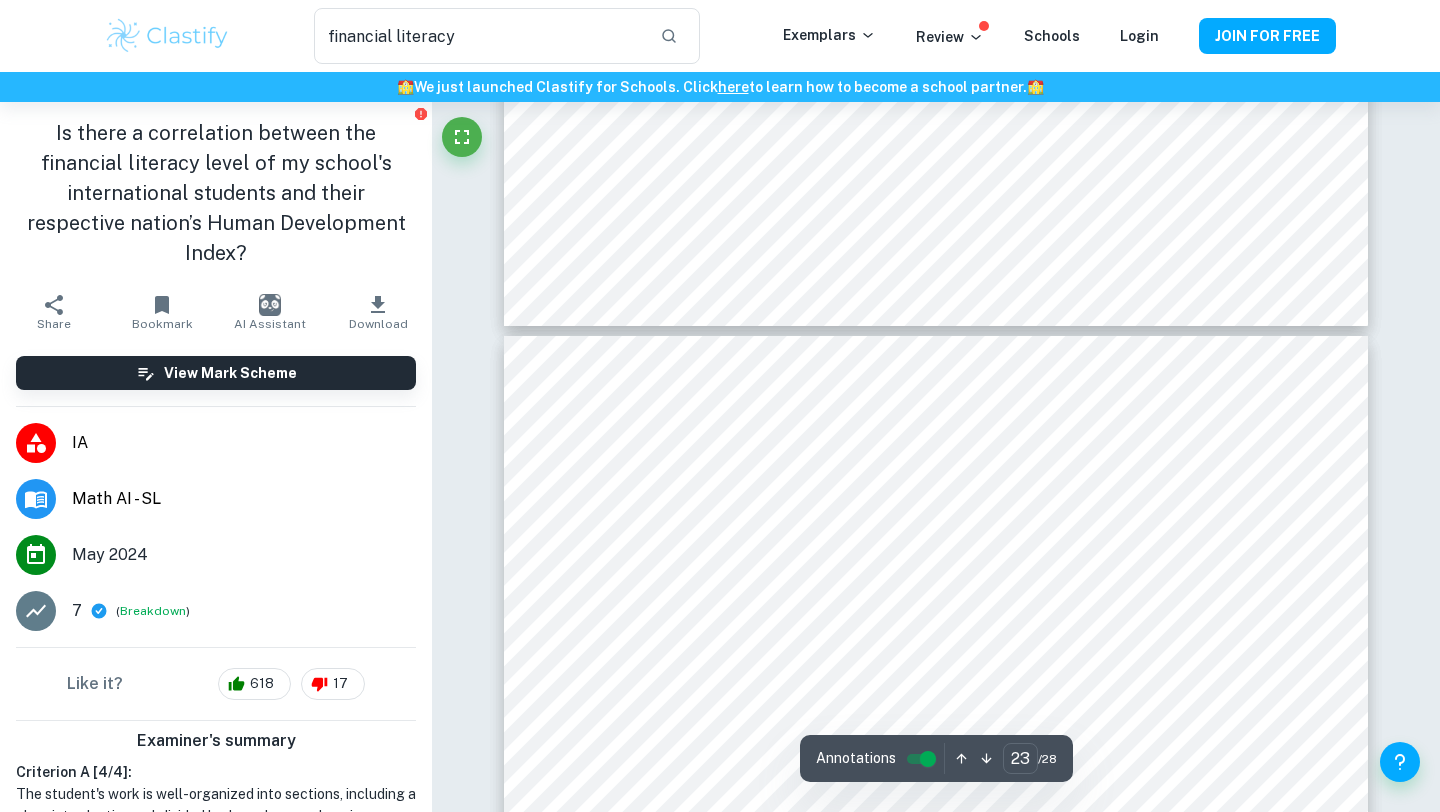 type on "22" 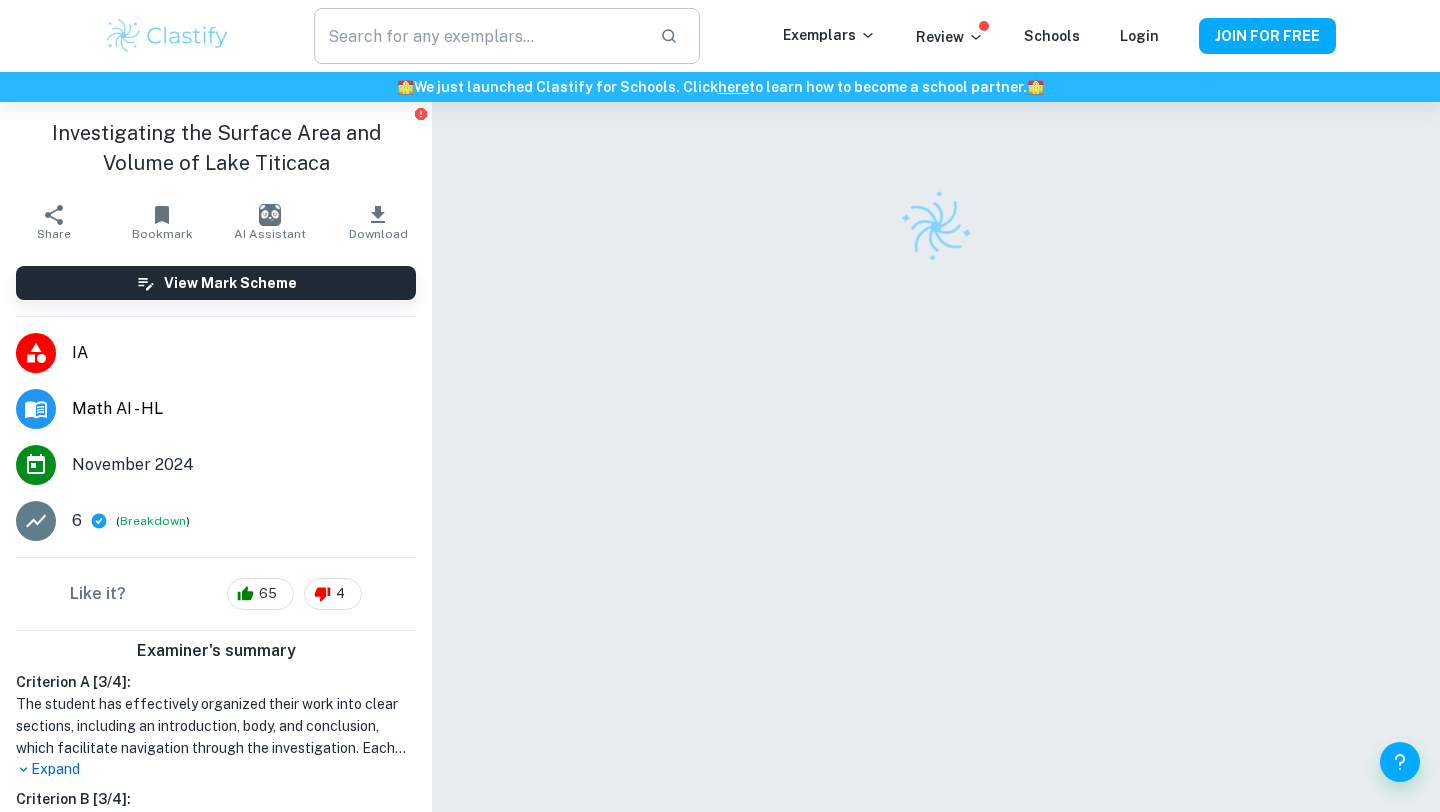 scroll, scrollTop: 0, scrollLeft: 0, axis: both 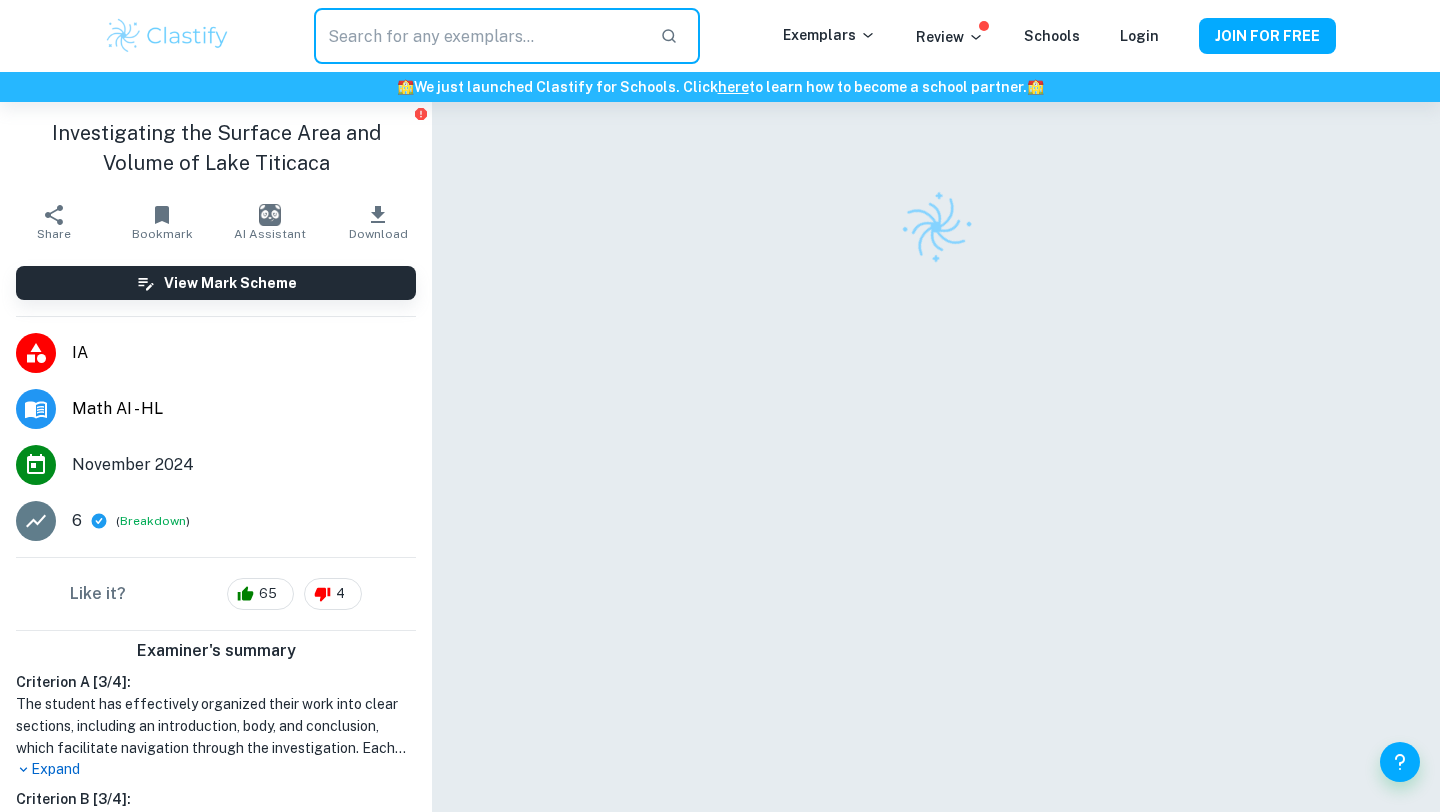 click at bounding box center (167, 36) 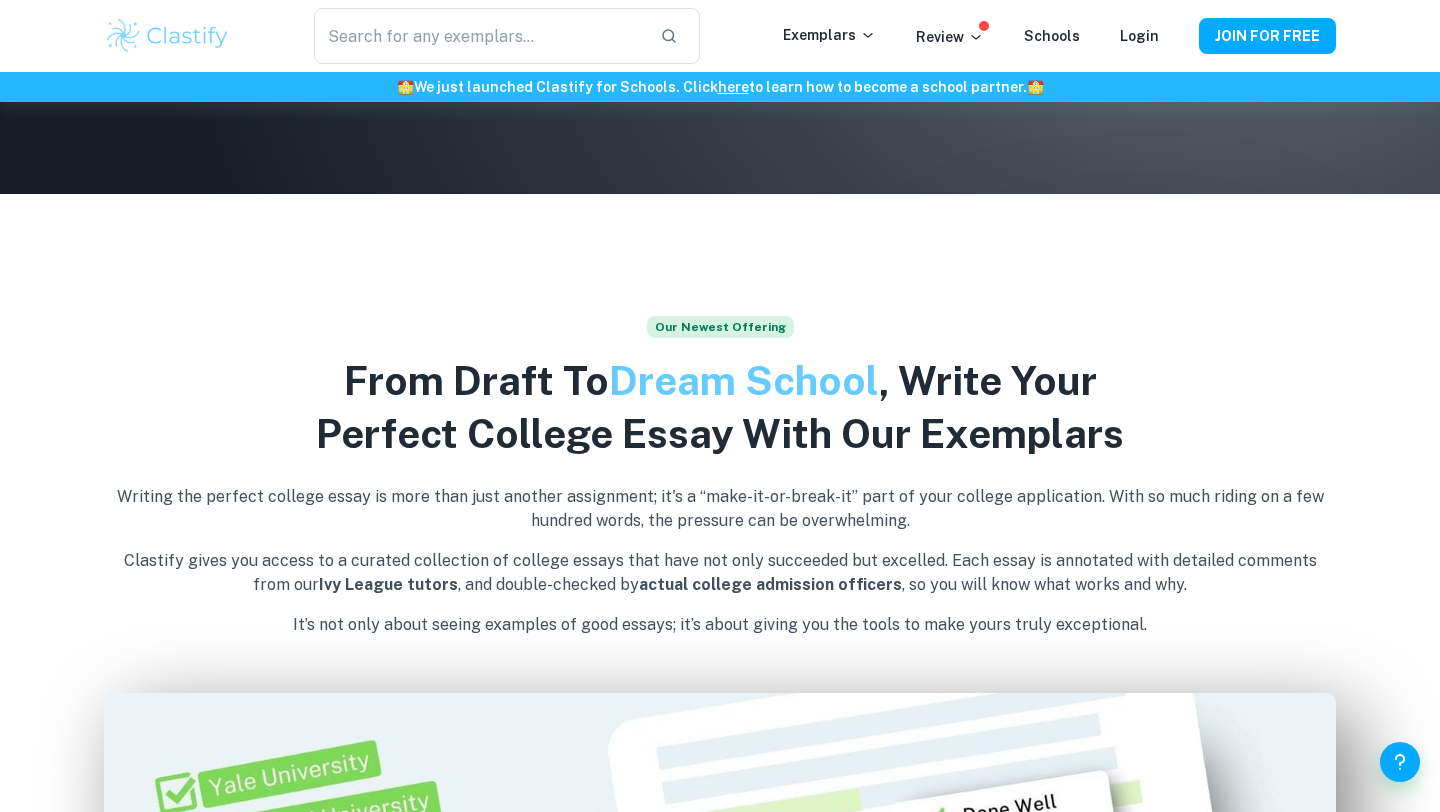 scroll, scrollTop: 703, scrollLeft: 0, axis: vertical 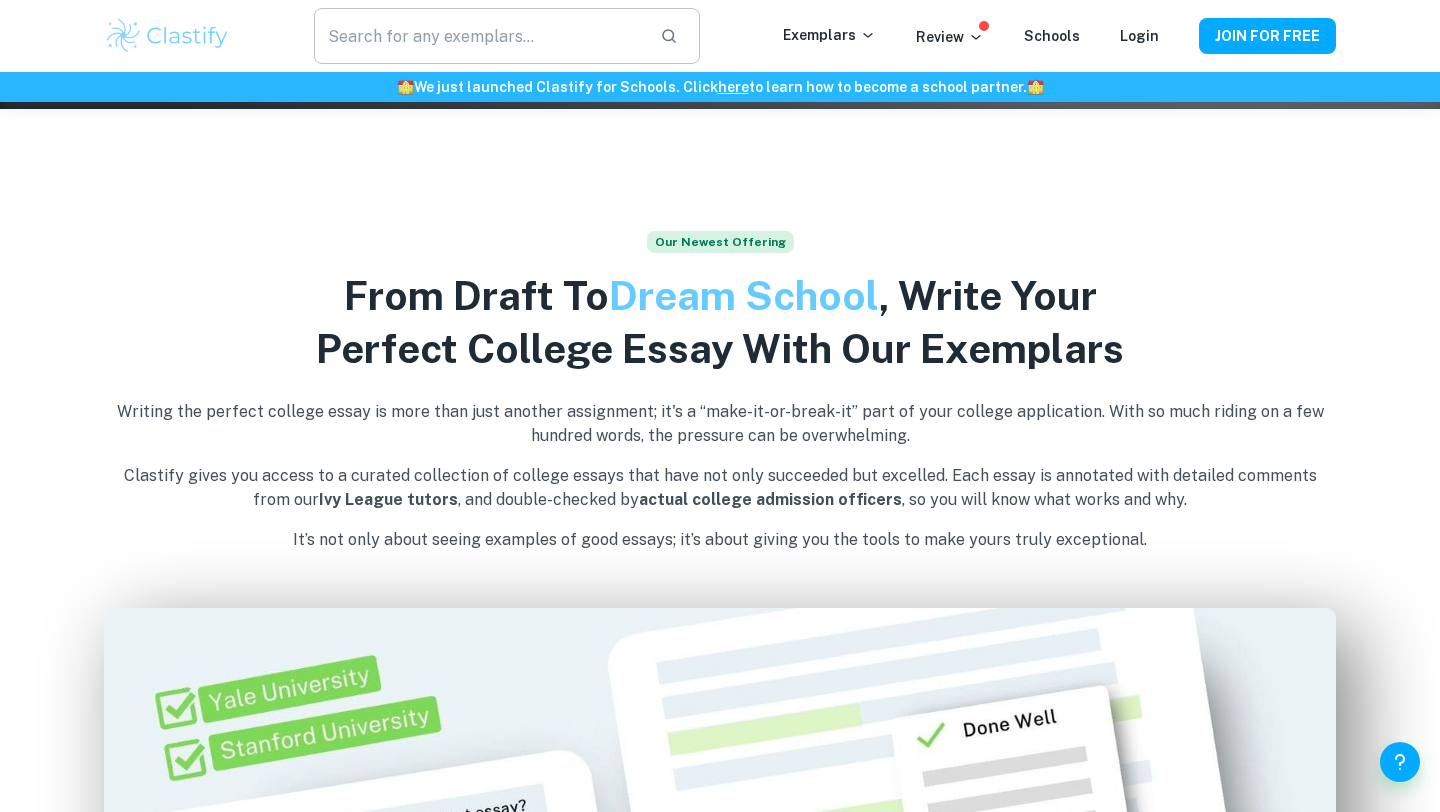 click at bounding box center (479, 36) 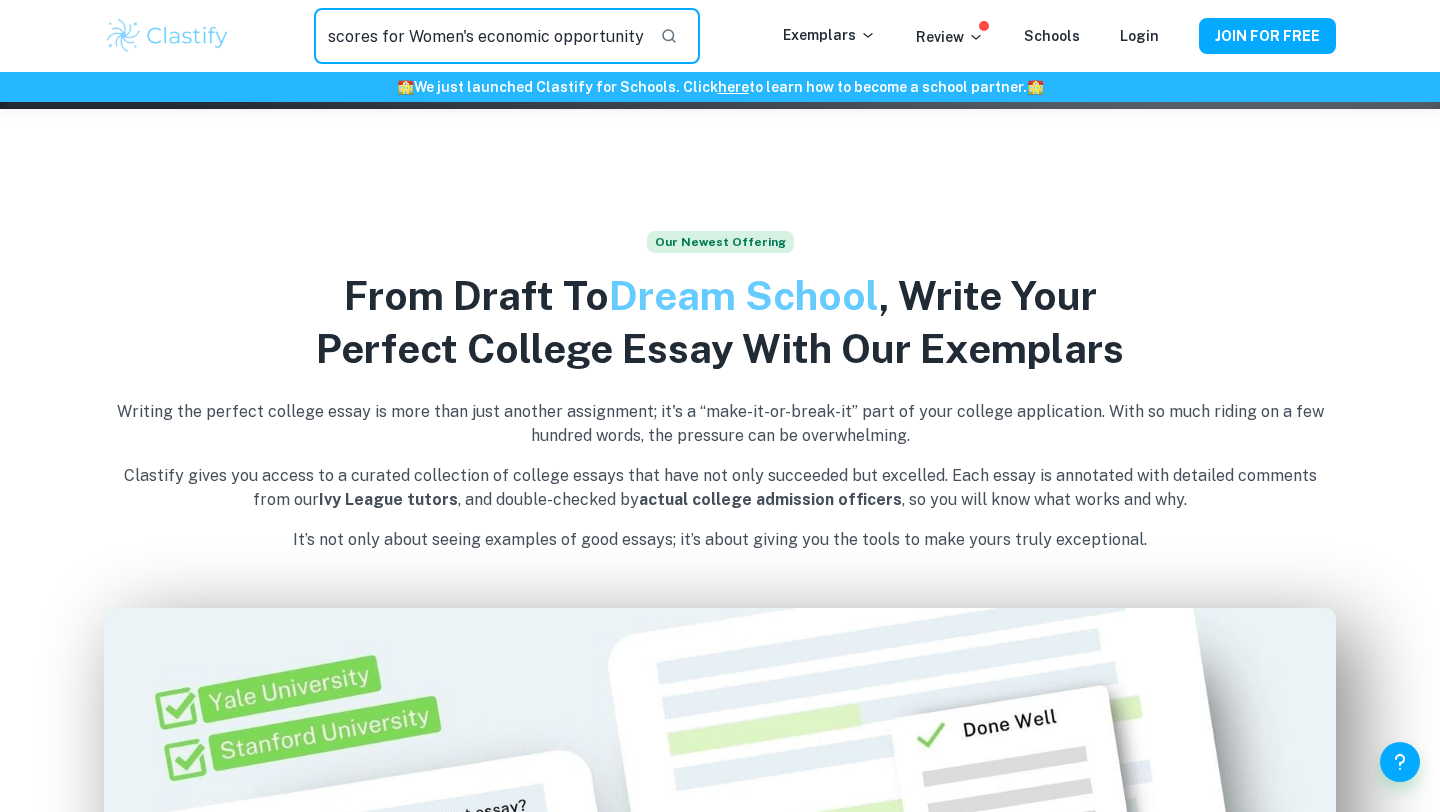 type on "scores for Women's economic opportunity" 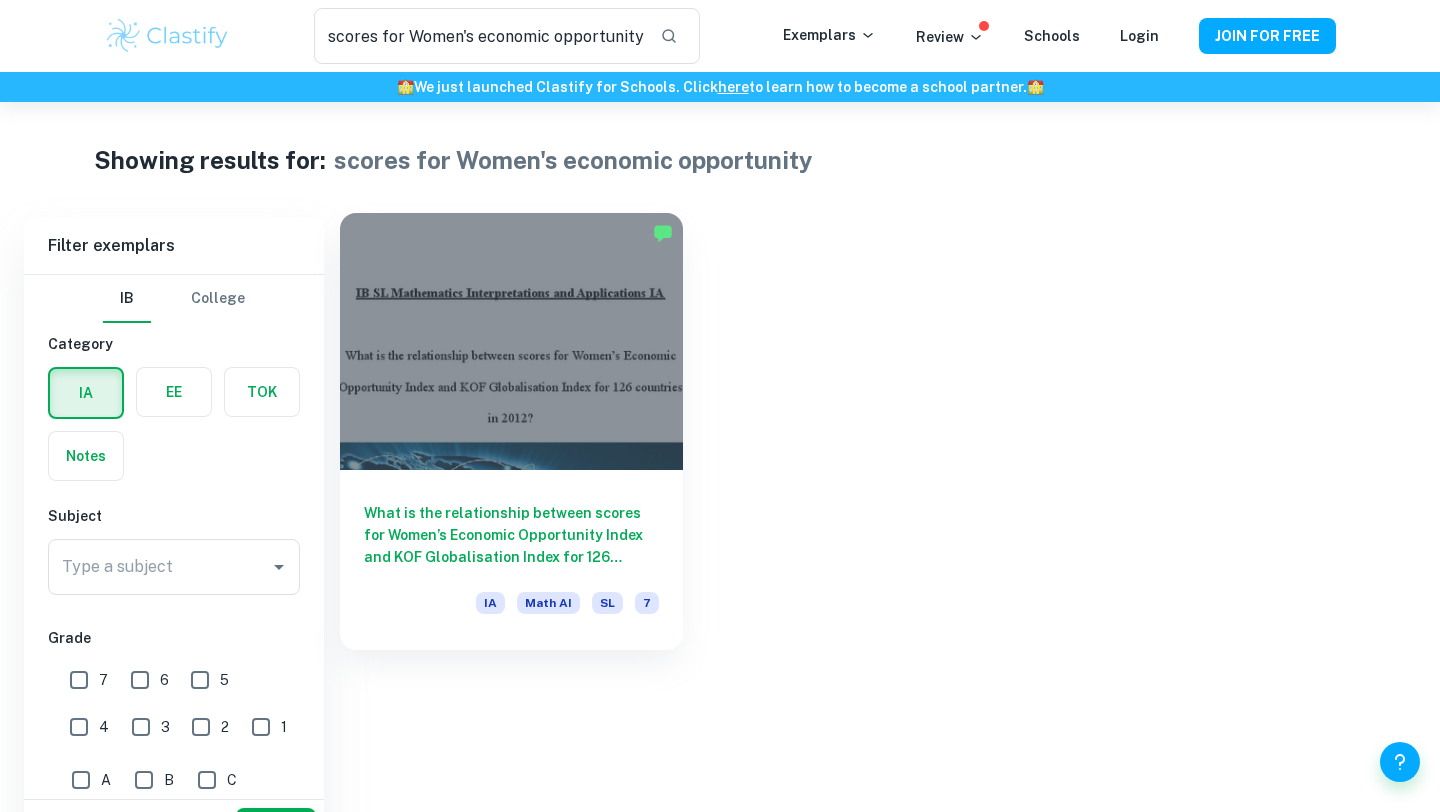 scroll, scrollTop: 57, scrollLeft: 0, axis: vertical 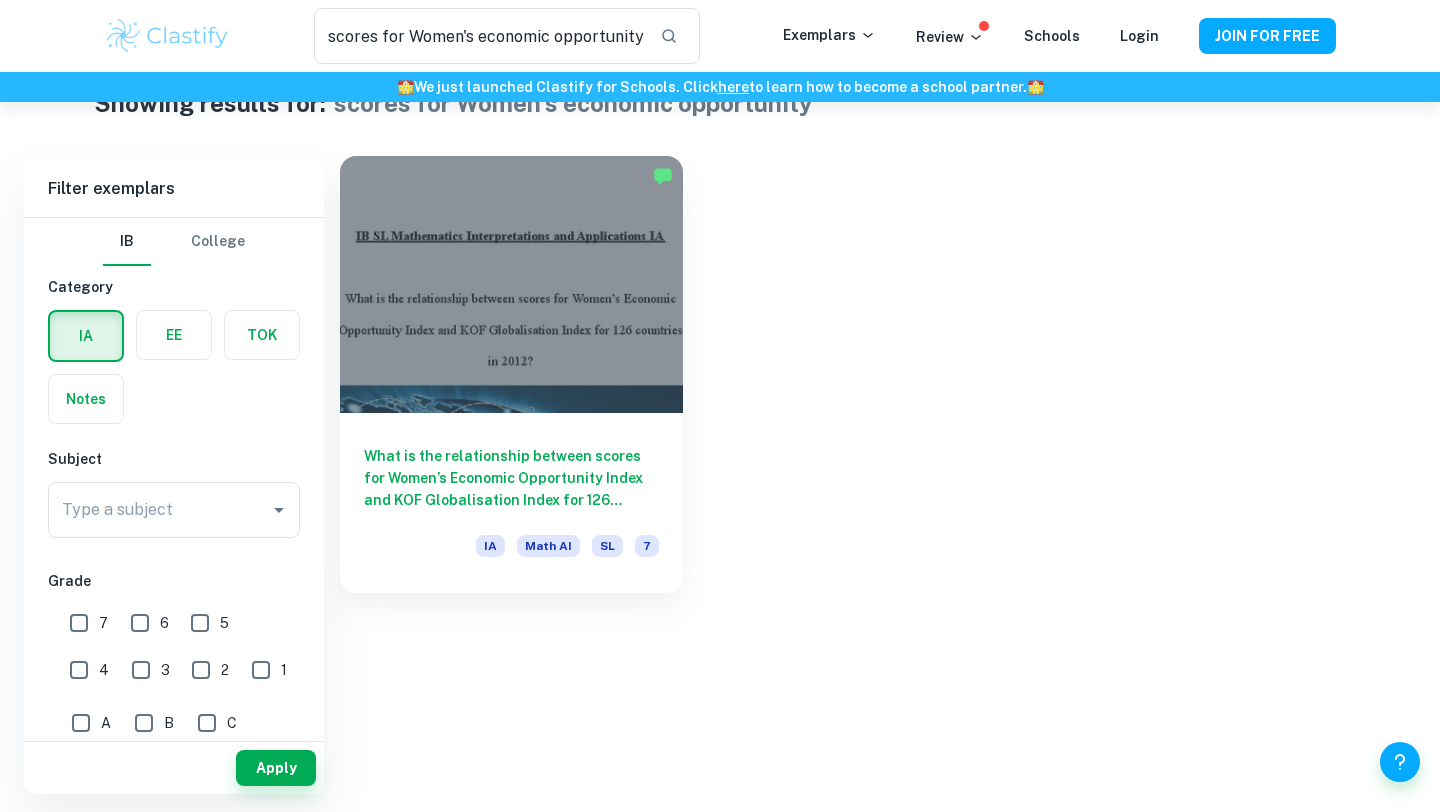 click at bounding box center (511, 284) 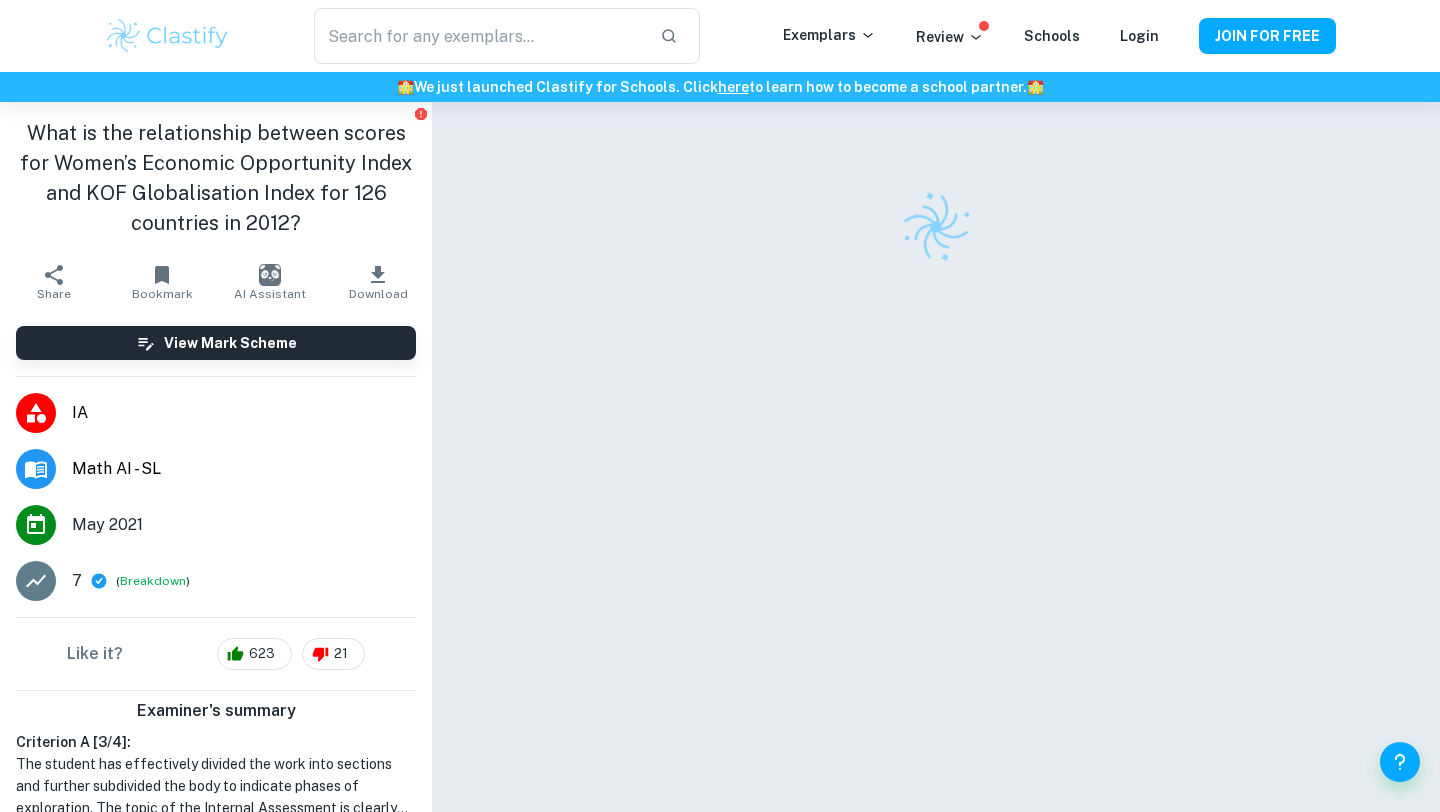 scroll, scrollTop: 102, scrollLeft: 0, axis: vertical 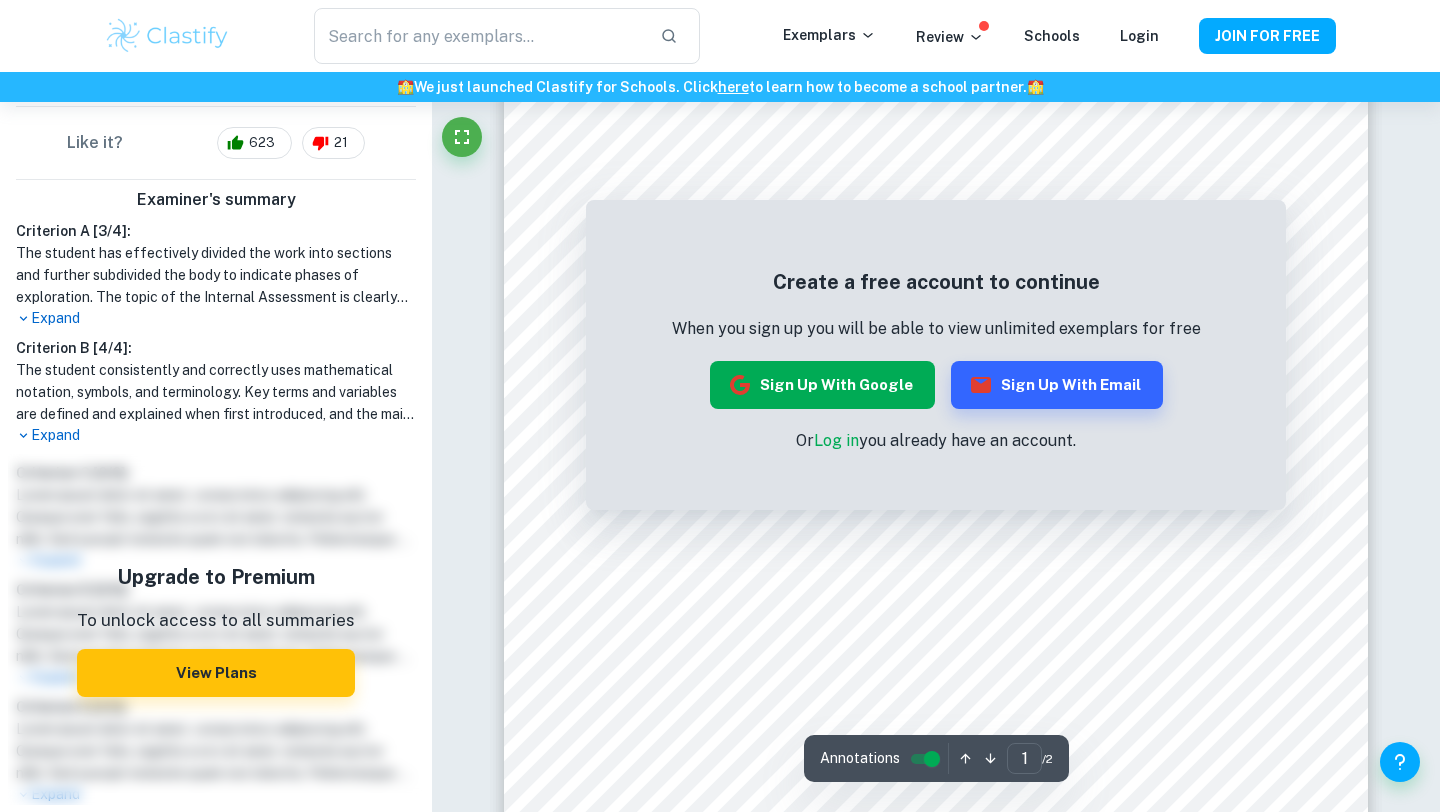 click on "Sign up with Google" at bounding box center [822, 385] 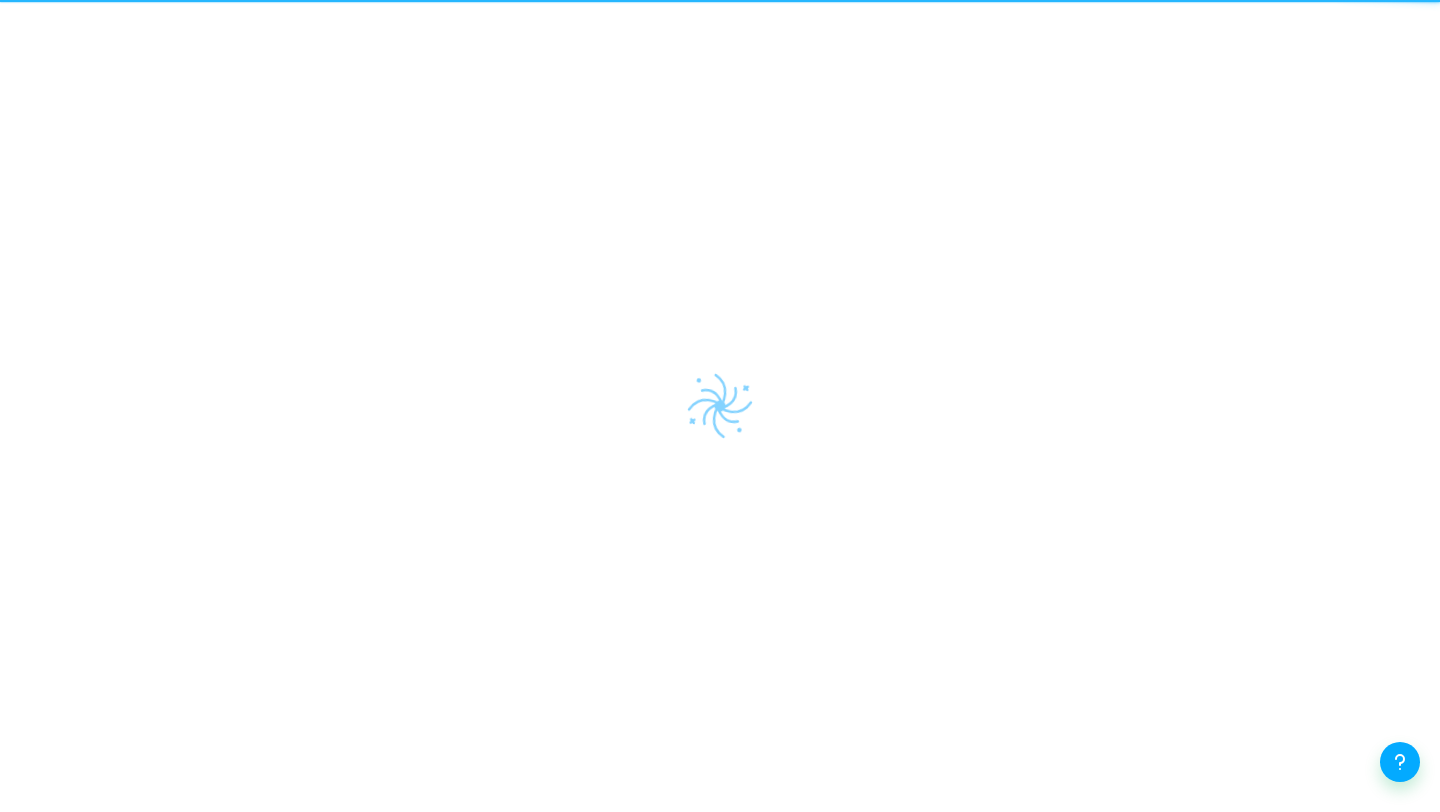 scroll, scrollTop: 0, scrollLeft: 0, axis: both 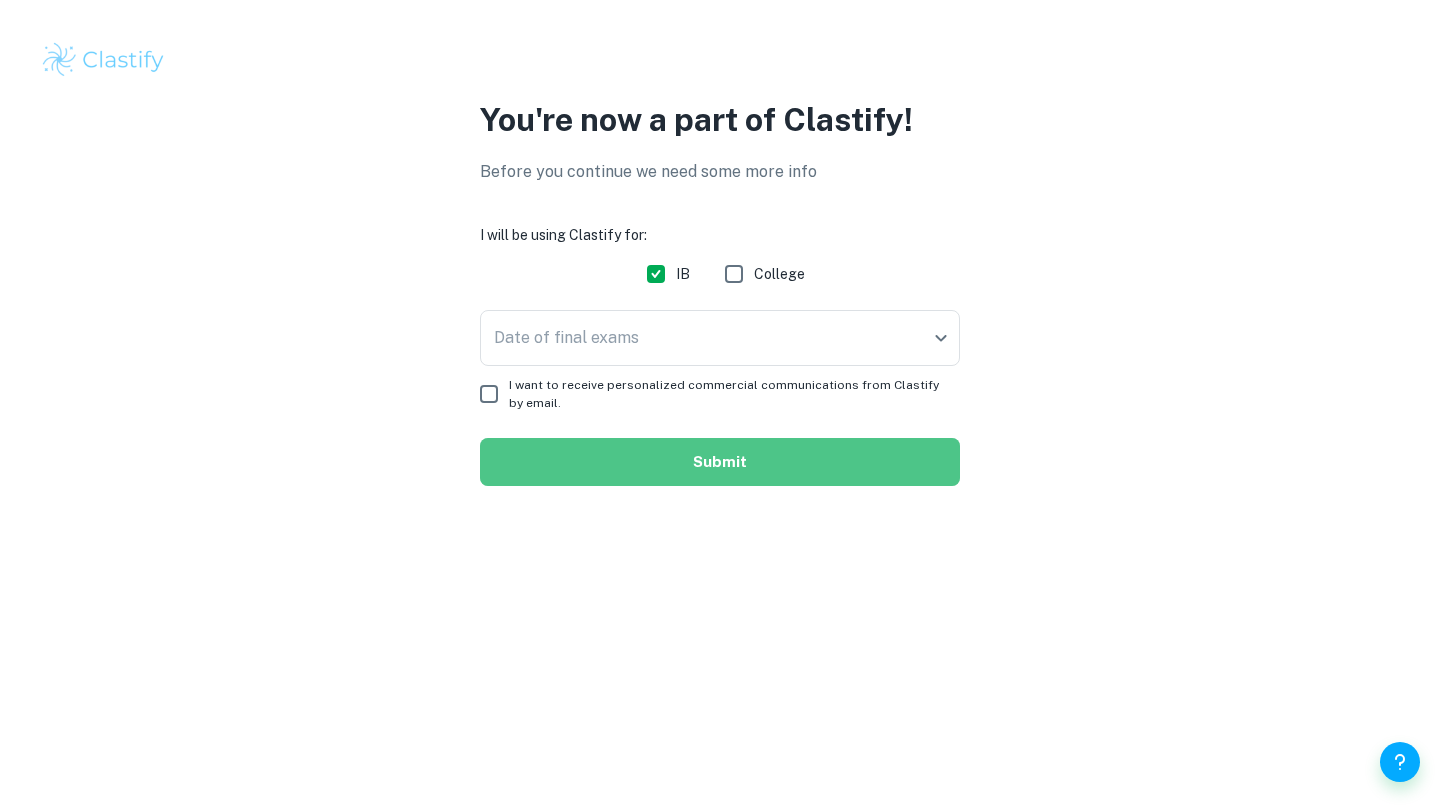 click on "Submit" at bounding box center (720, 462) 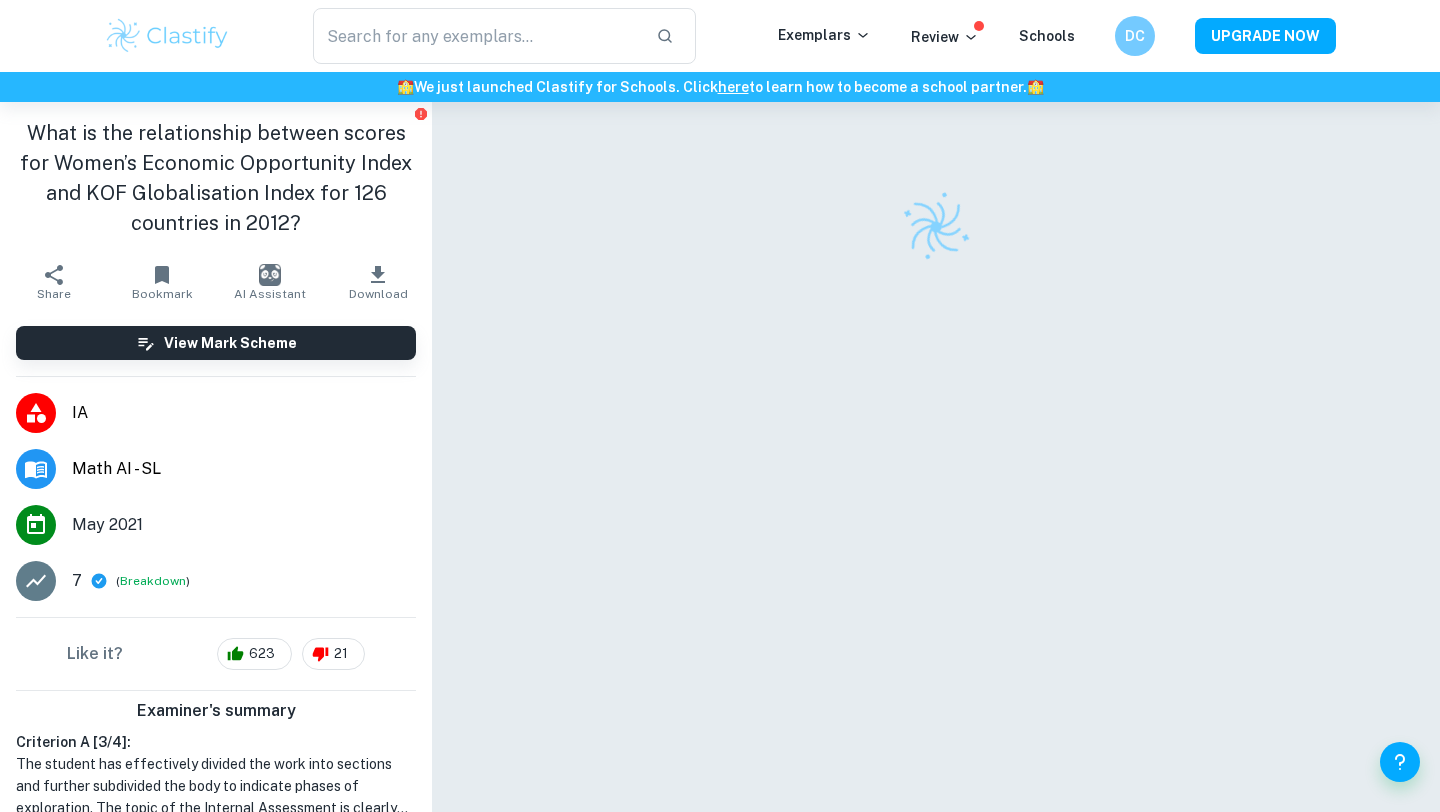 scroll, scrollTop: 102, scrollLeft: 0, axis: vertical 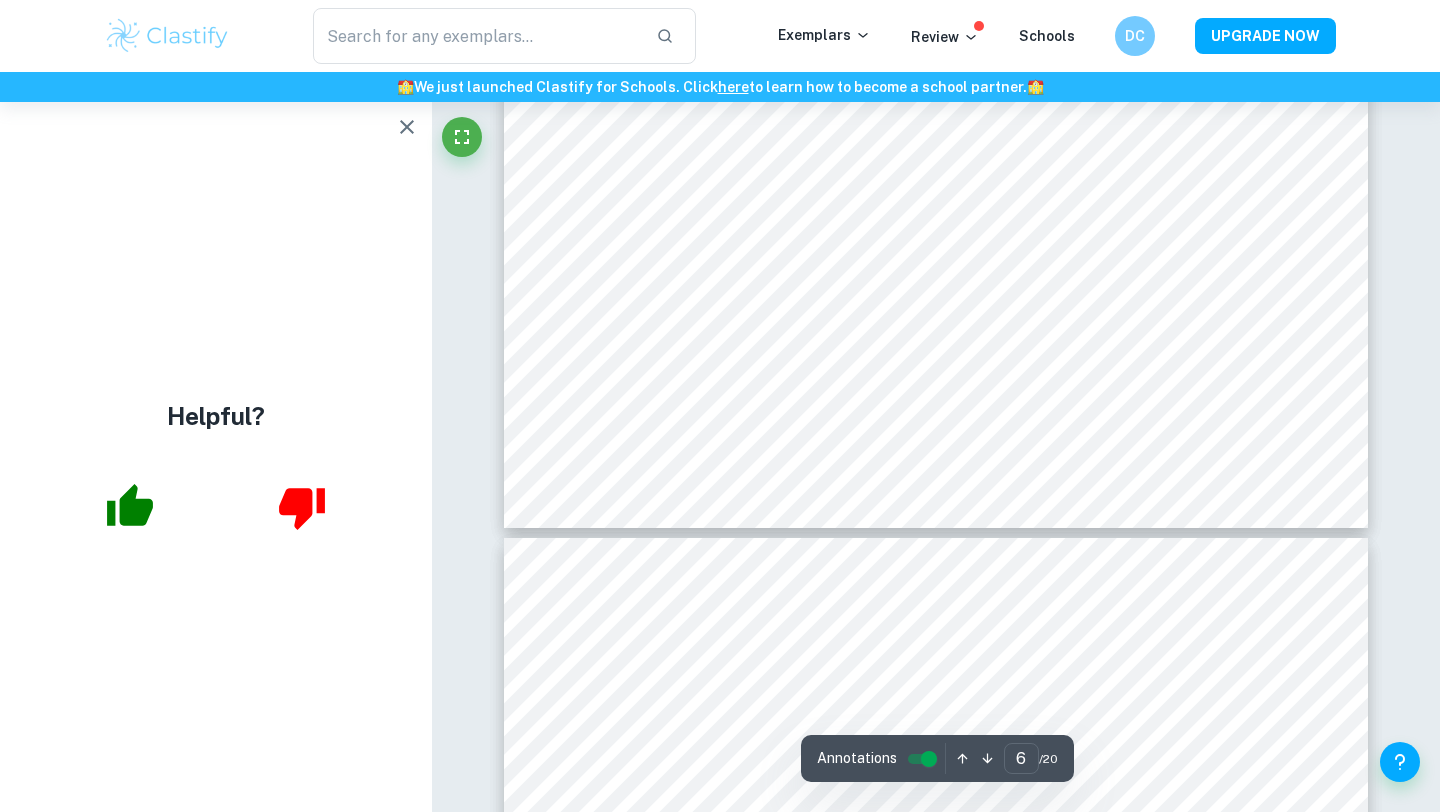 type on "7" 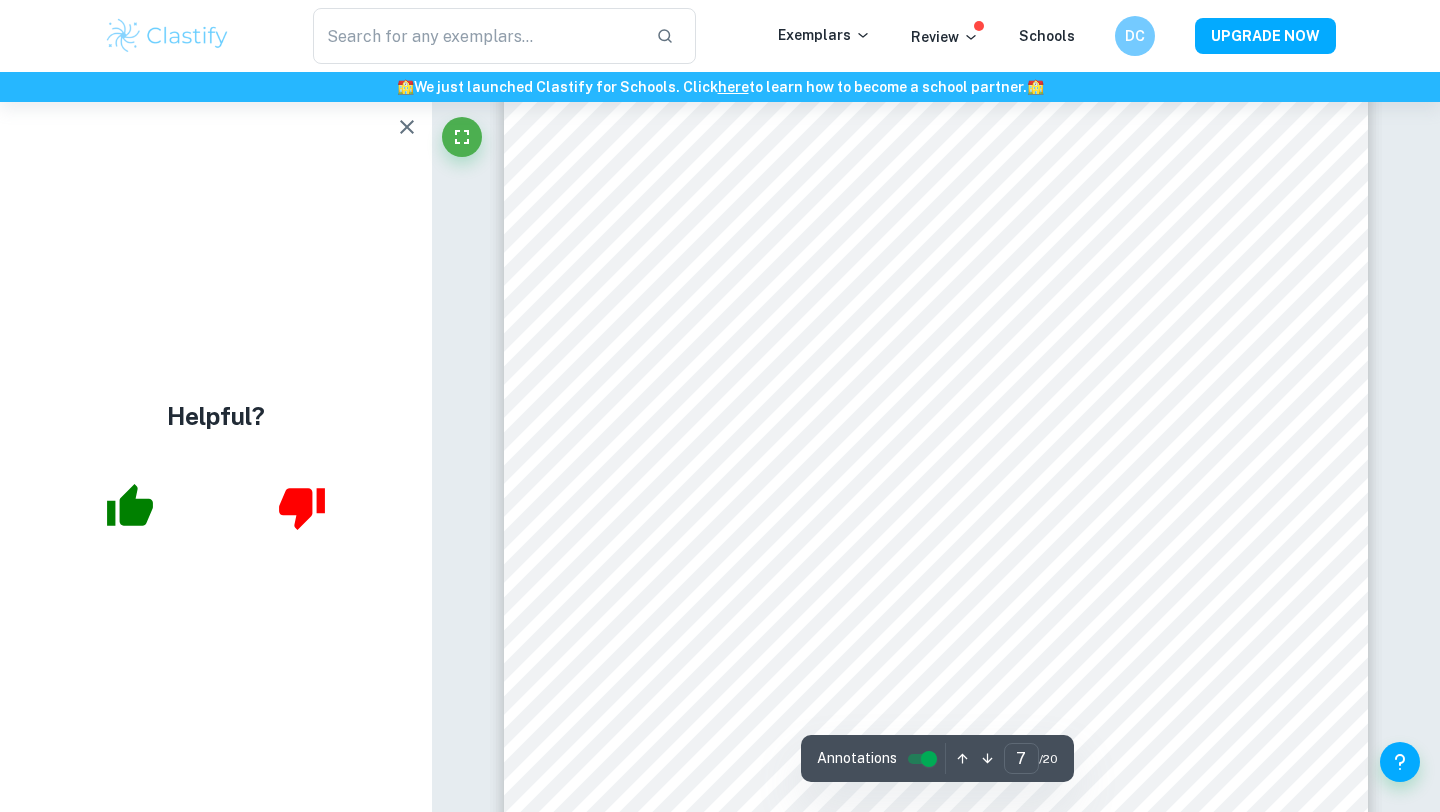 scroll, scrollTop: 8113, scrollLeft: 0, axis: vertical 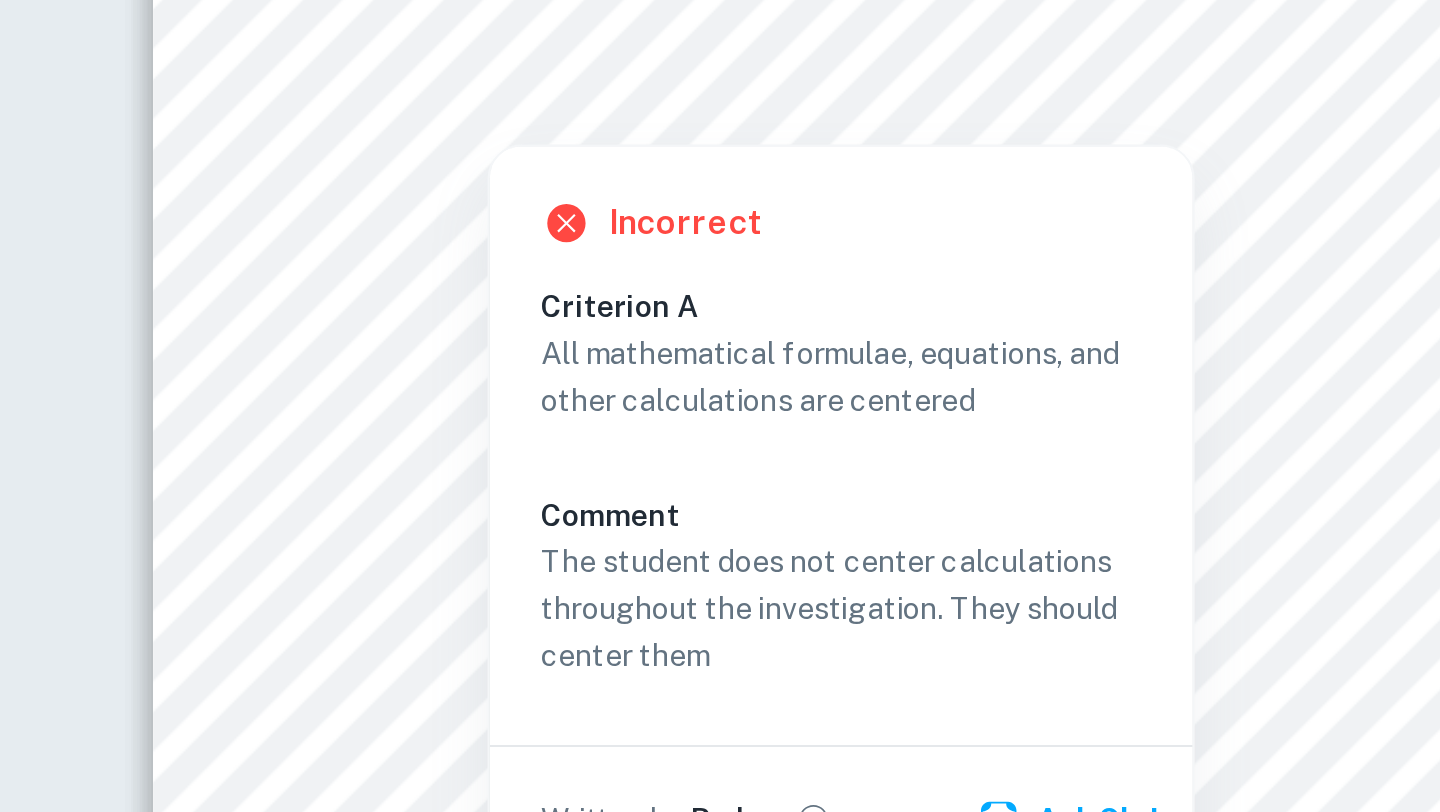drag, startPoint x: 730, startPoint y: 651, endPoint x: 909, endPoint y: 653, distance: 179.01117 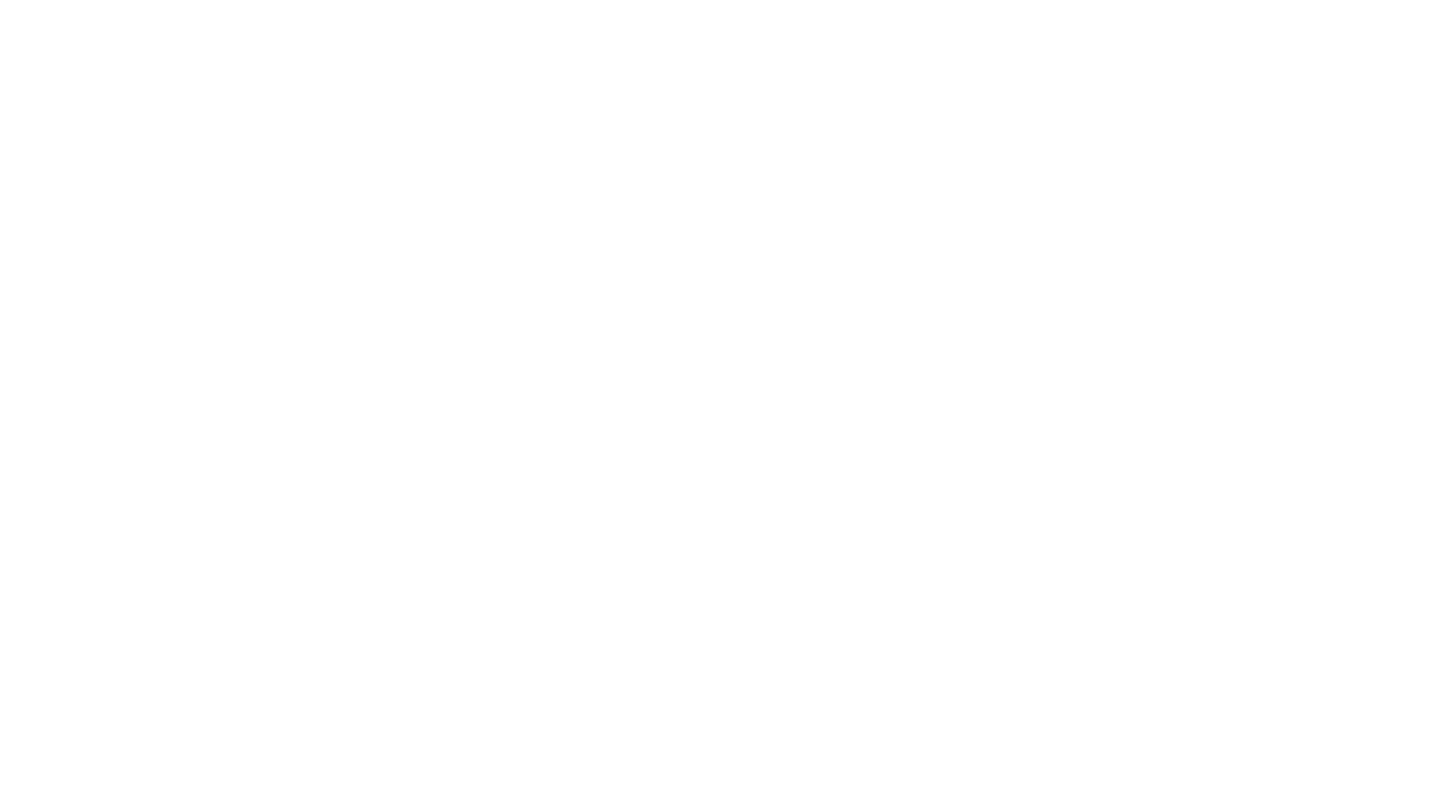 click on "We value your privacy We use cookies to enhance your browsing experience, serve personalised ads or content, and analyse our traffic. By clicking "Accept All", you consent to our use of cookies.   Cookie Policy Customise   Reject All   Accept All   Customise Consent Preferences   We use cookies to help you navigate efficiently and perform certain functions. You will find detailed information about all cookies under each consent category below. The cookies that are categorised as "Necessary" are stored on your browser as they are essential for enabling the basic functionalities of the site. ...  Show more For more information on how Google's third-party cookies operate and handle your data, see:   Google Privacy Policy Necessary Always Active Necessary cookies are required to enable the basic features of this site, such as providing secure log-in or adjusting your consent preferences. These cookies do not store any personally identifiable data. Functional Analytics Performance Advertisement Uncategorised" at bounding box center [720, -7707] 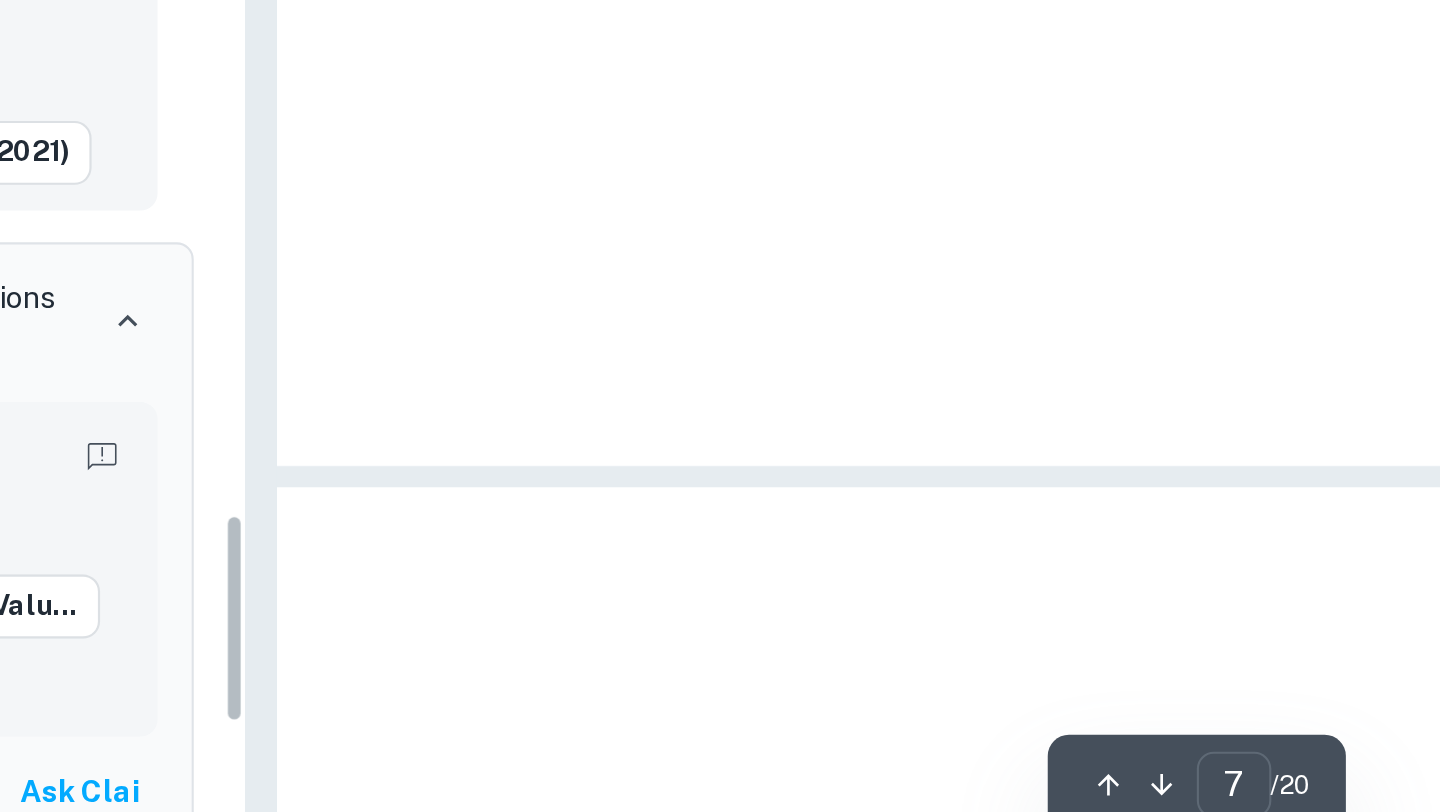scroll, scrollTop: 3025, scrollLeft: 0, axis: vertical 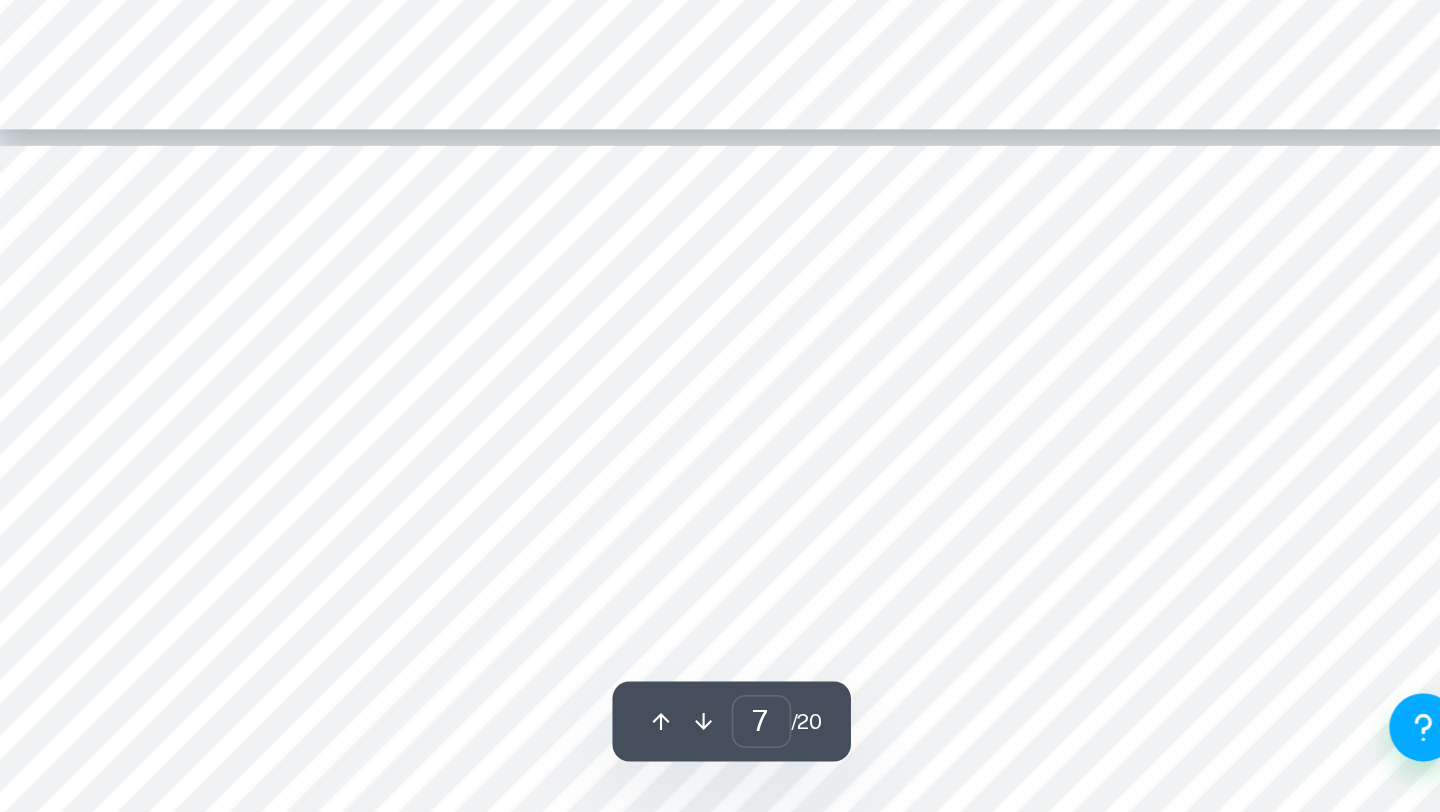 type on "8" 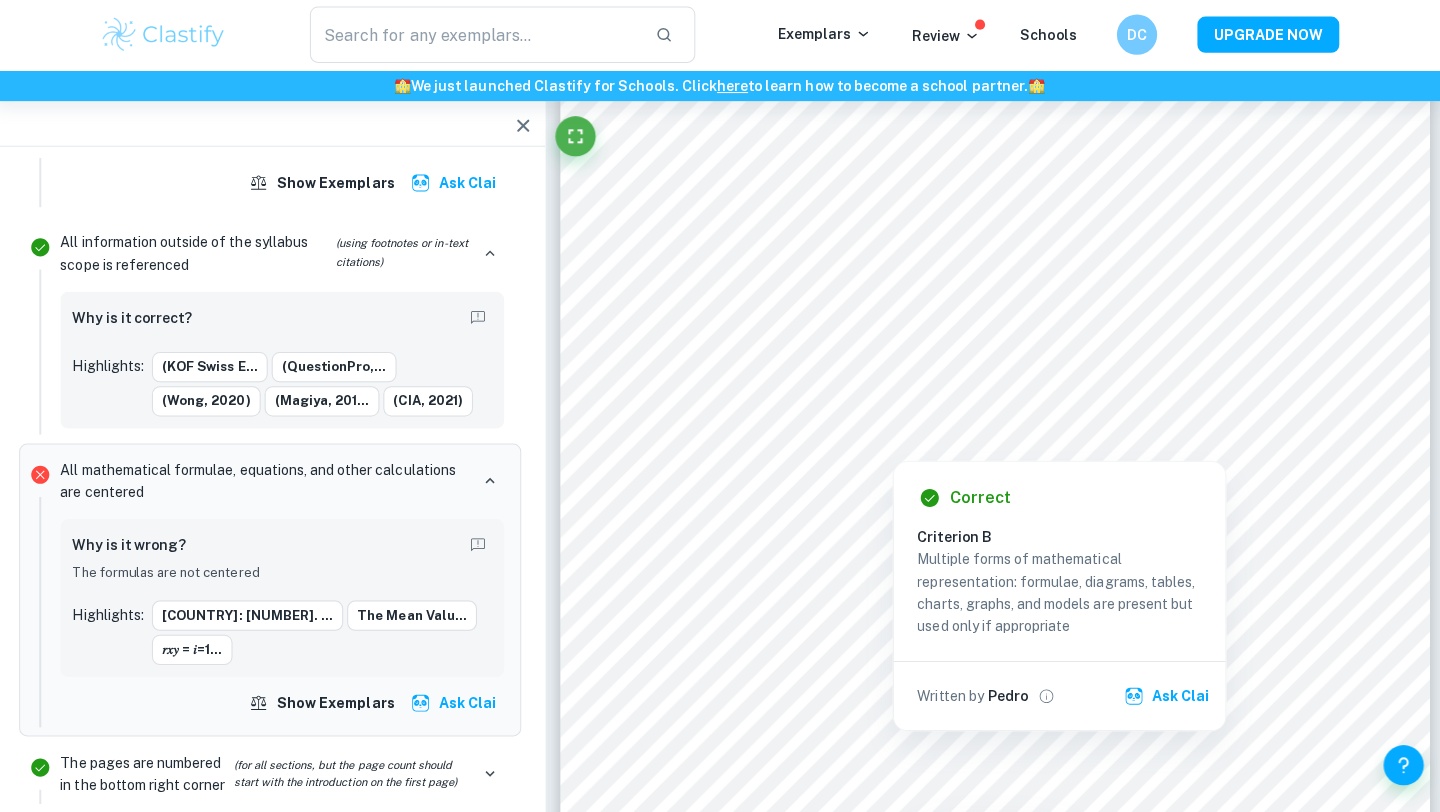 scroll, scrollTop: 9254, scrollLeft: 0, axis: vertical 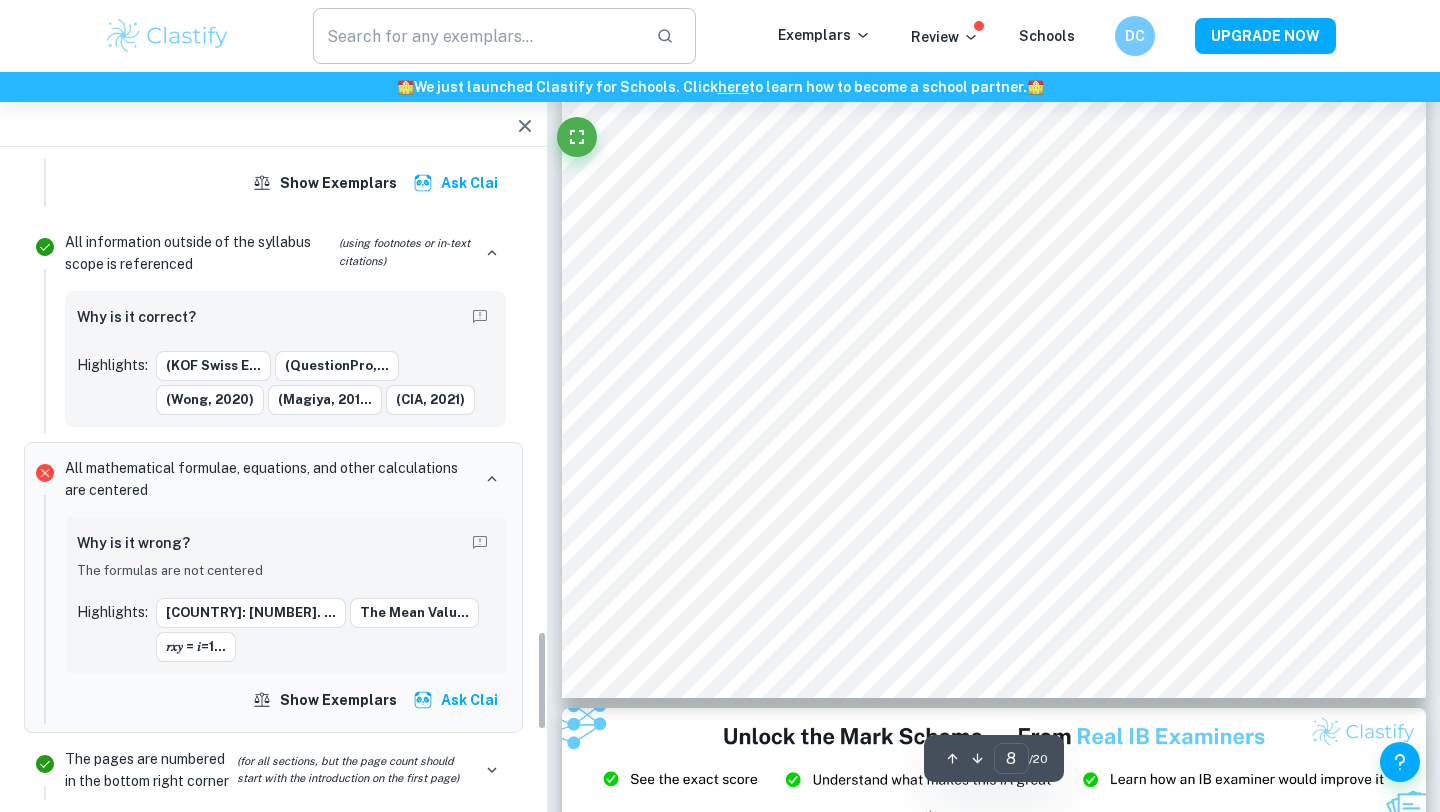 click at bounding box center (476, 36) 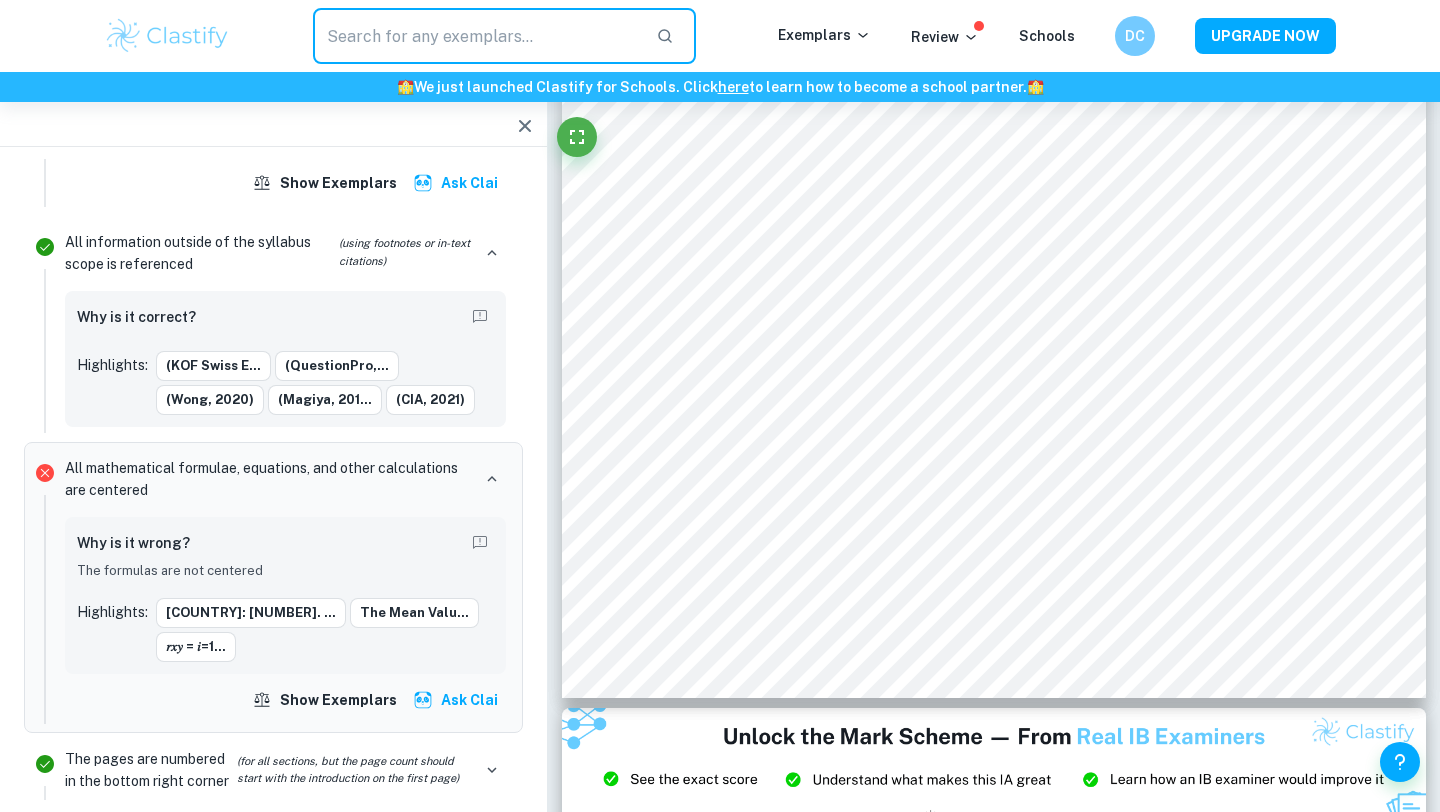type on "t" 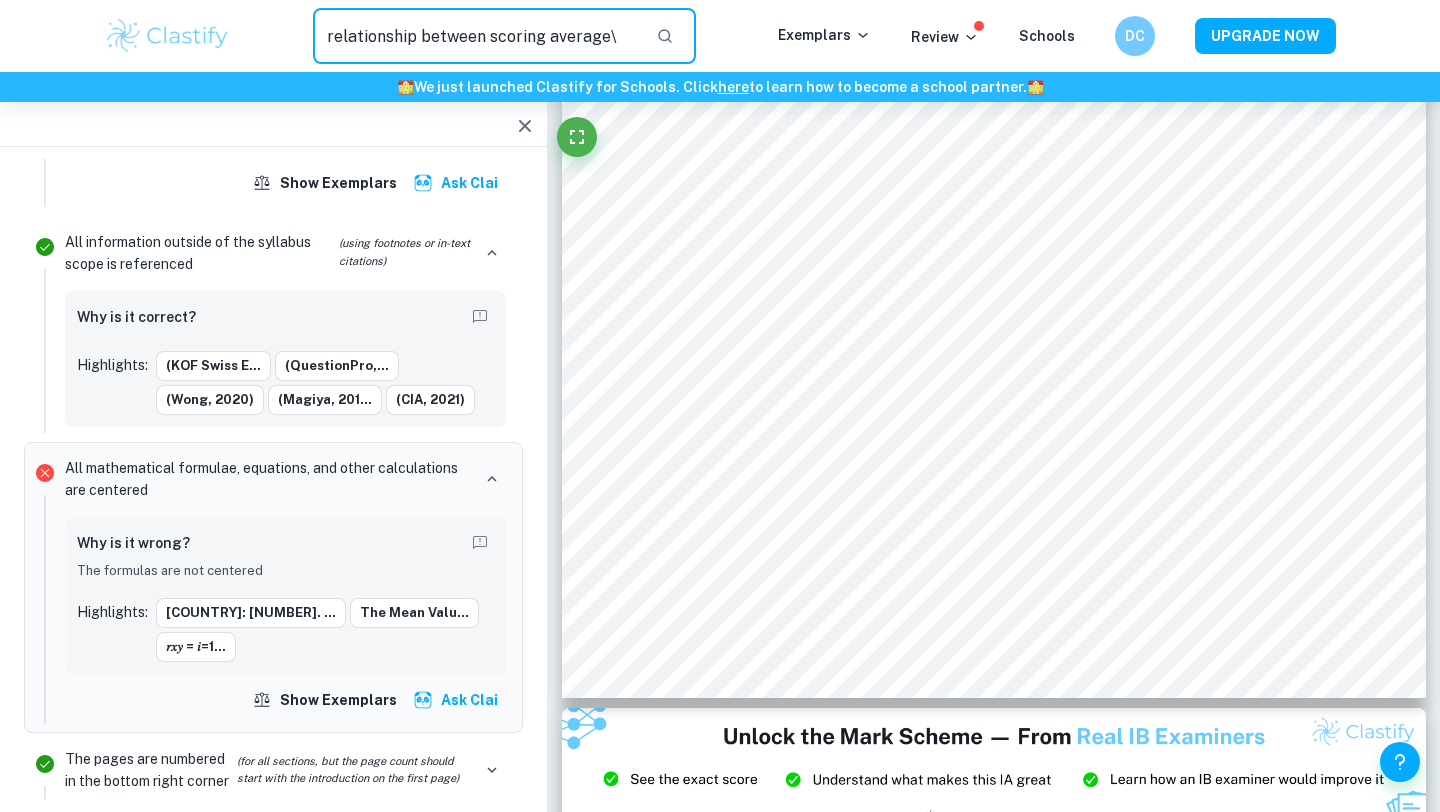 type on "relationship between scoring average\" 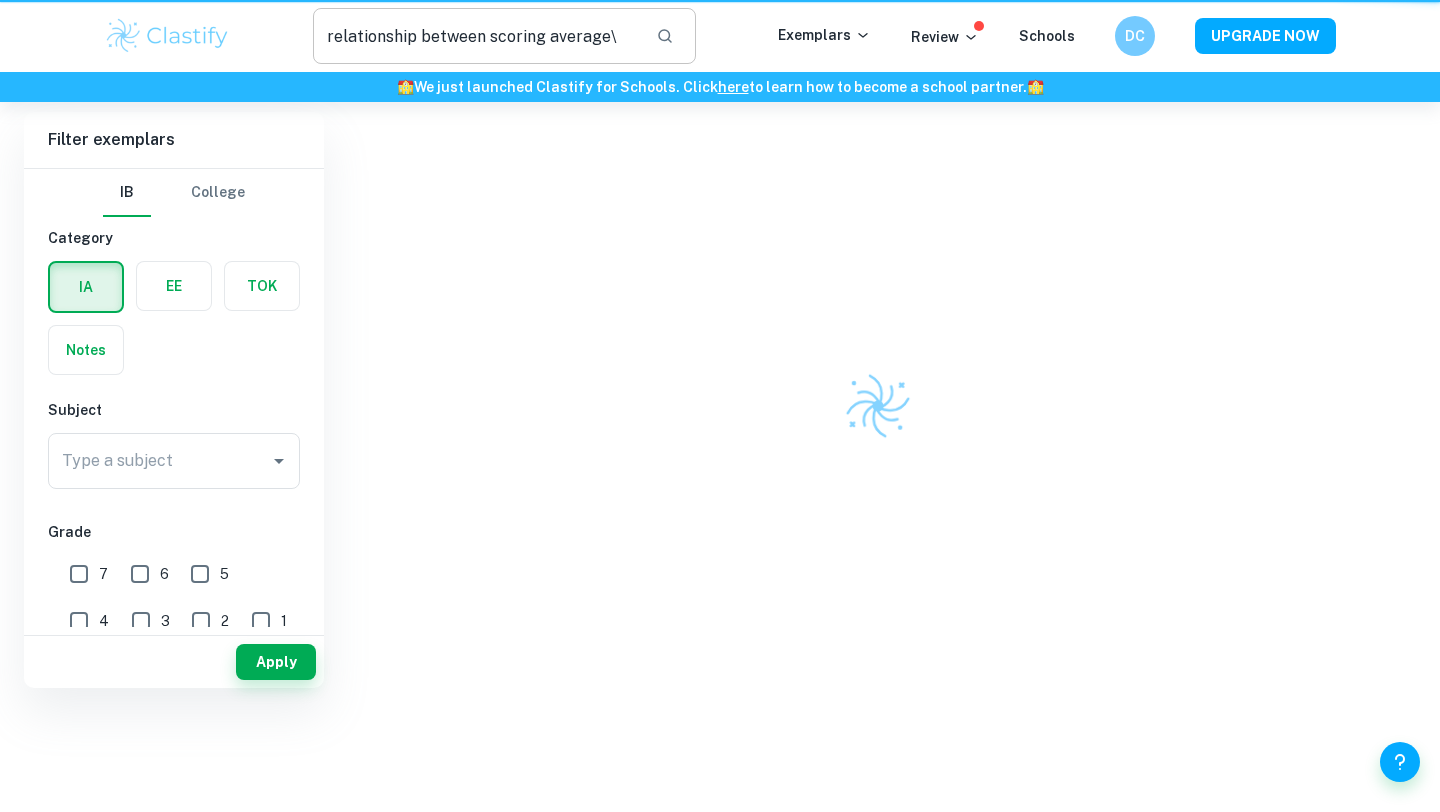 scroll, scrollTop: 0, scrollLeft: 0, axis: both 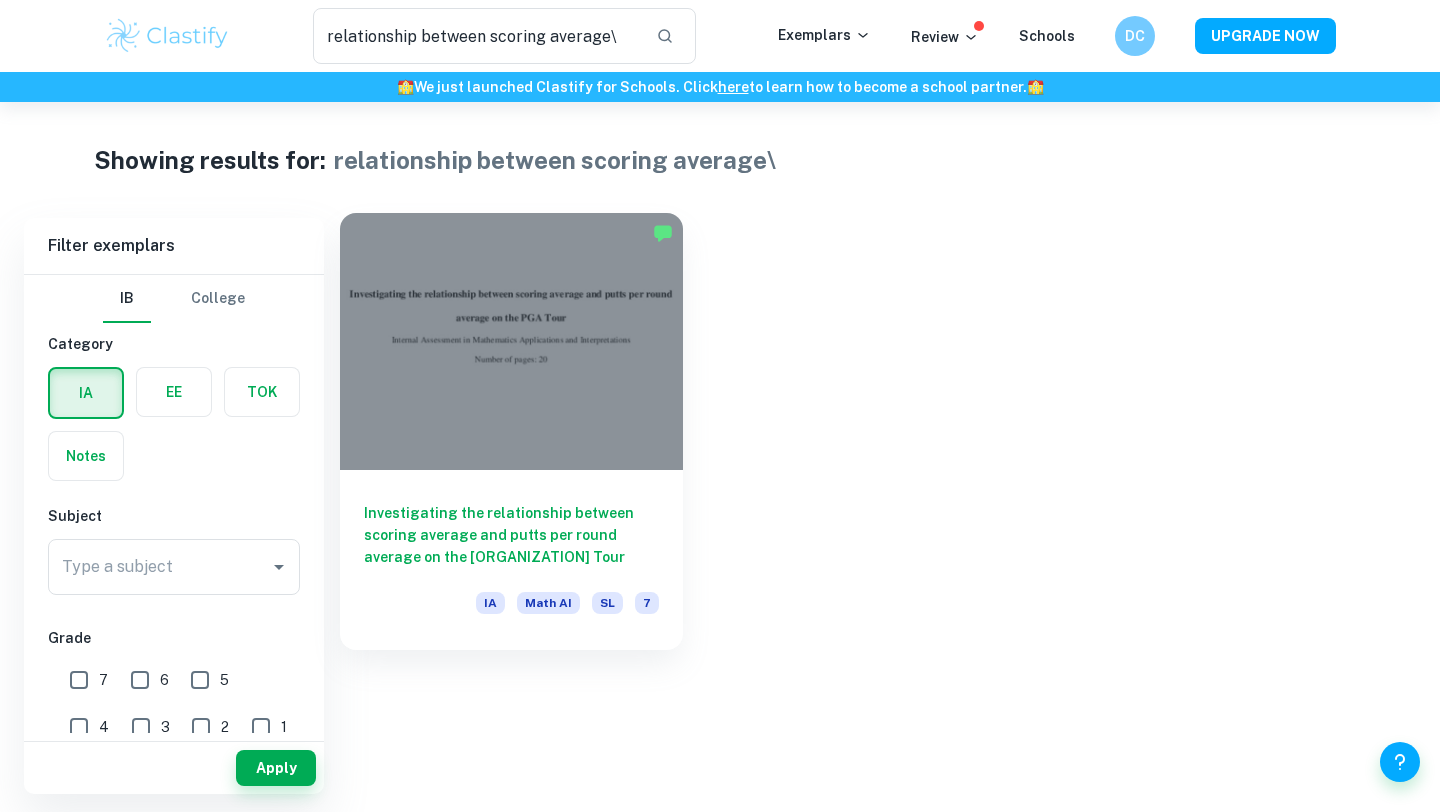 click at bounding box center [511, 341] 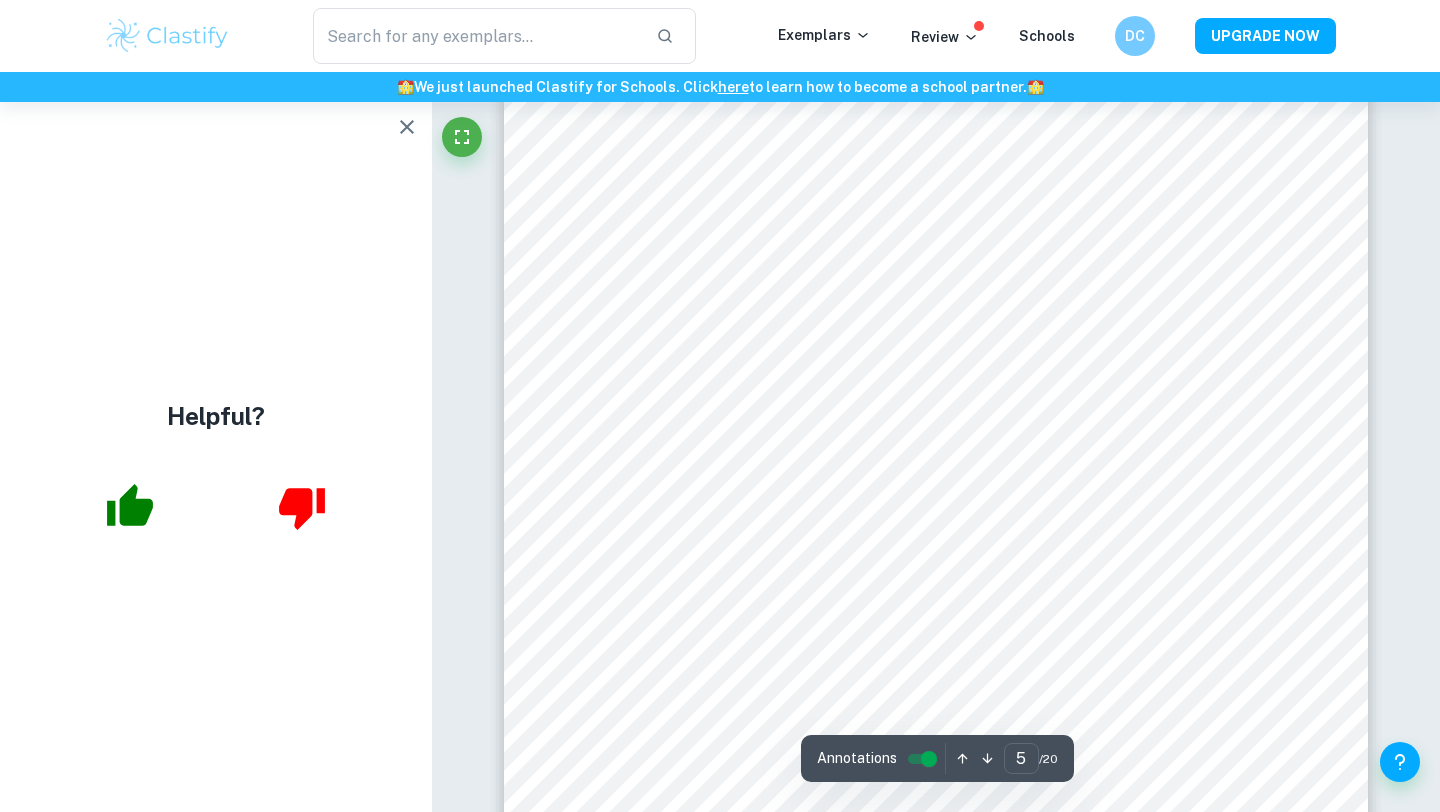 scroll, scrollTop: 5059, scrollLeft: 0, axis: vertical 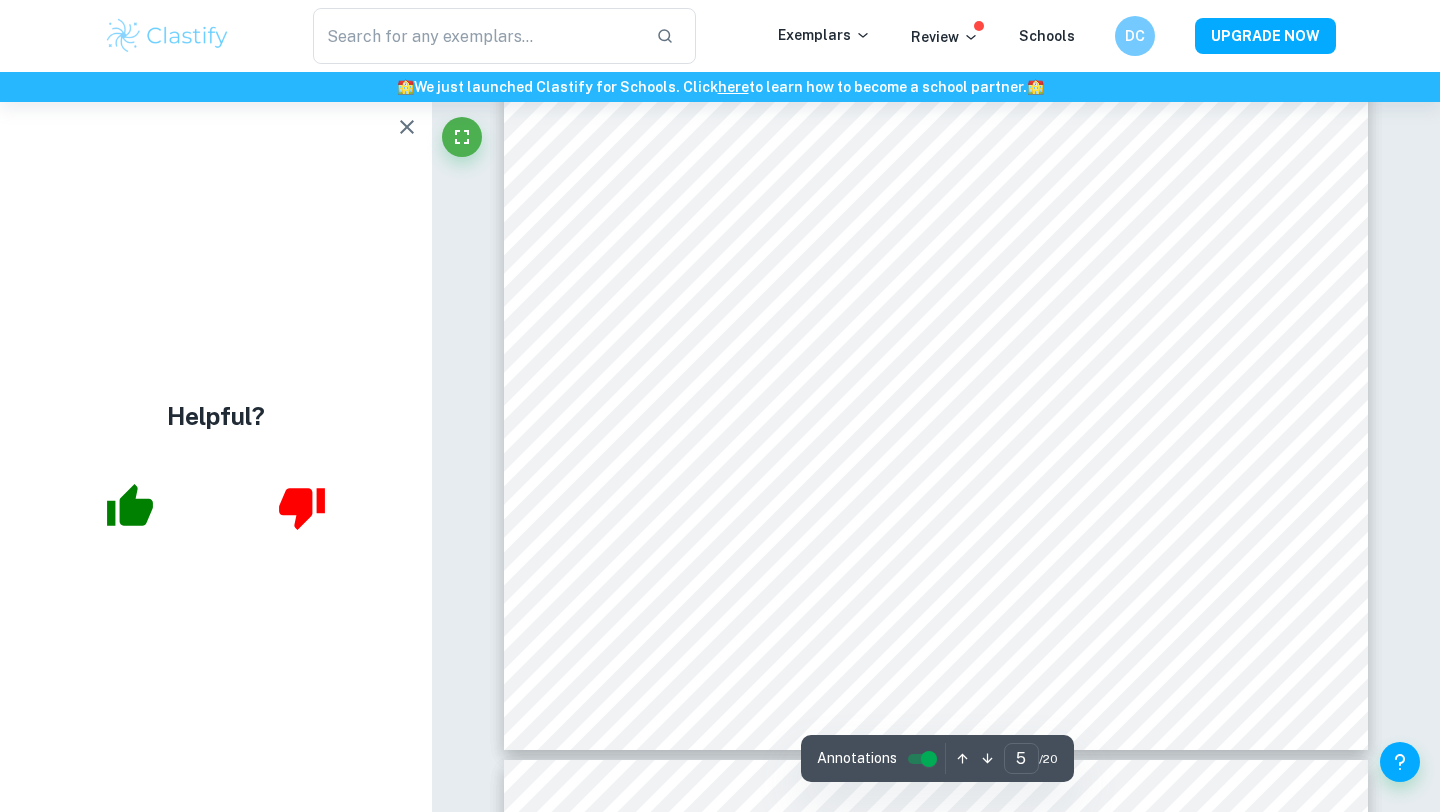 type on "6" 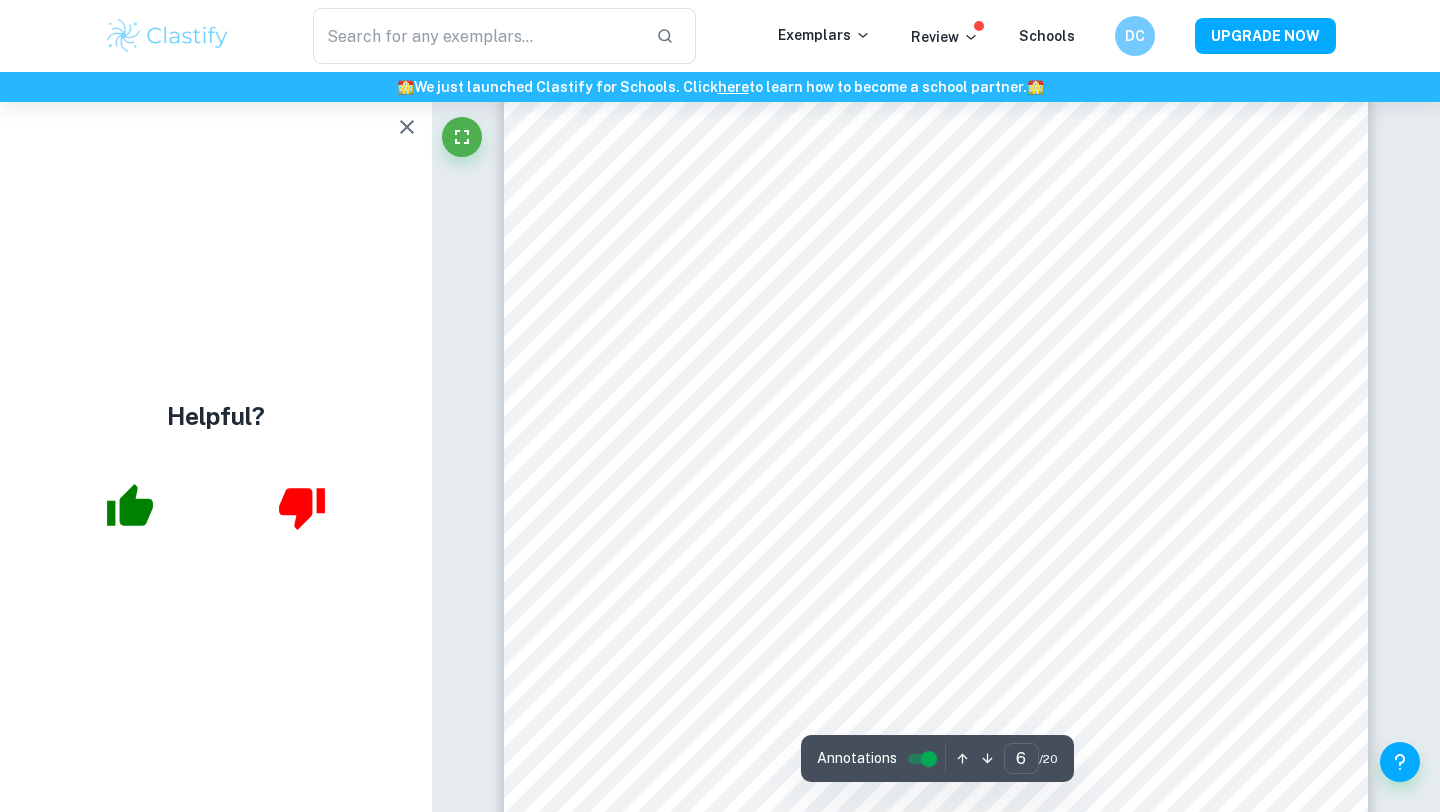 scroll, scrollTop: 6748, scrollLeft: 0, axis: vertical 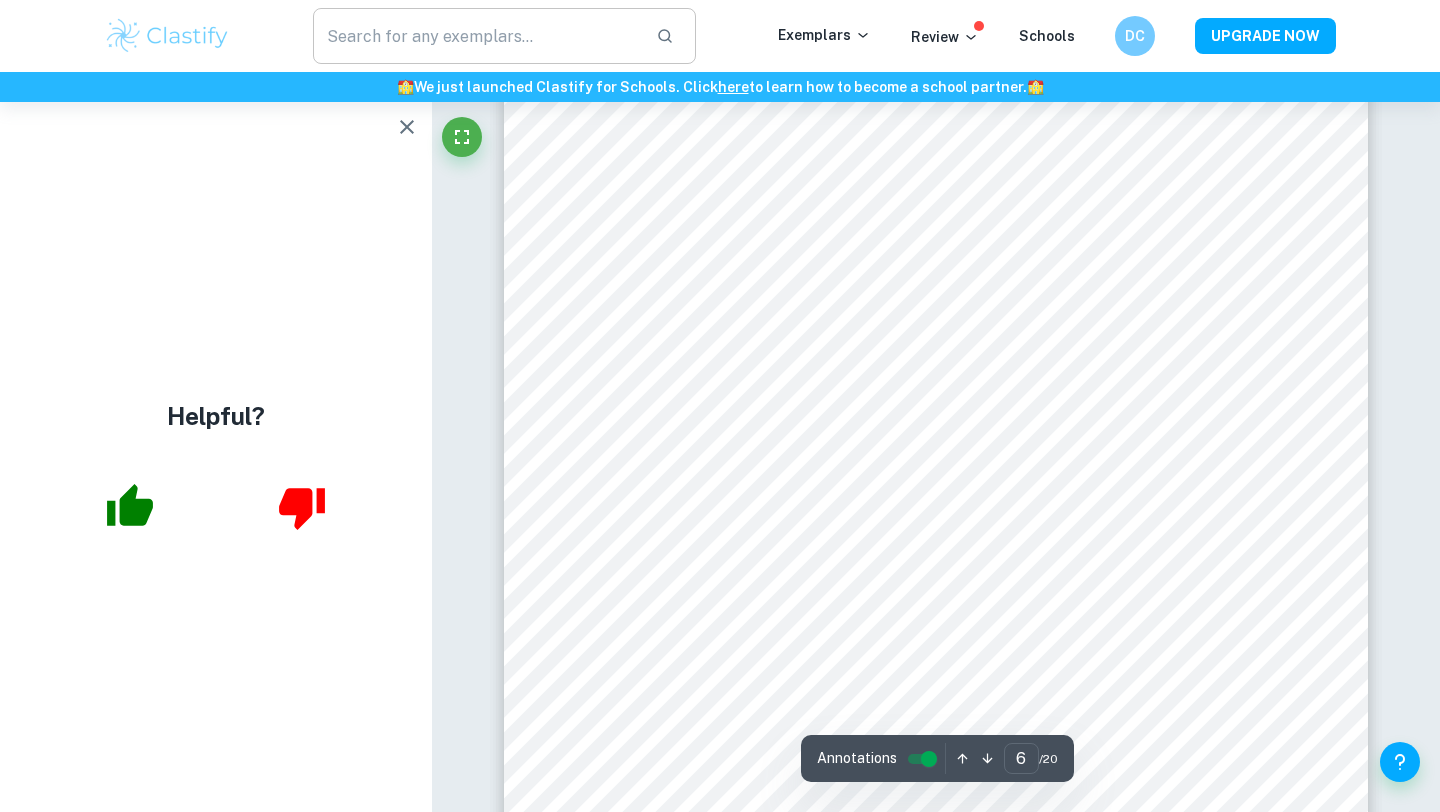 click at bounding box center [476, 36] 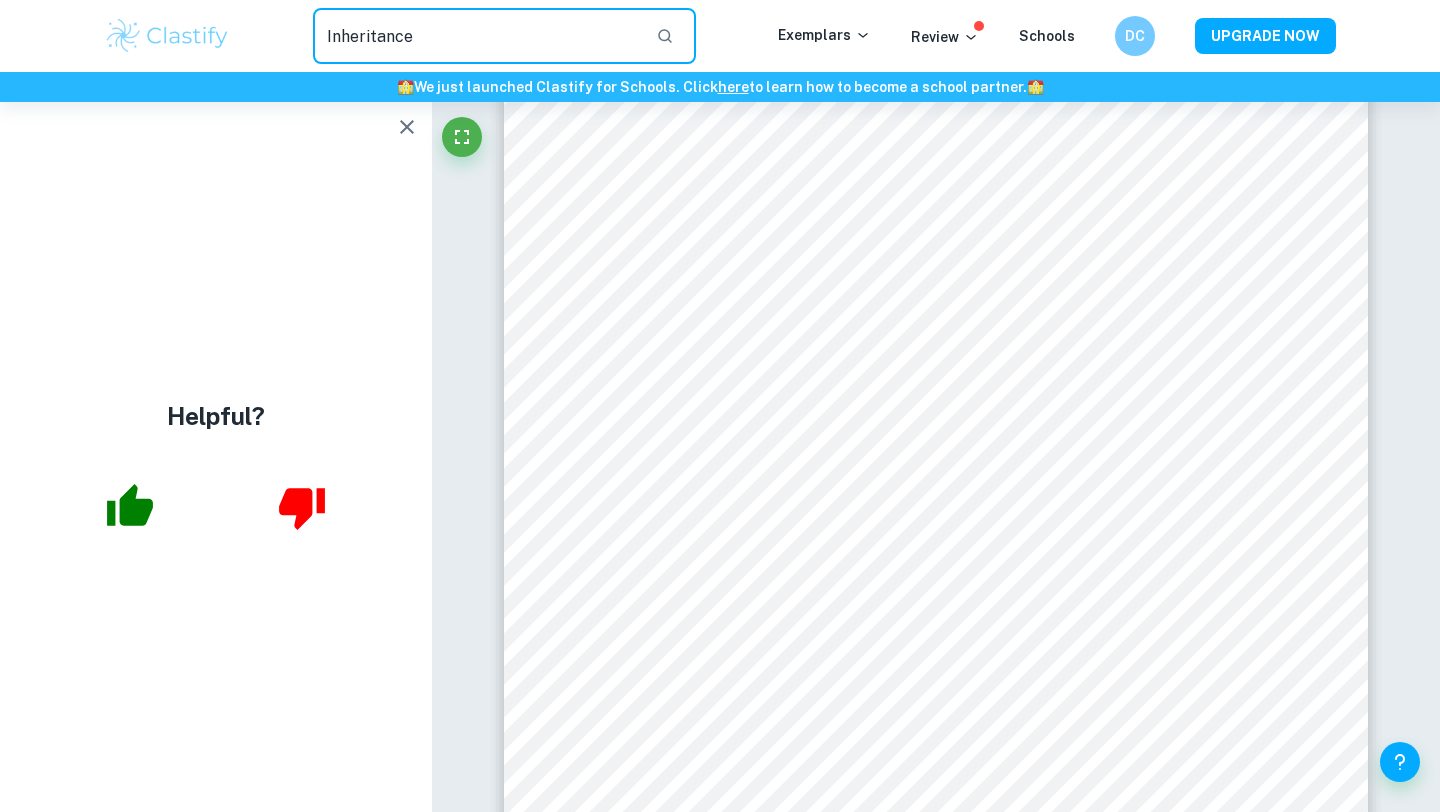 type on "Inheritance" 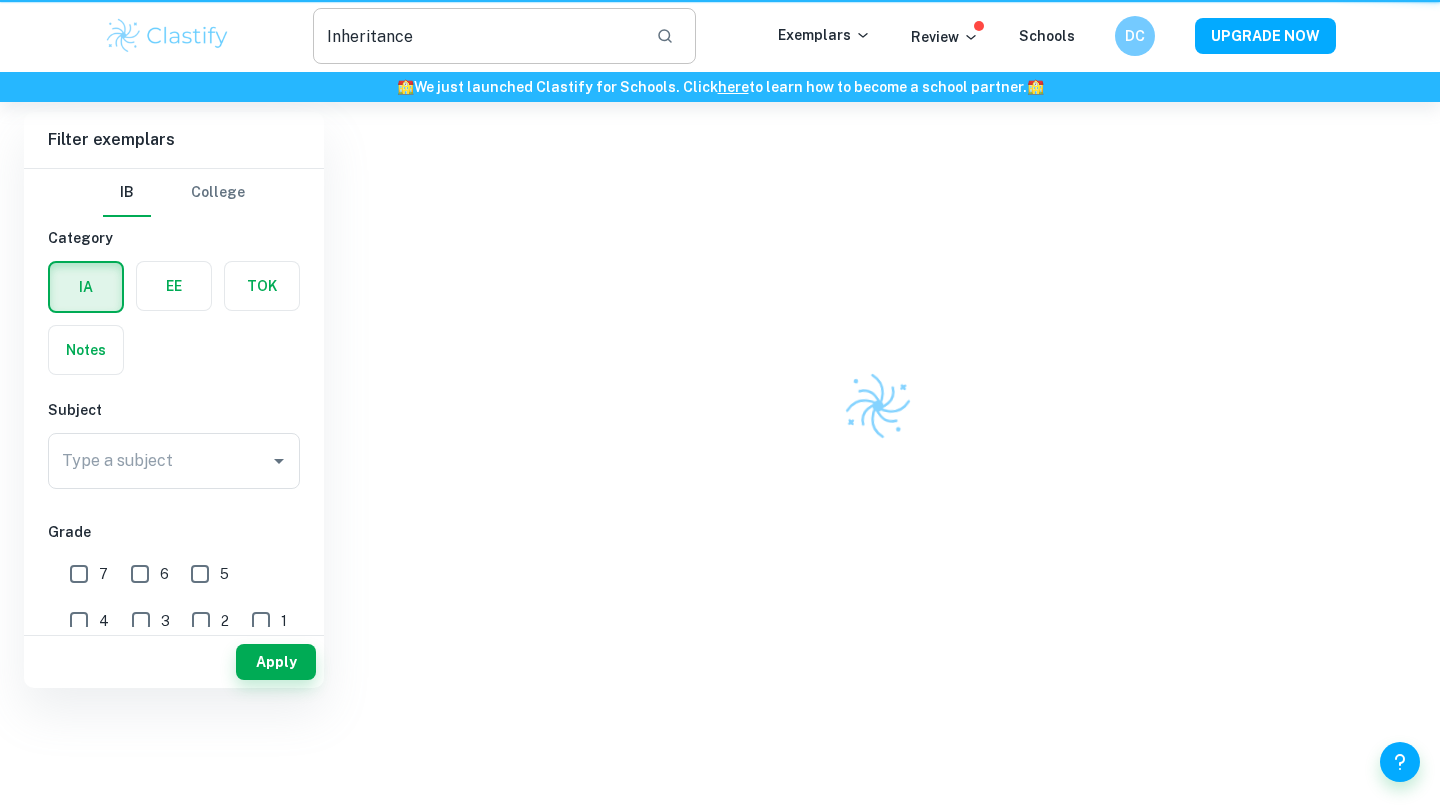 scroll, scrollTop: 0, scrollLeft: 0, axis: both 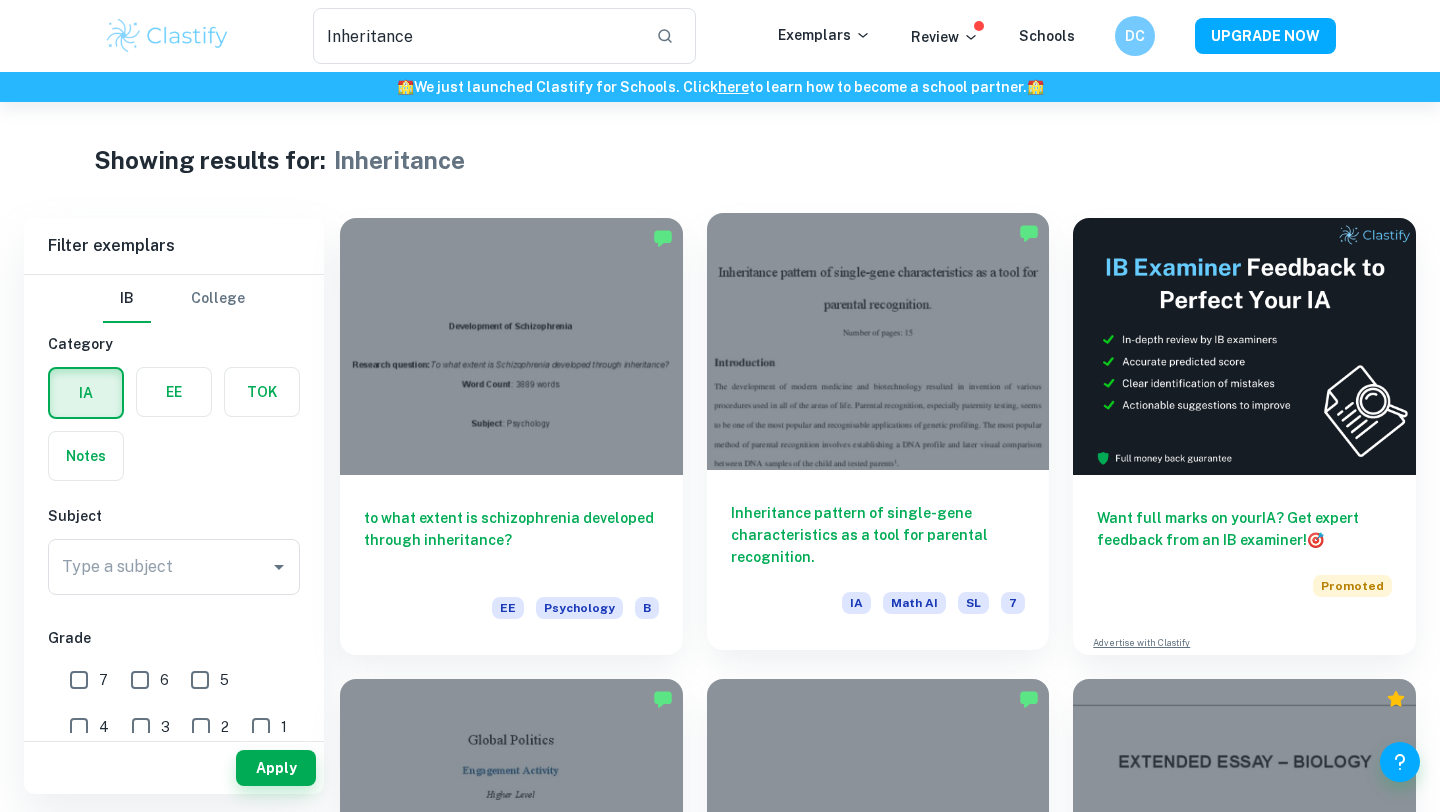 click at bounding box center [878, 341] 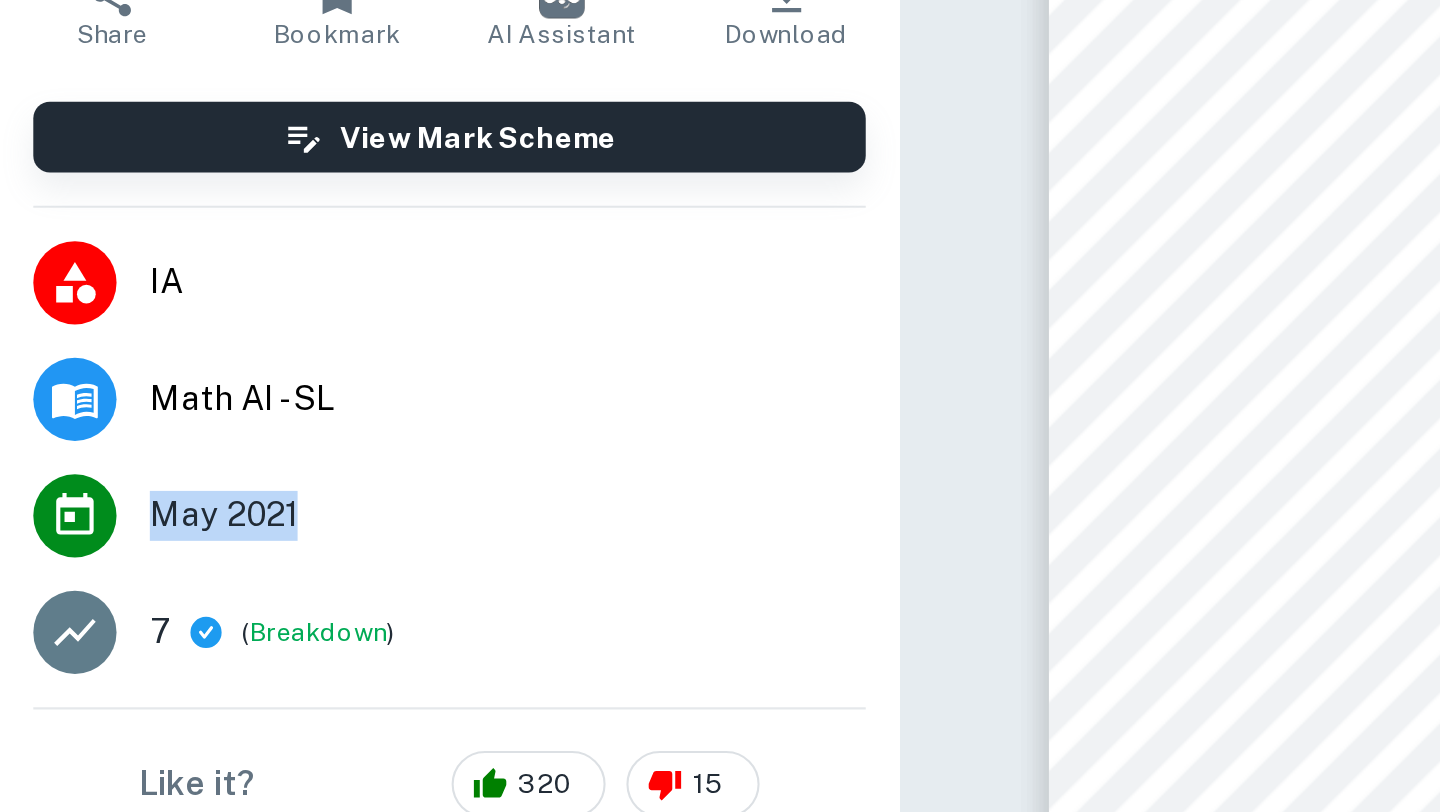 drag, startPoint x: 67, startPoint y: 502, endPoint x: 166, endPoint y: 502, distance: 99 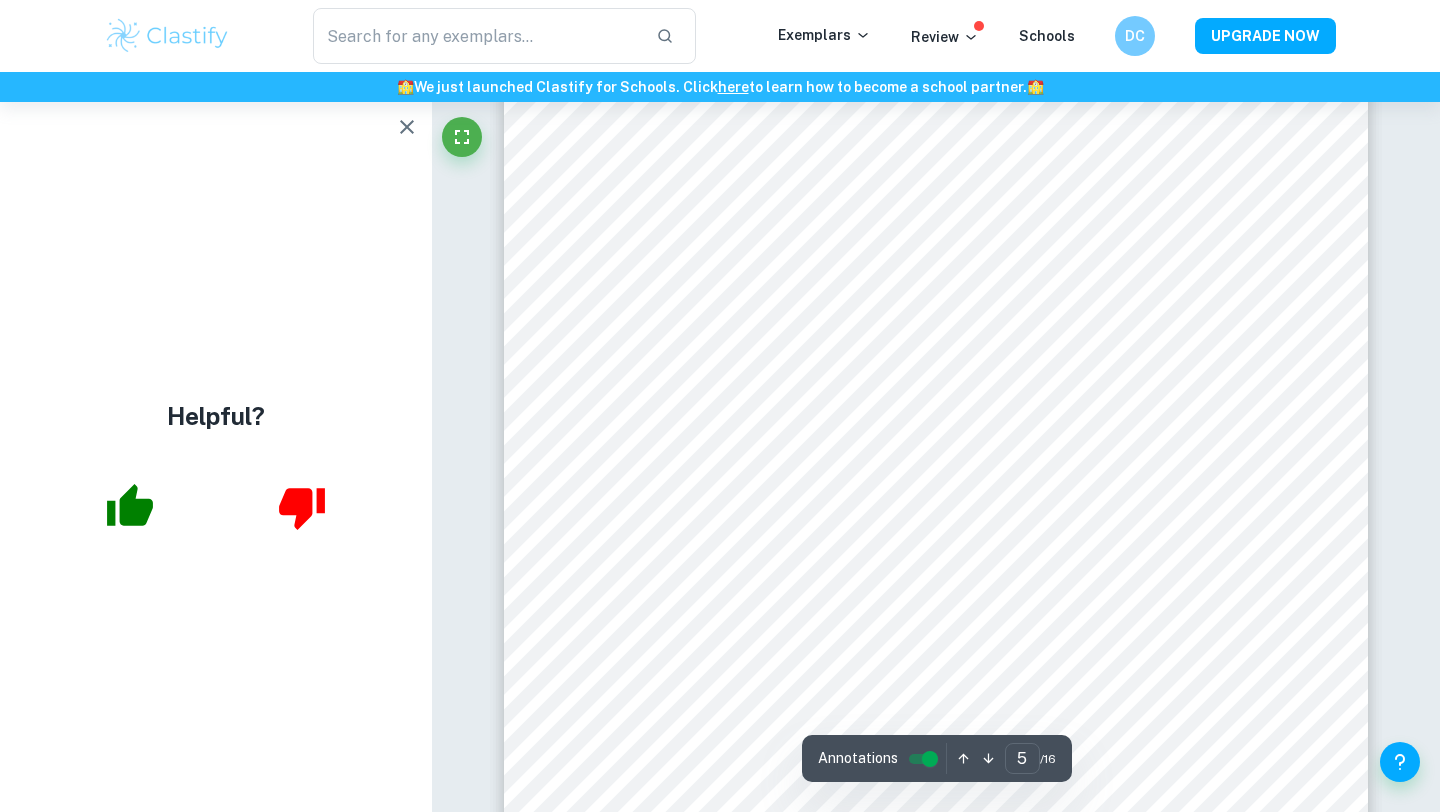 scroll, scrollTop: 5399, scrollLeft: 0, axis: vertical 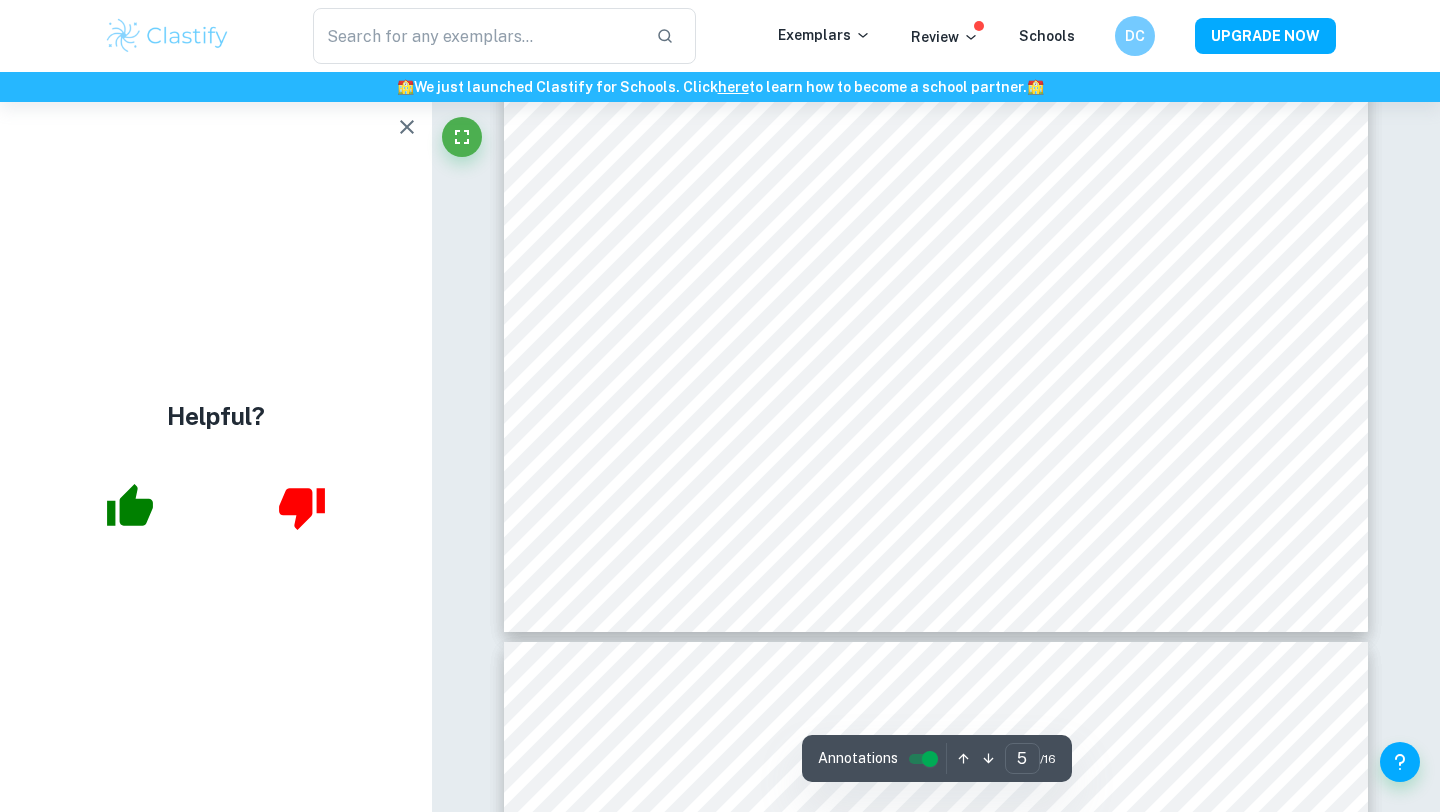click 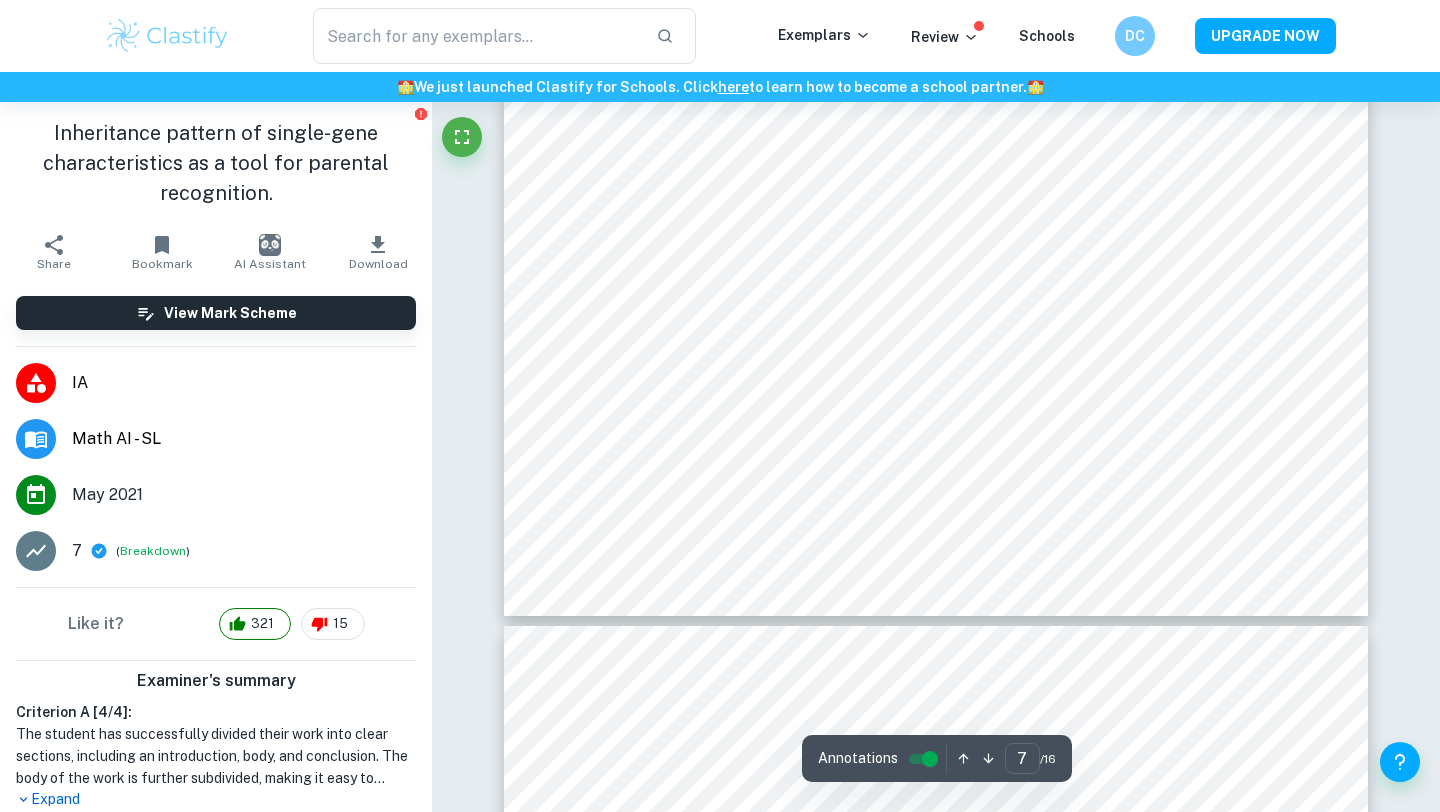 scroll, scrollTop: 8174, scrollLeft: 0, axis: vertical 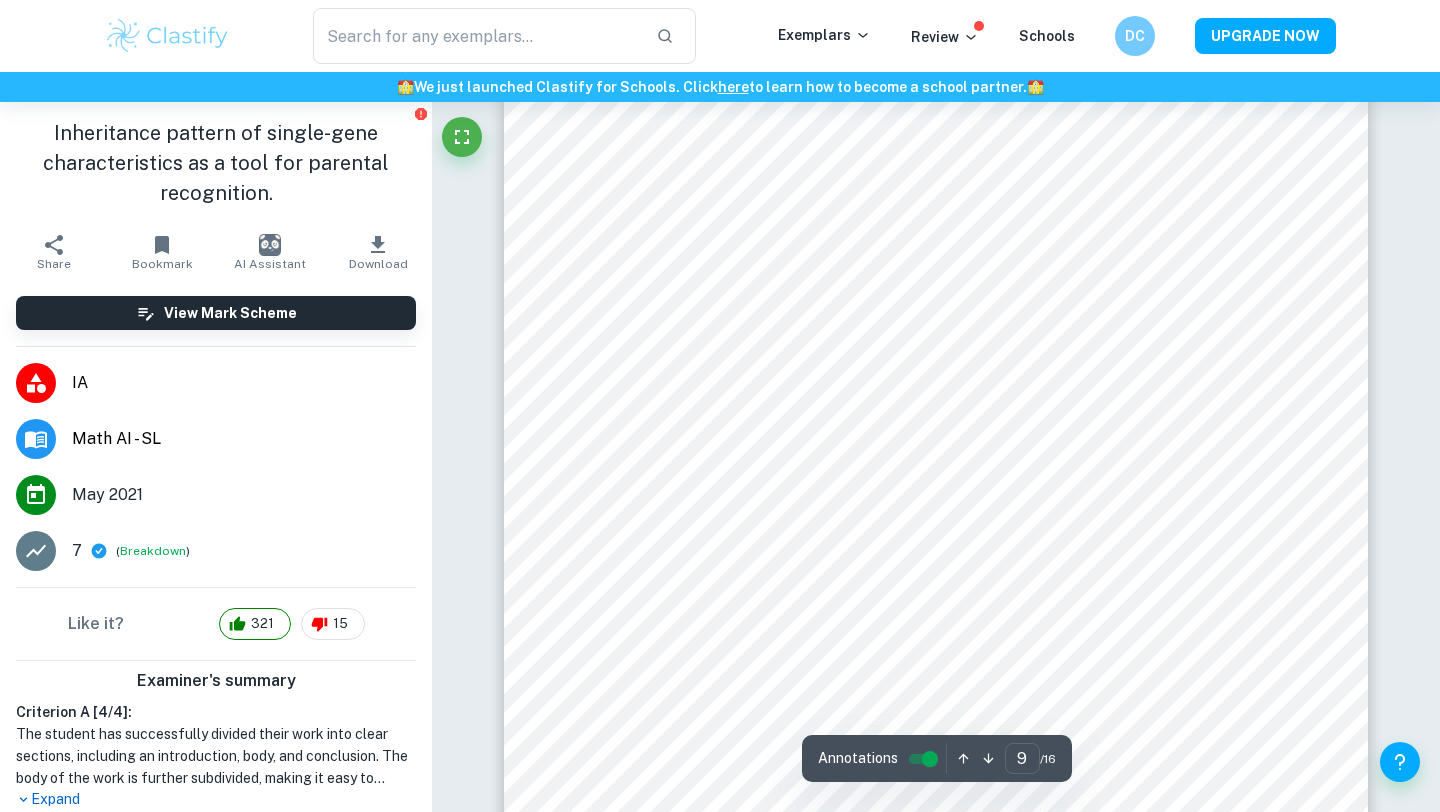 type on "10" 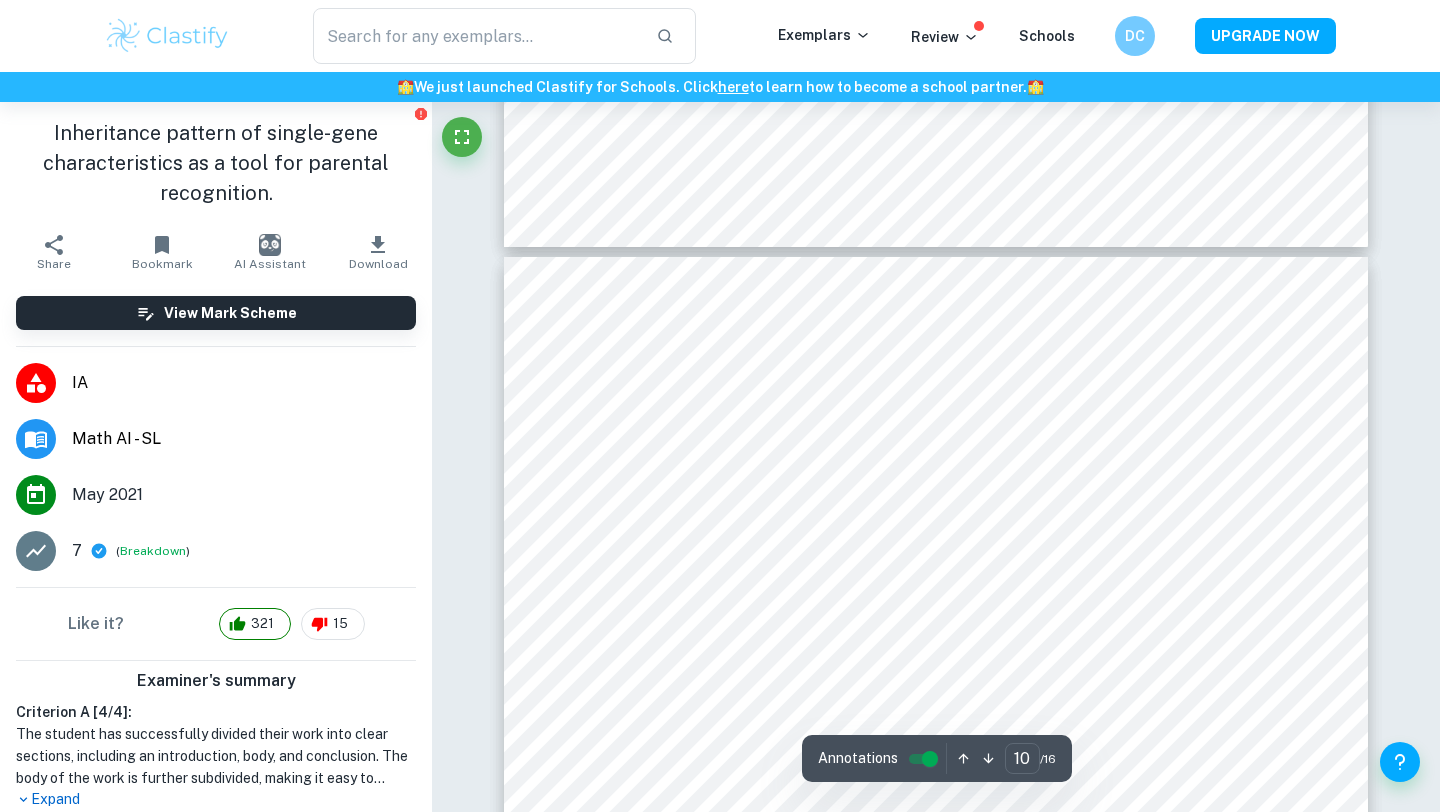 scroll, scrollTop: 10763, scrollLeft: 0, axis: vertical 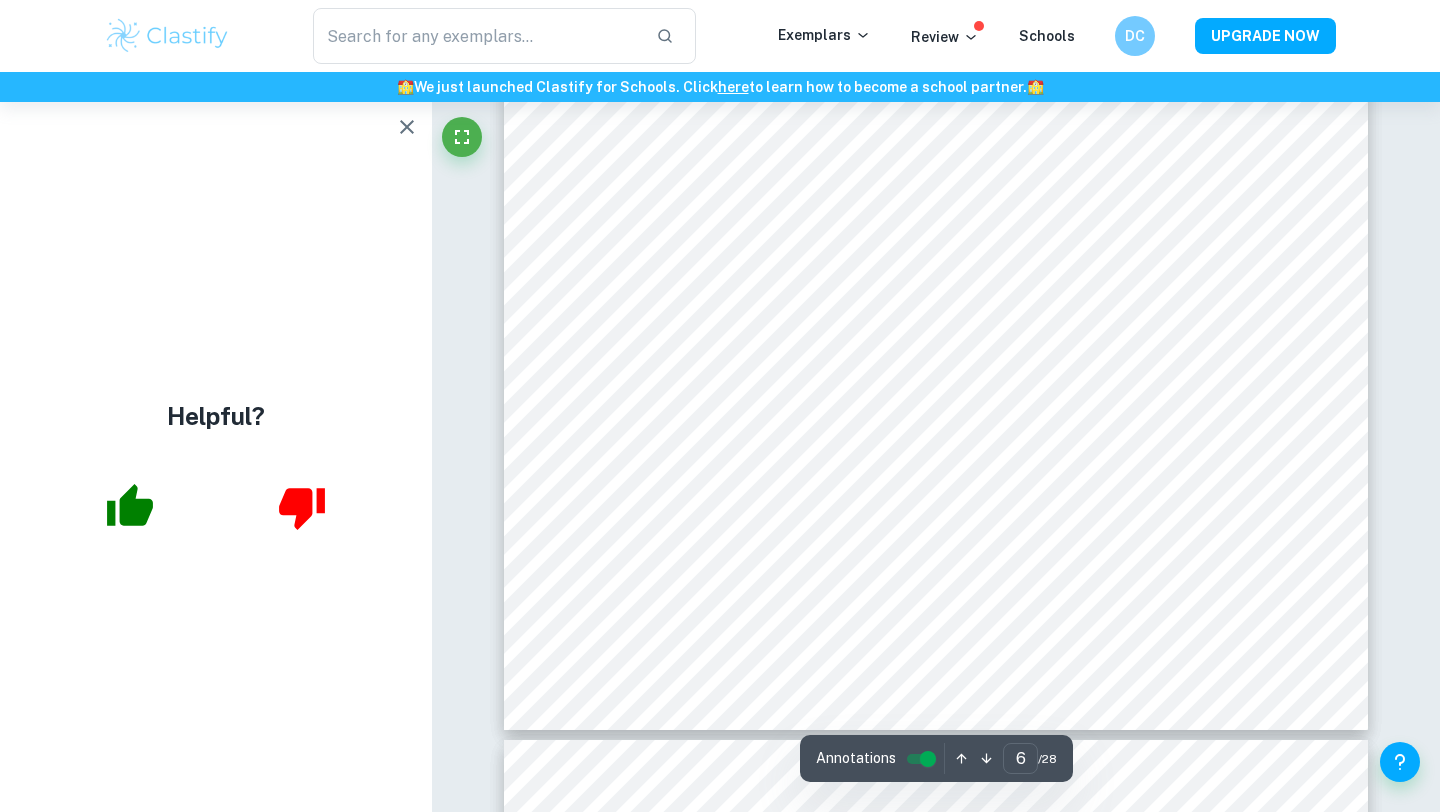 type on "7" 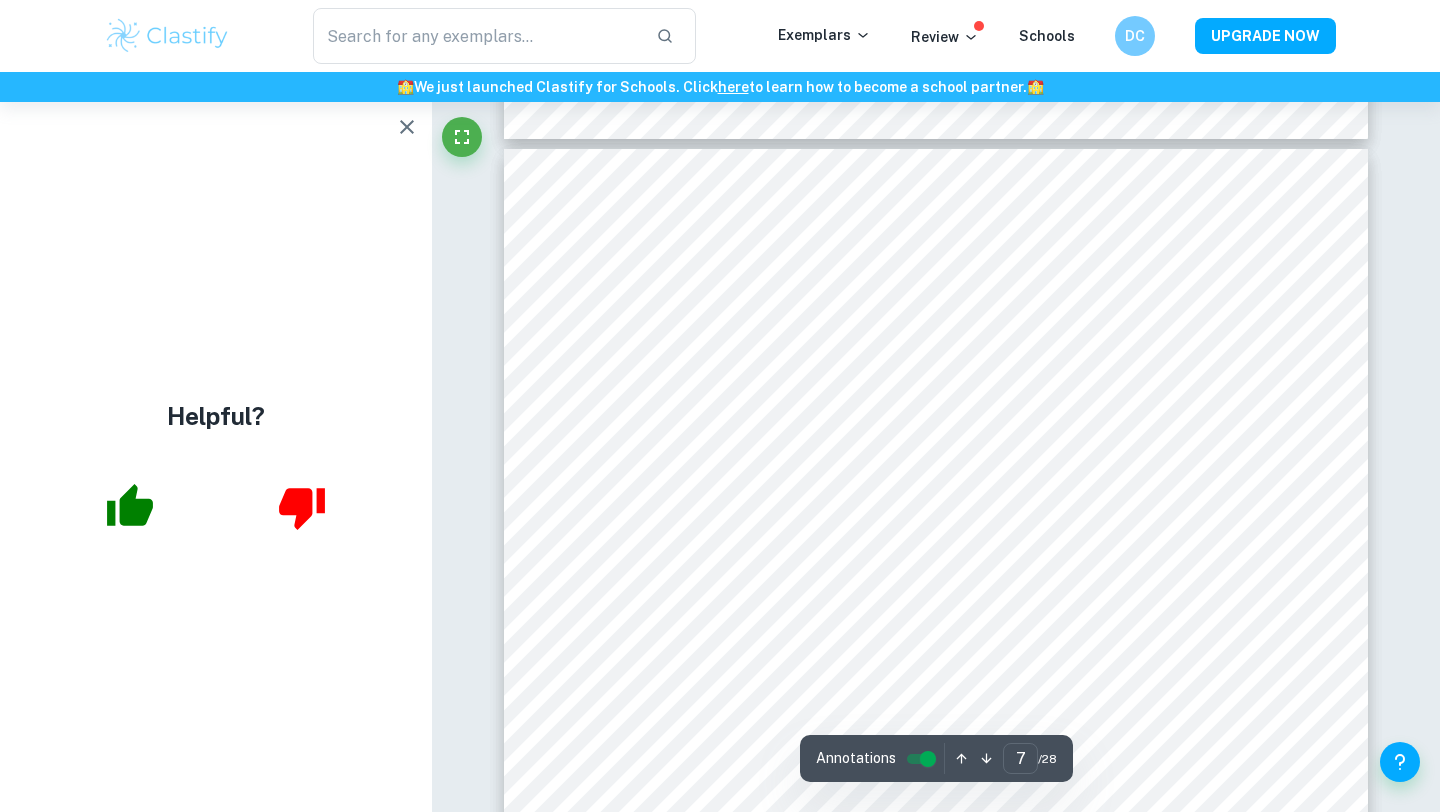 scroll, scrollTop: 7121, scrollLeft: 0, axis: vertical 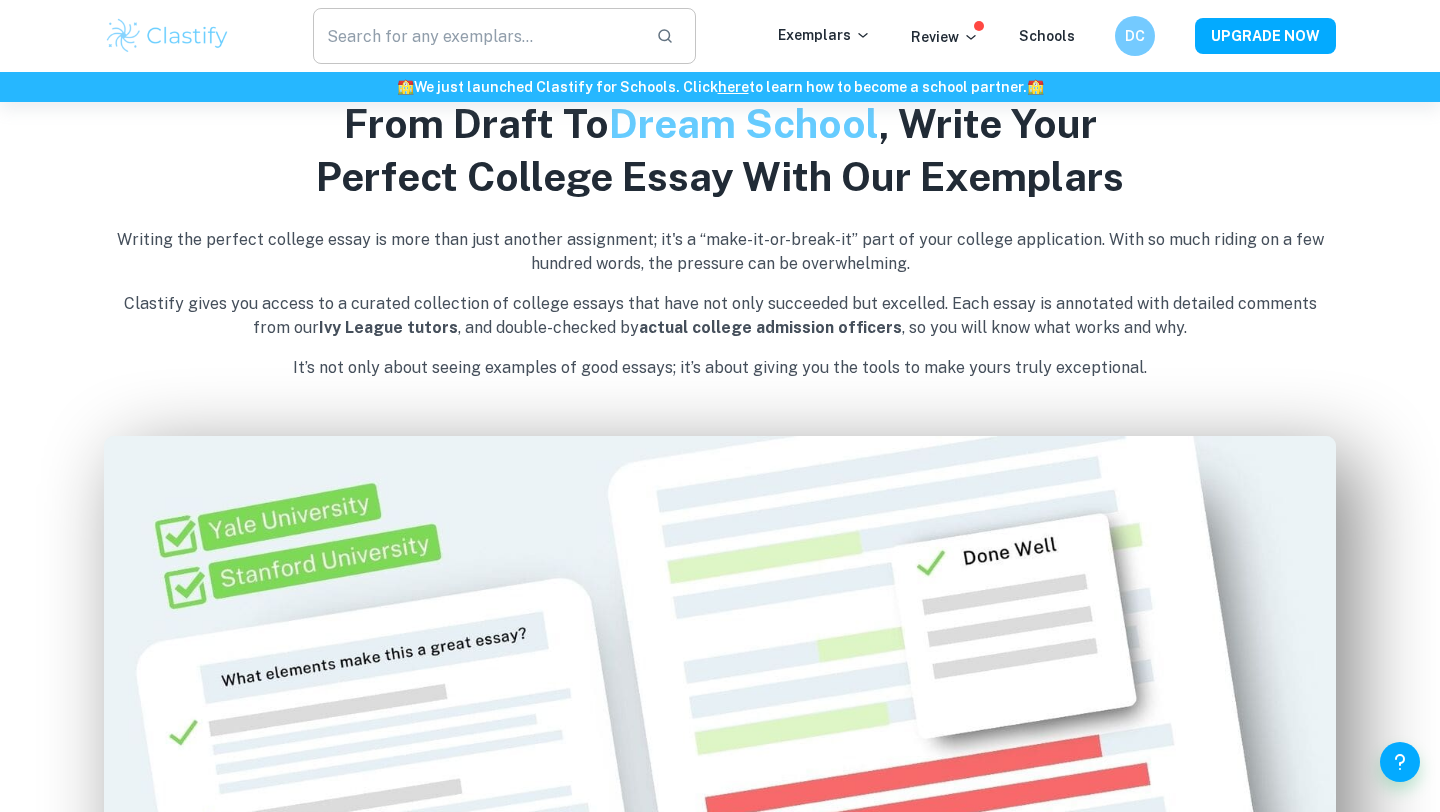 click at bounding box center (476, 36) 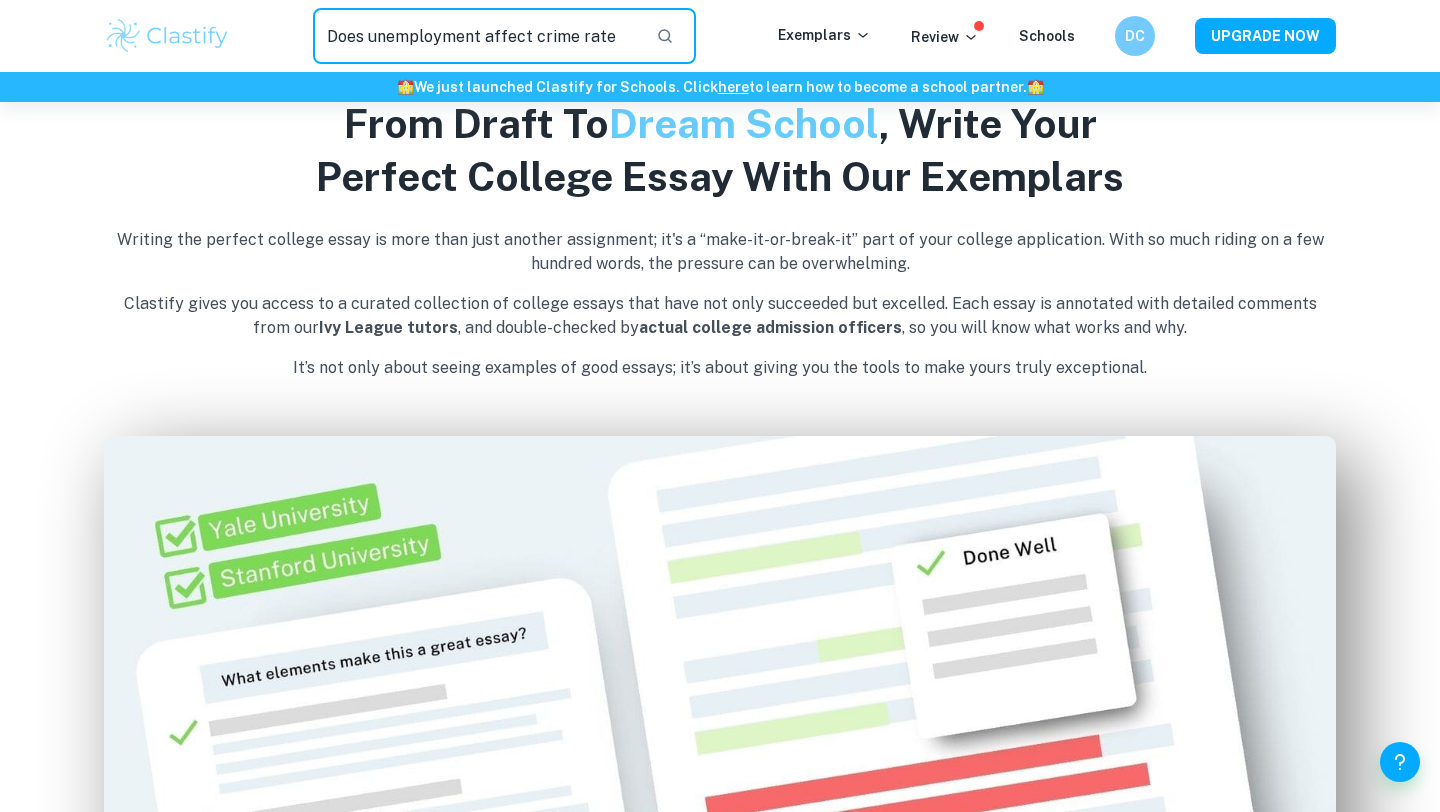 type on "Does unemployment affect crime rate" 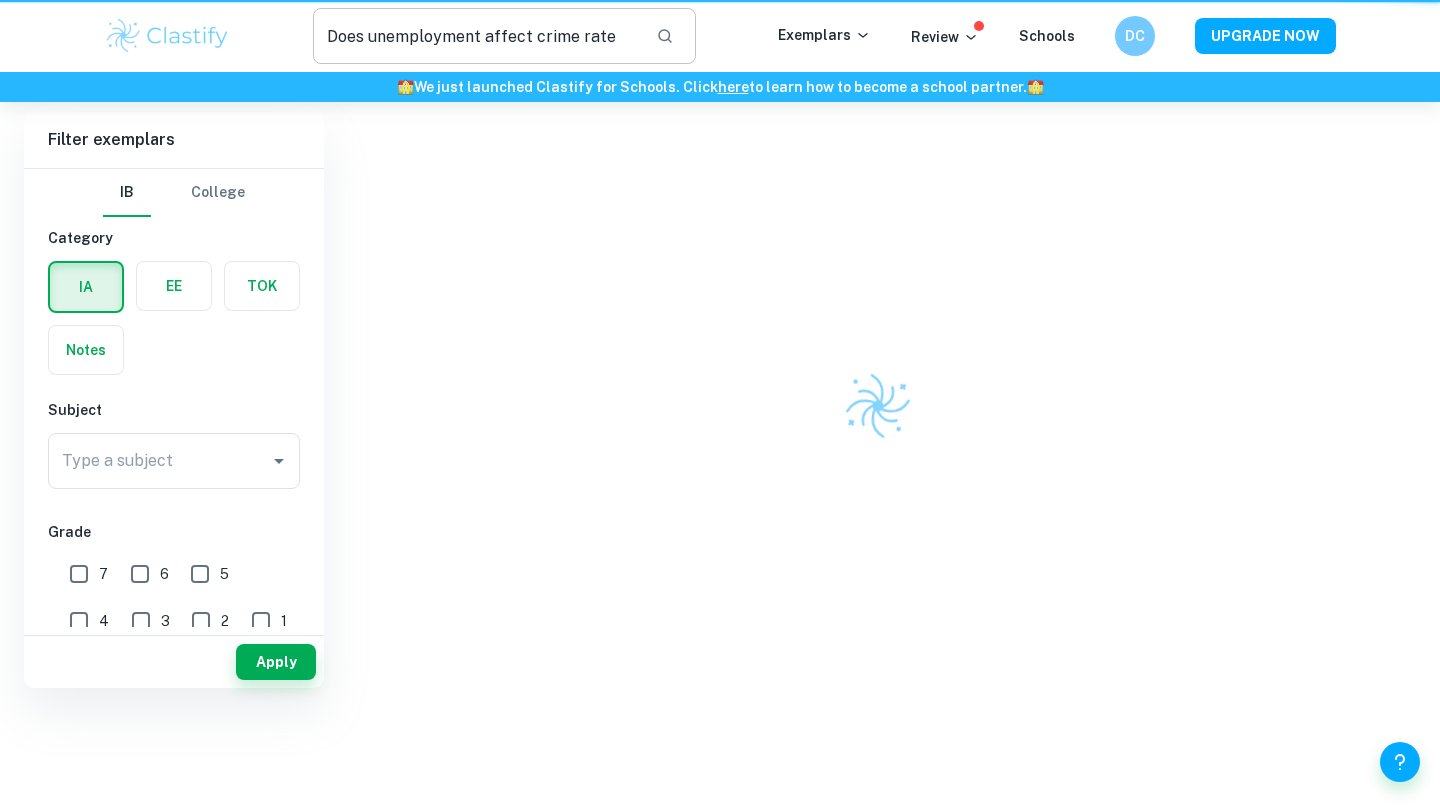 scroll, scrollTop: 0, scrollLeft: 0, axis: both 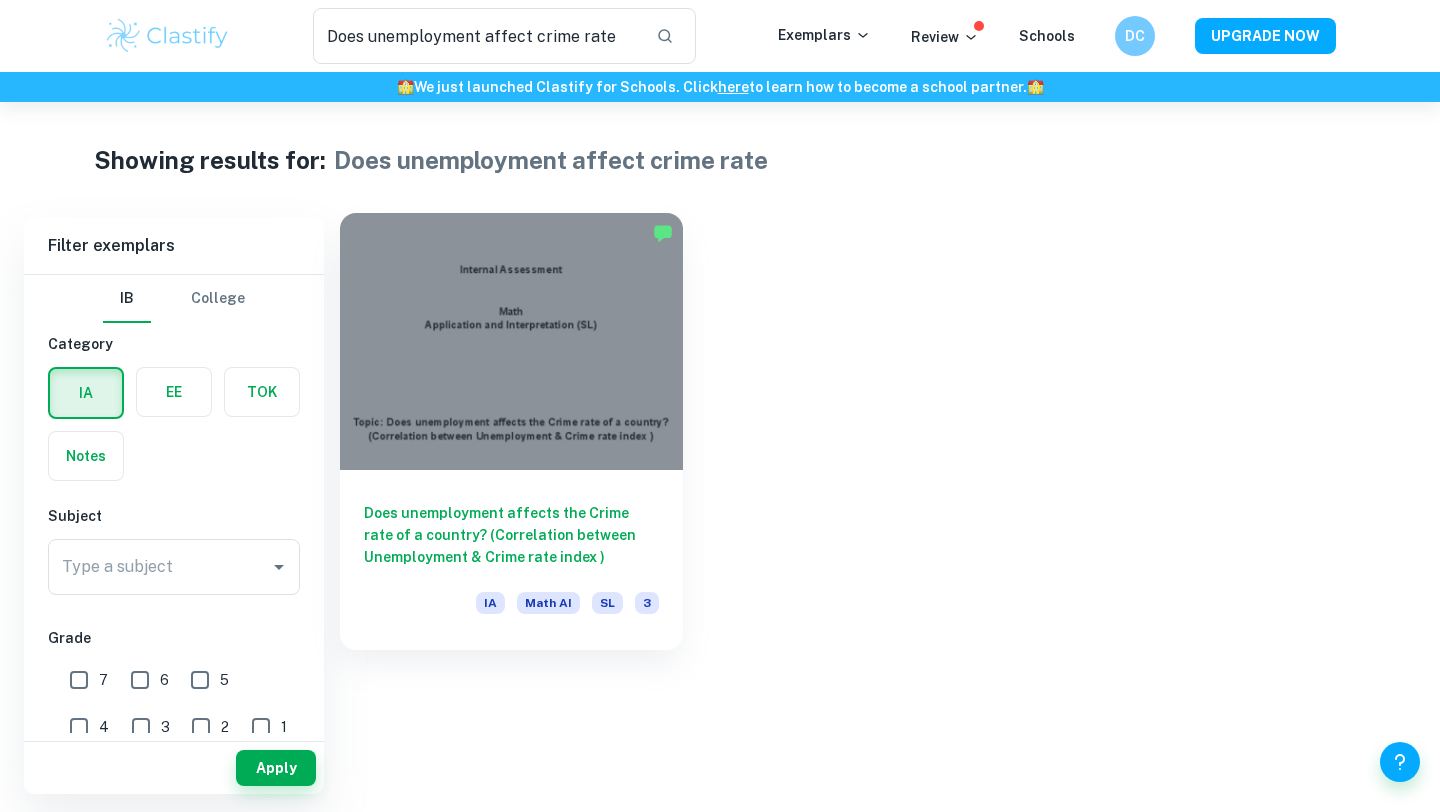 click at bounding box center [511, 341] 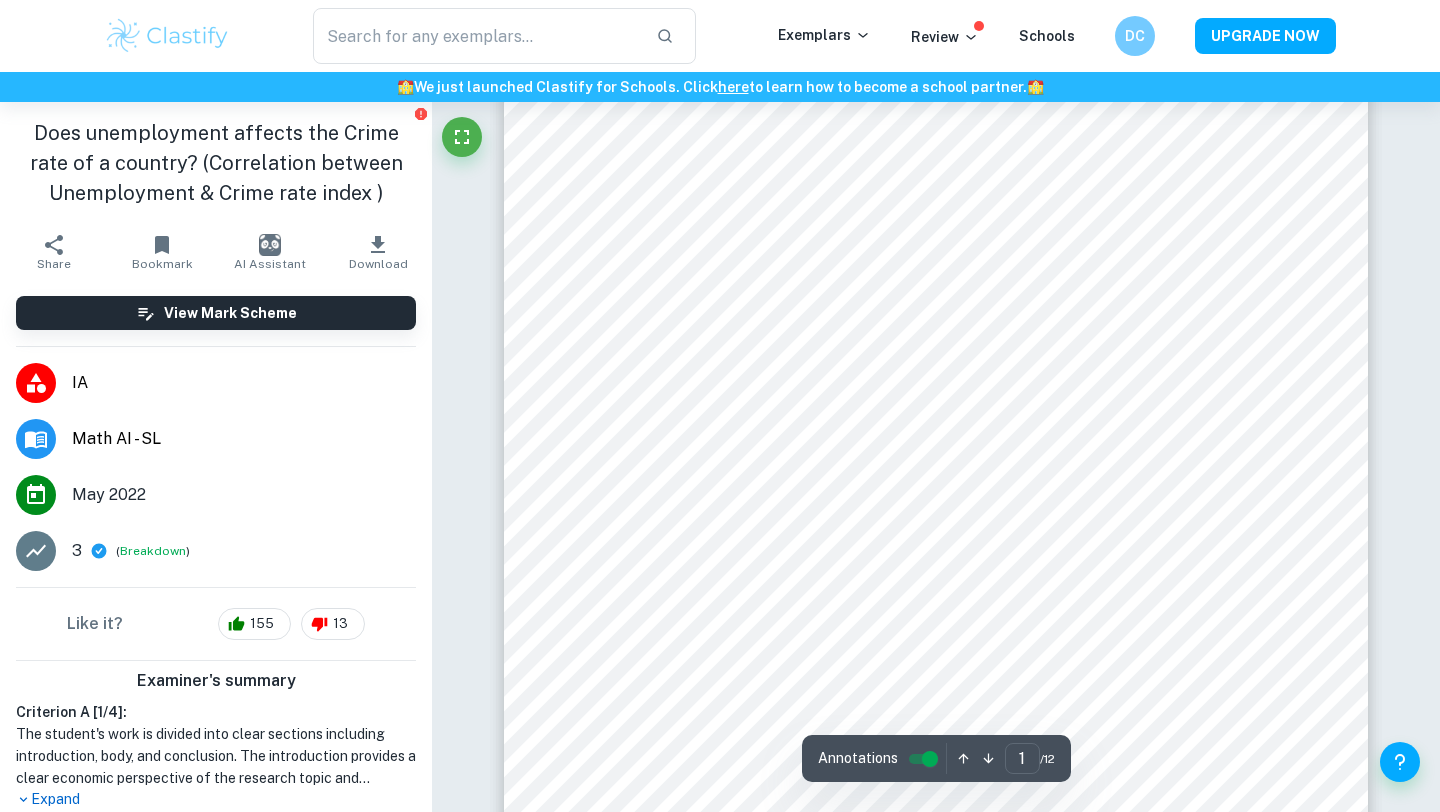scroll, scrollTop: 341, scrollLeft: 0, axis: vertical 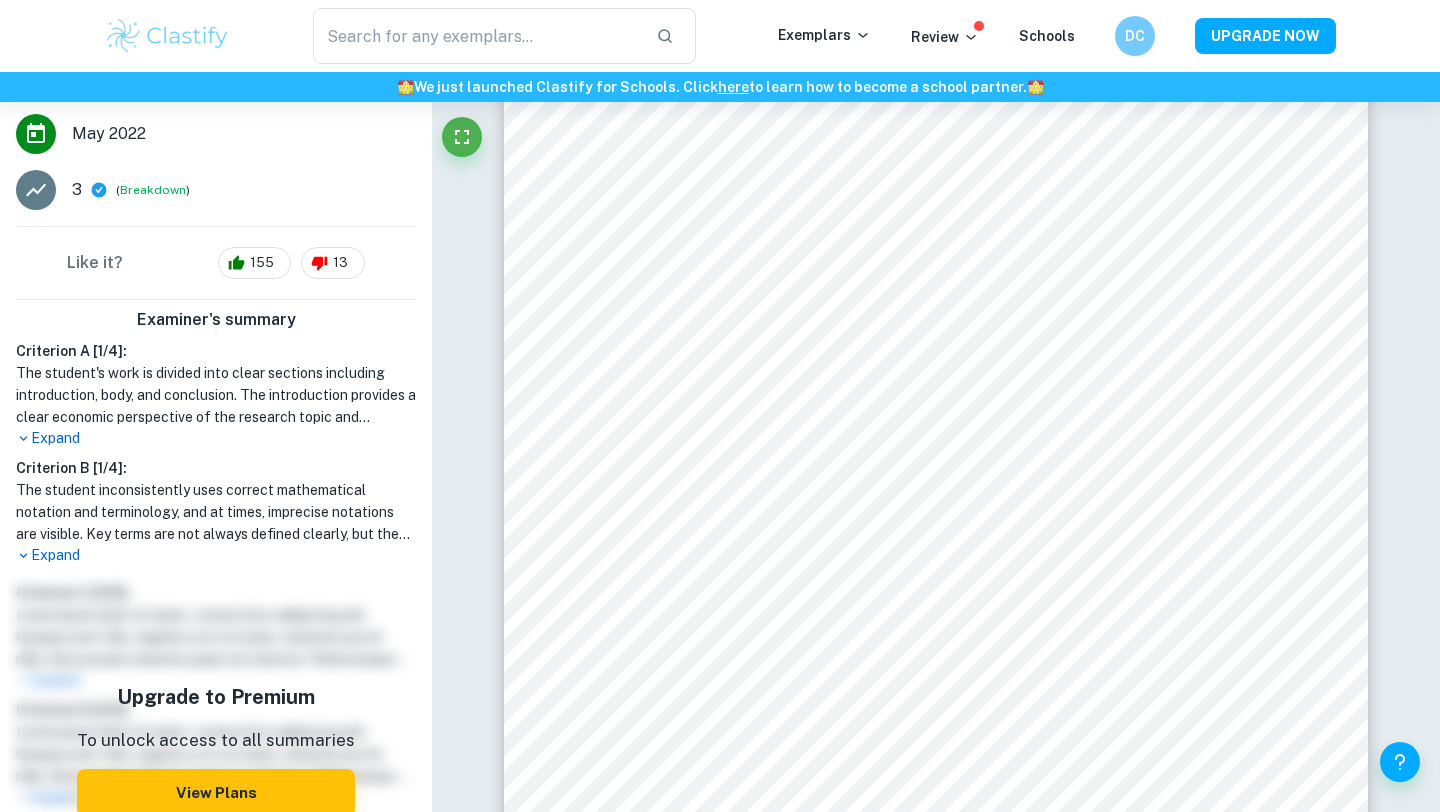 click on "Expand" at bounding box center (216, 555) 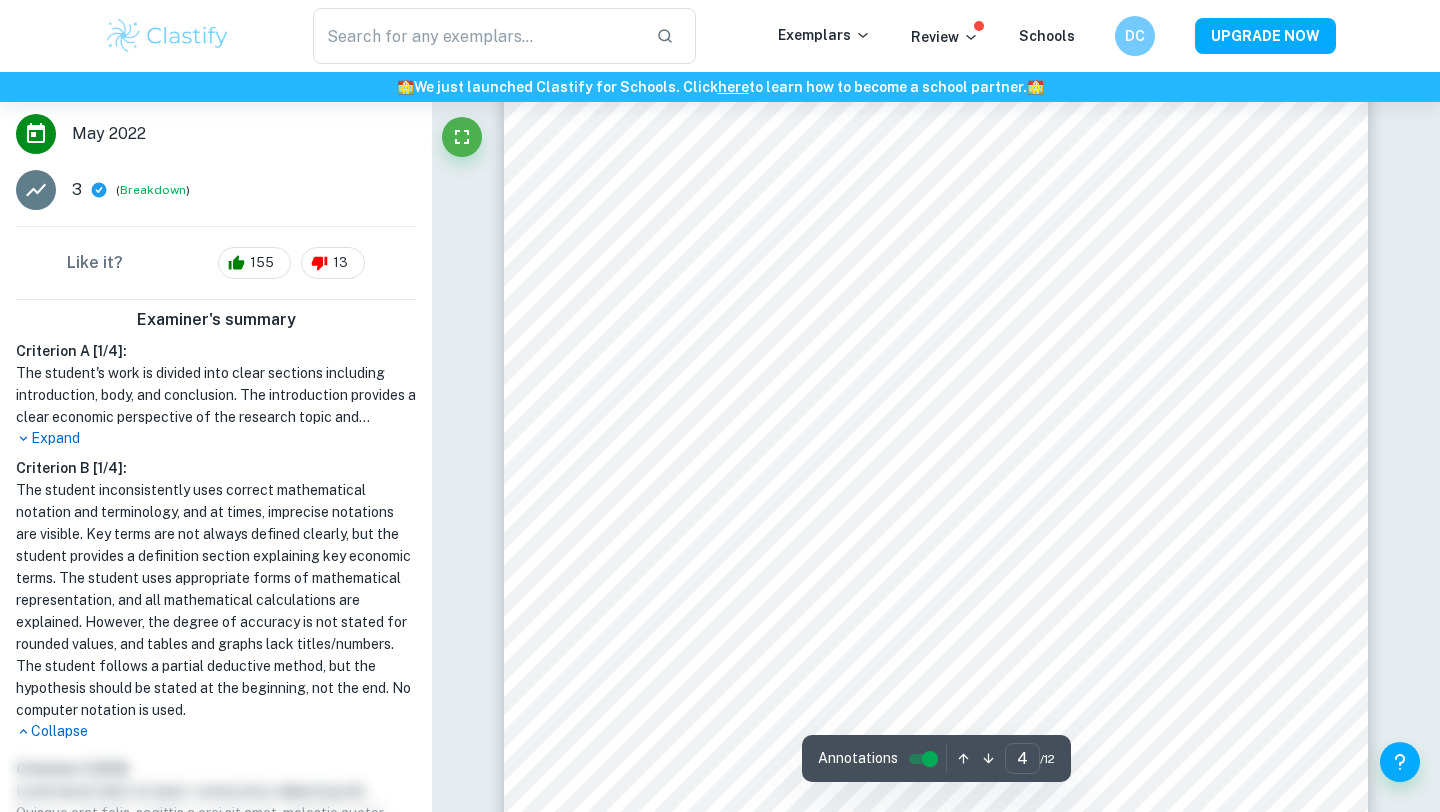 scroll, scrollTop: 3471, scrollLeft: 0, axis: vertical 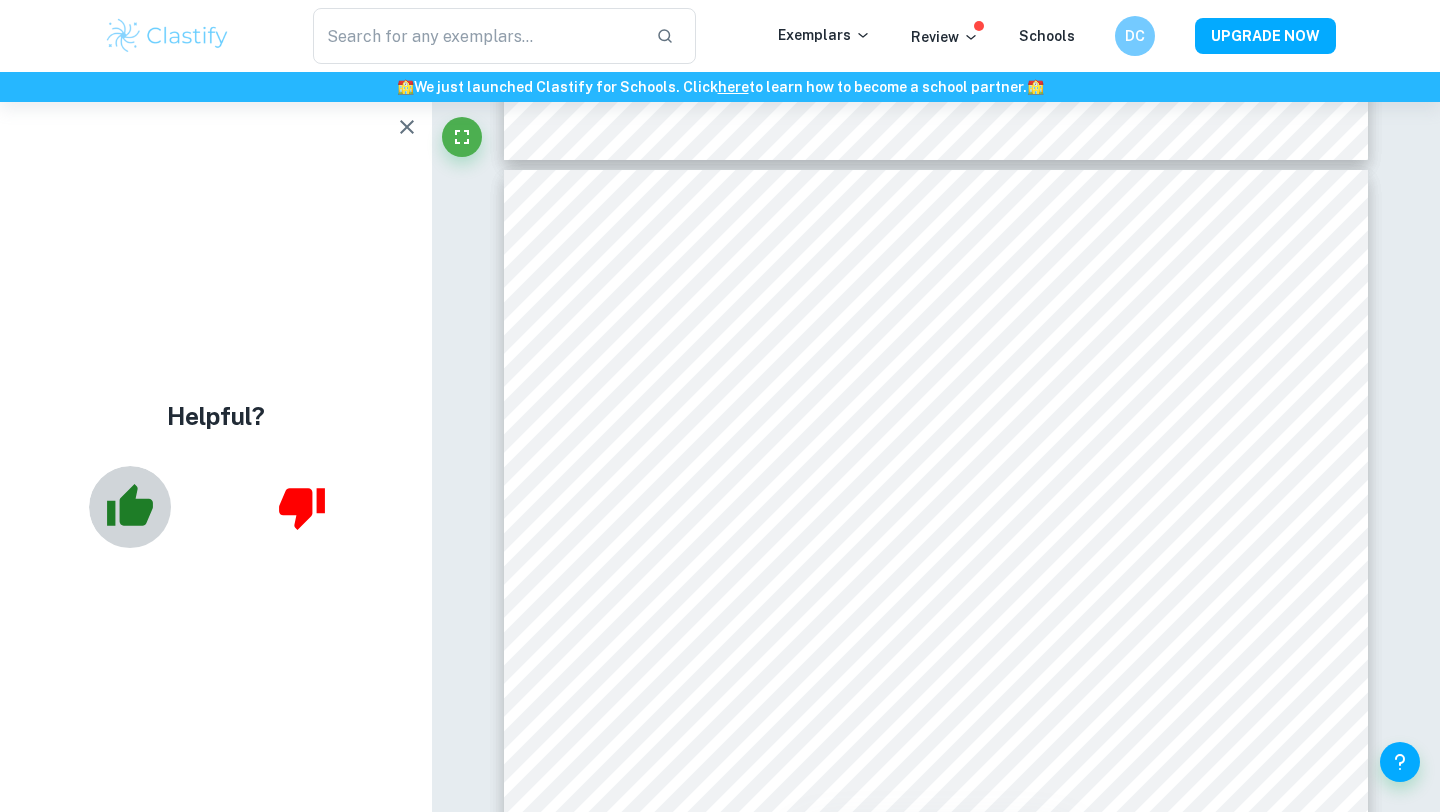 click 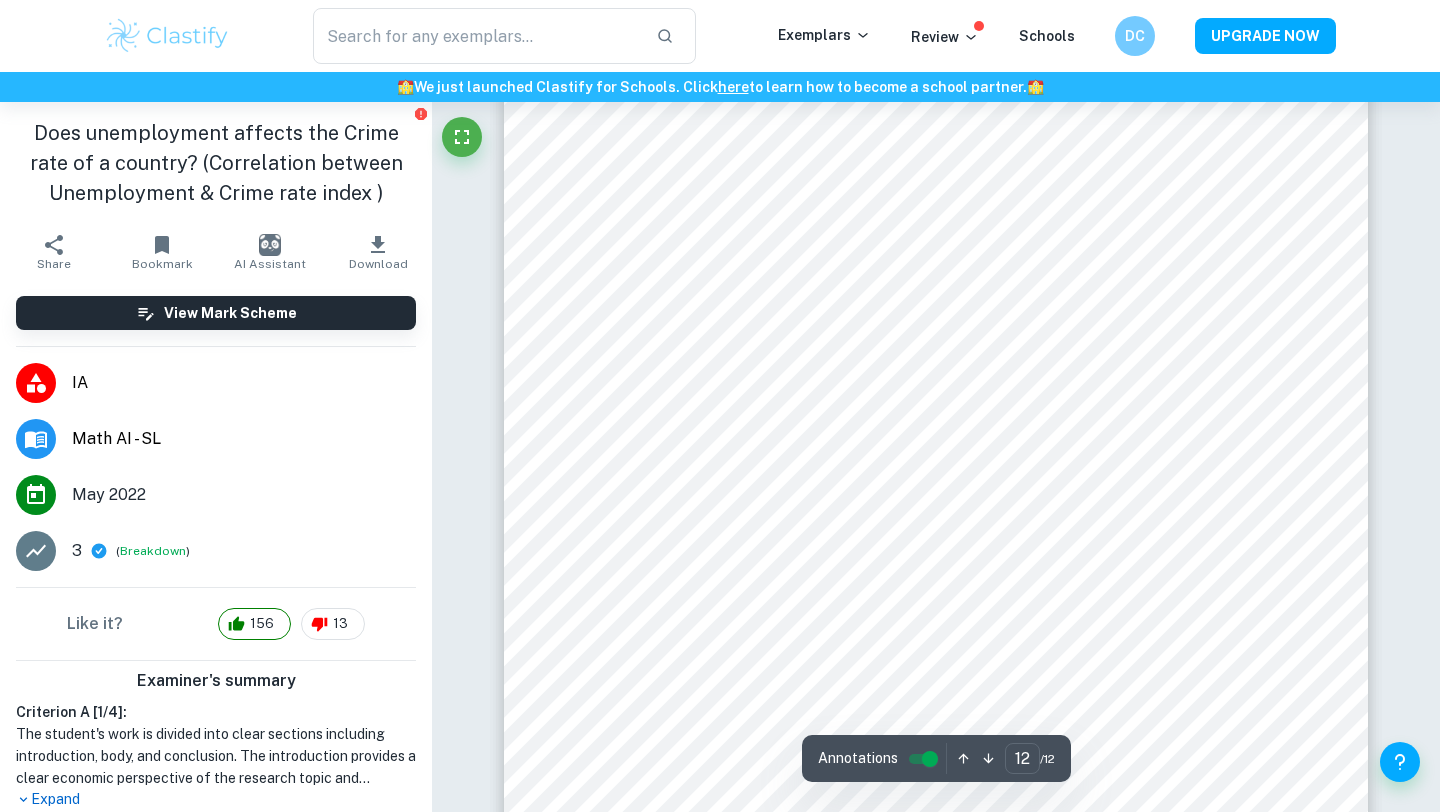 scroll, scrollTop: 13275, scrollLeft: 0, axis: vertical 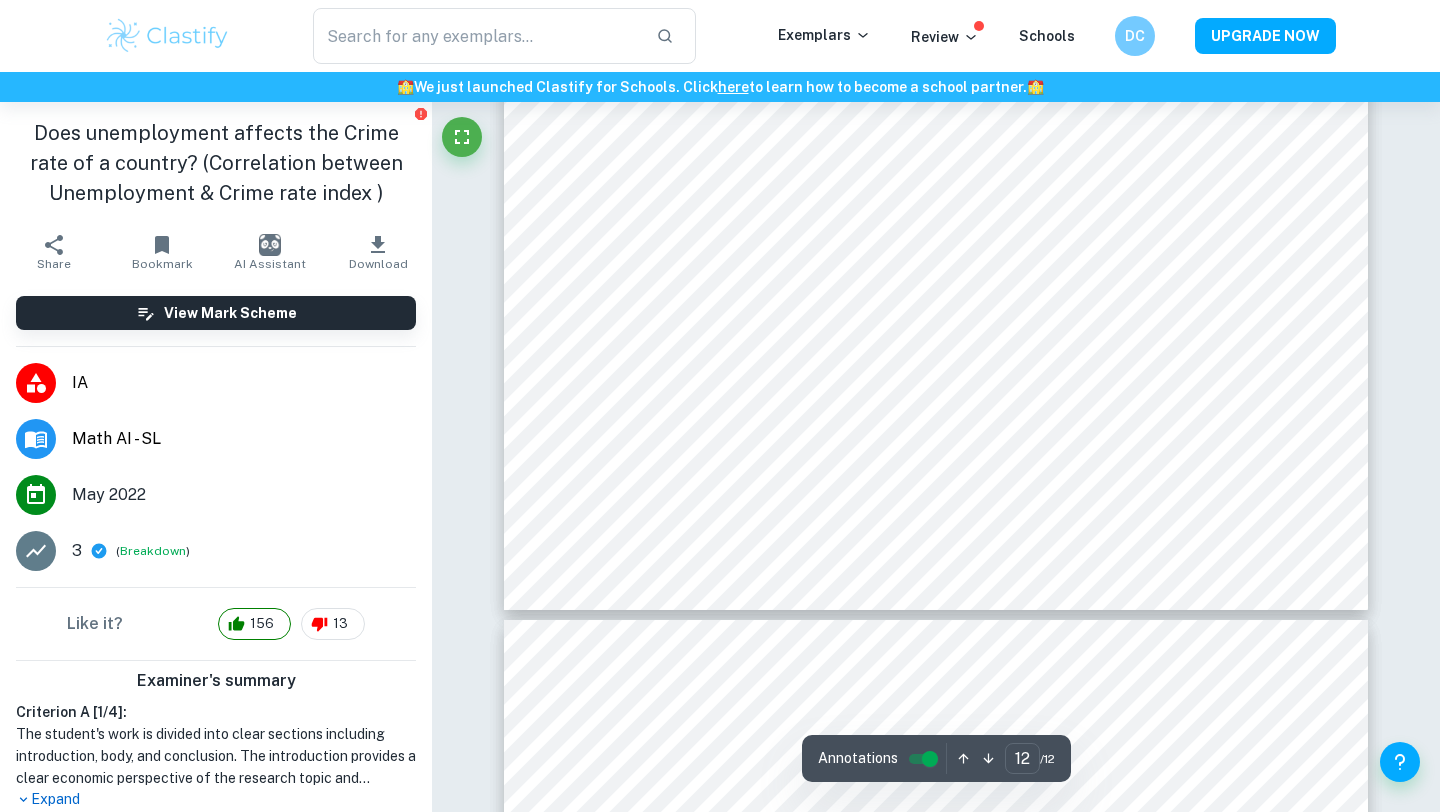 type on "11" 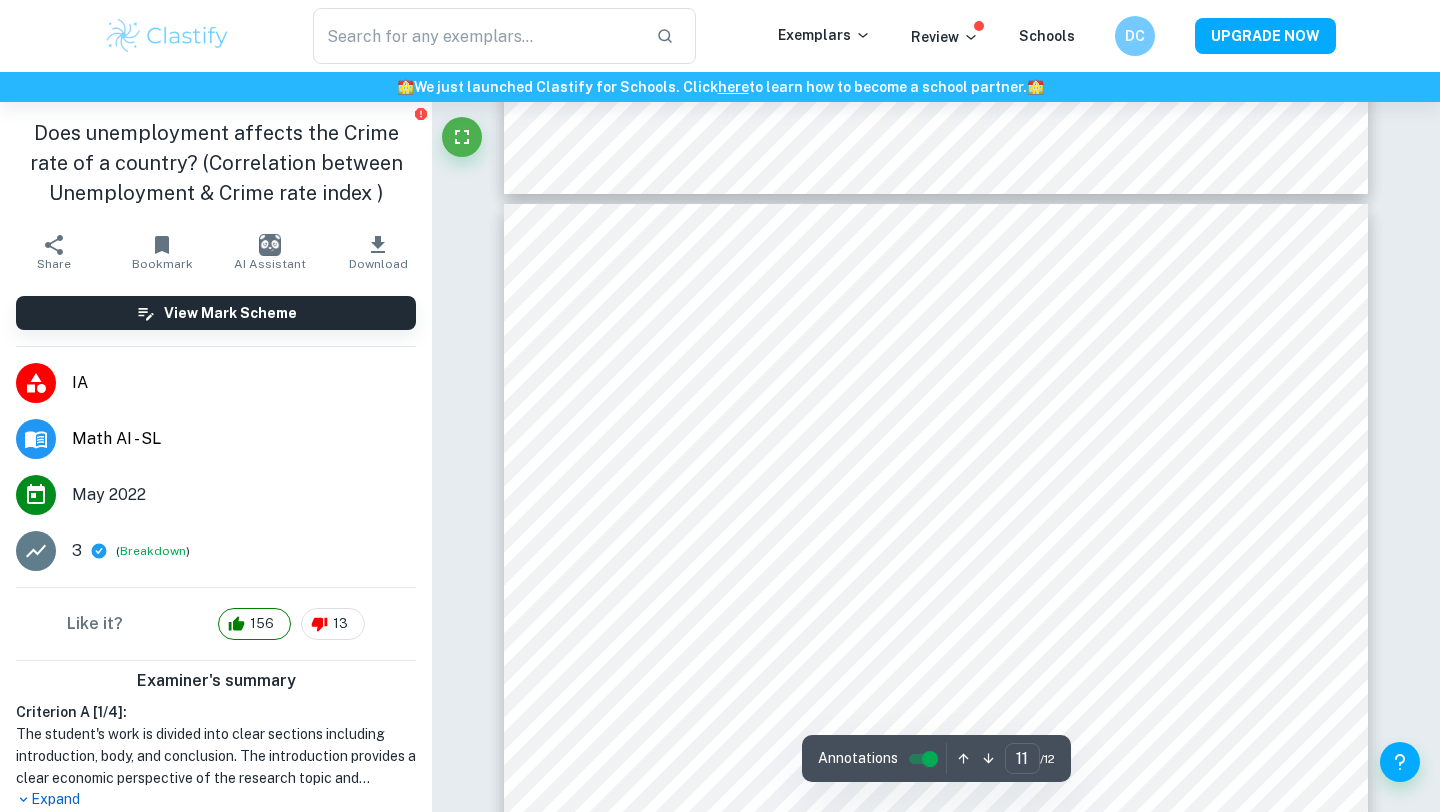 scroll, scrollTop: 11473, scrollLeft: 0, axis: vertical 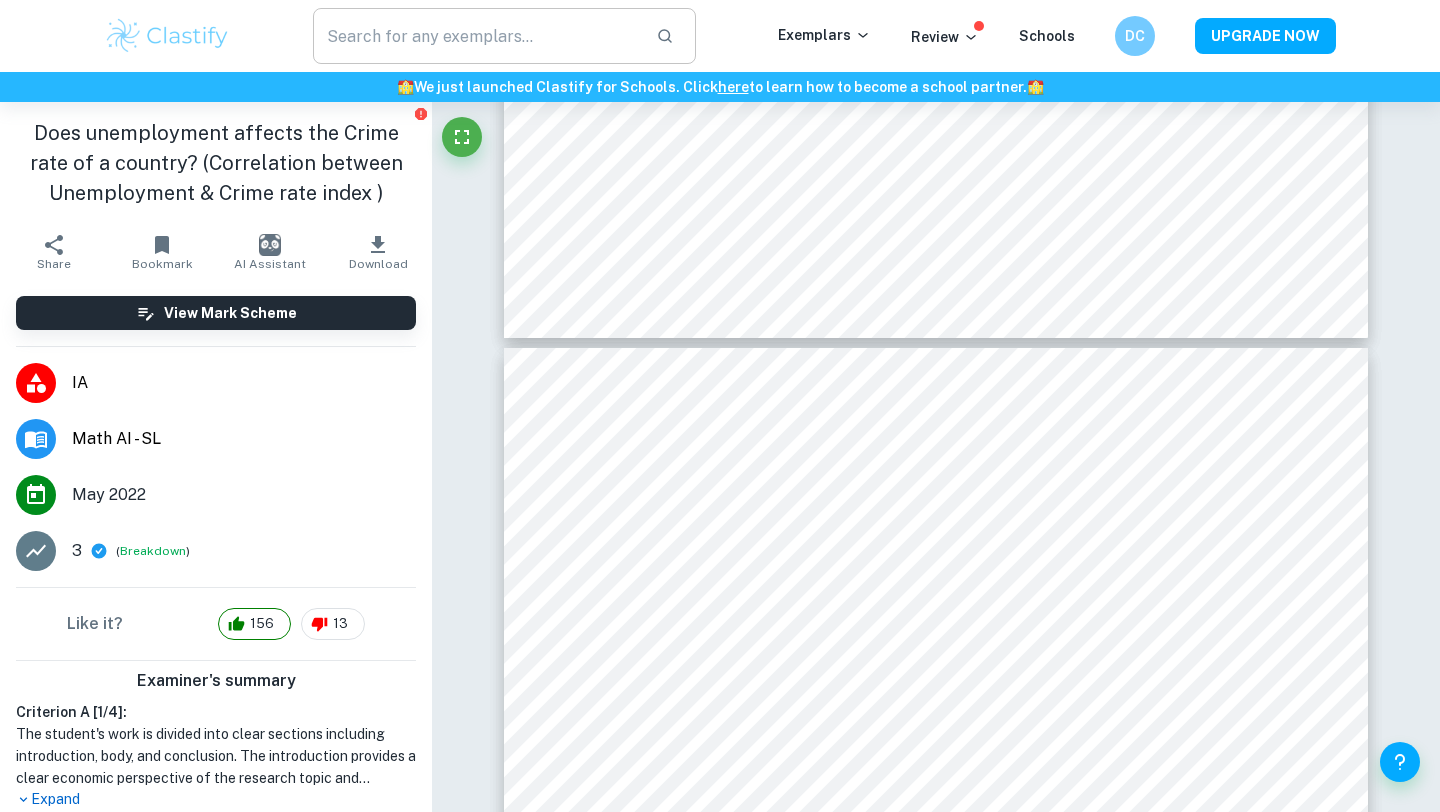 click at bounding box center [476, 36] 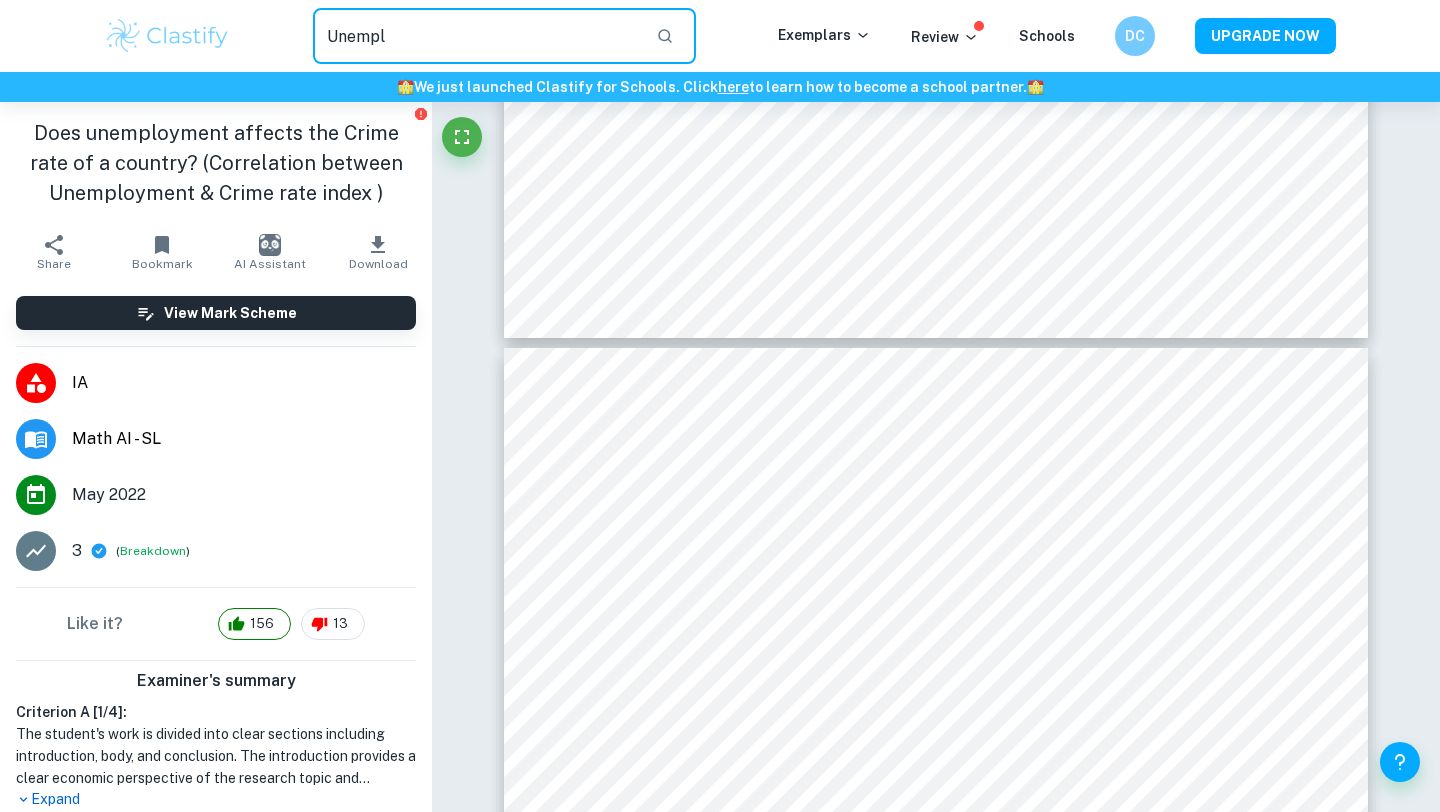 type on "Unemplo" 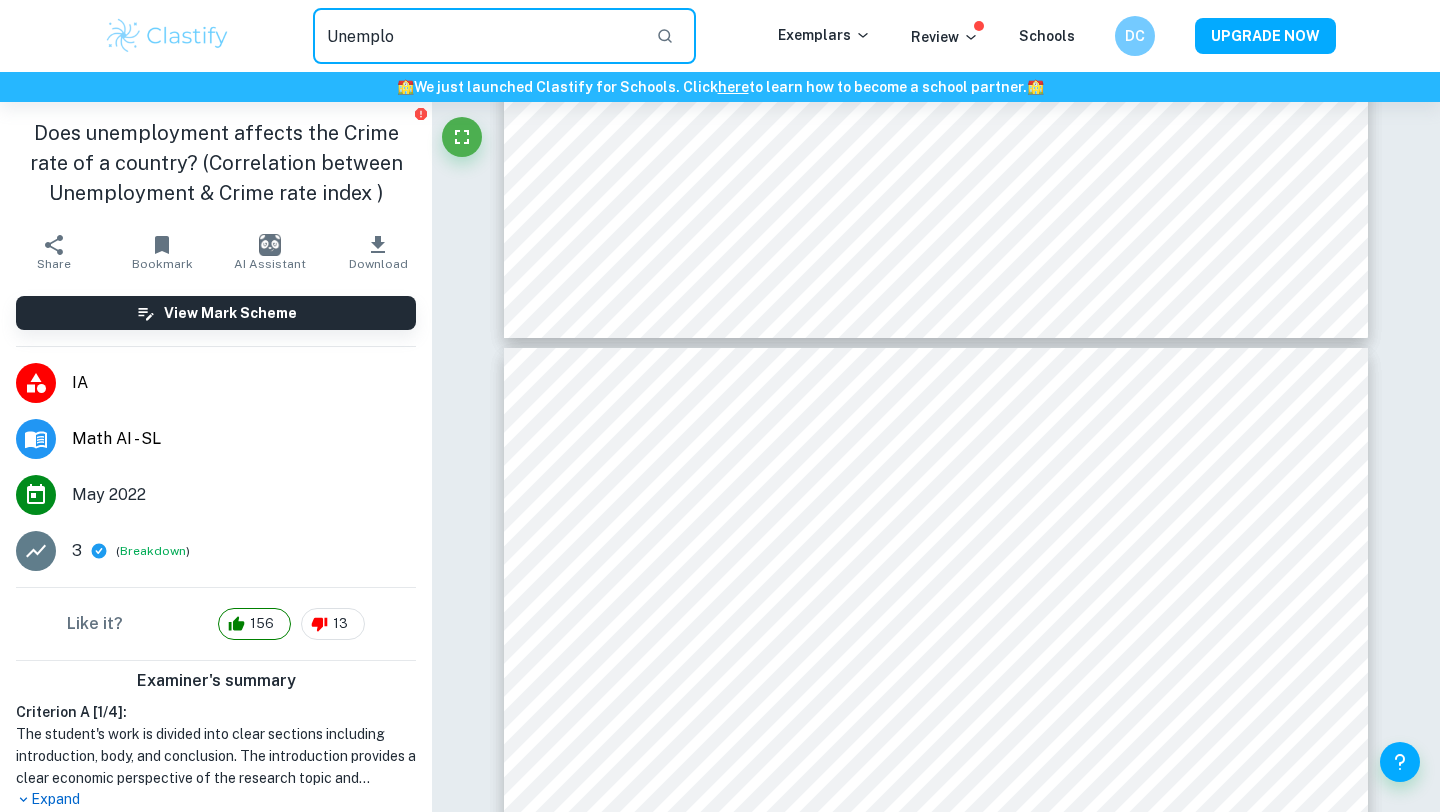 click on "Unemplo" at bounding box center (476, 36) 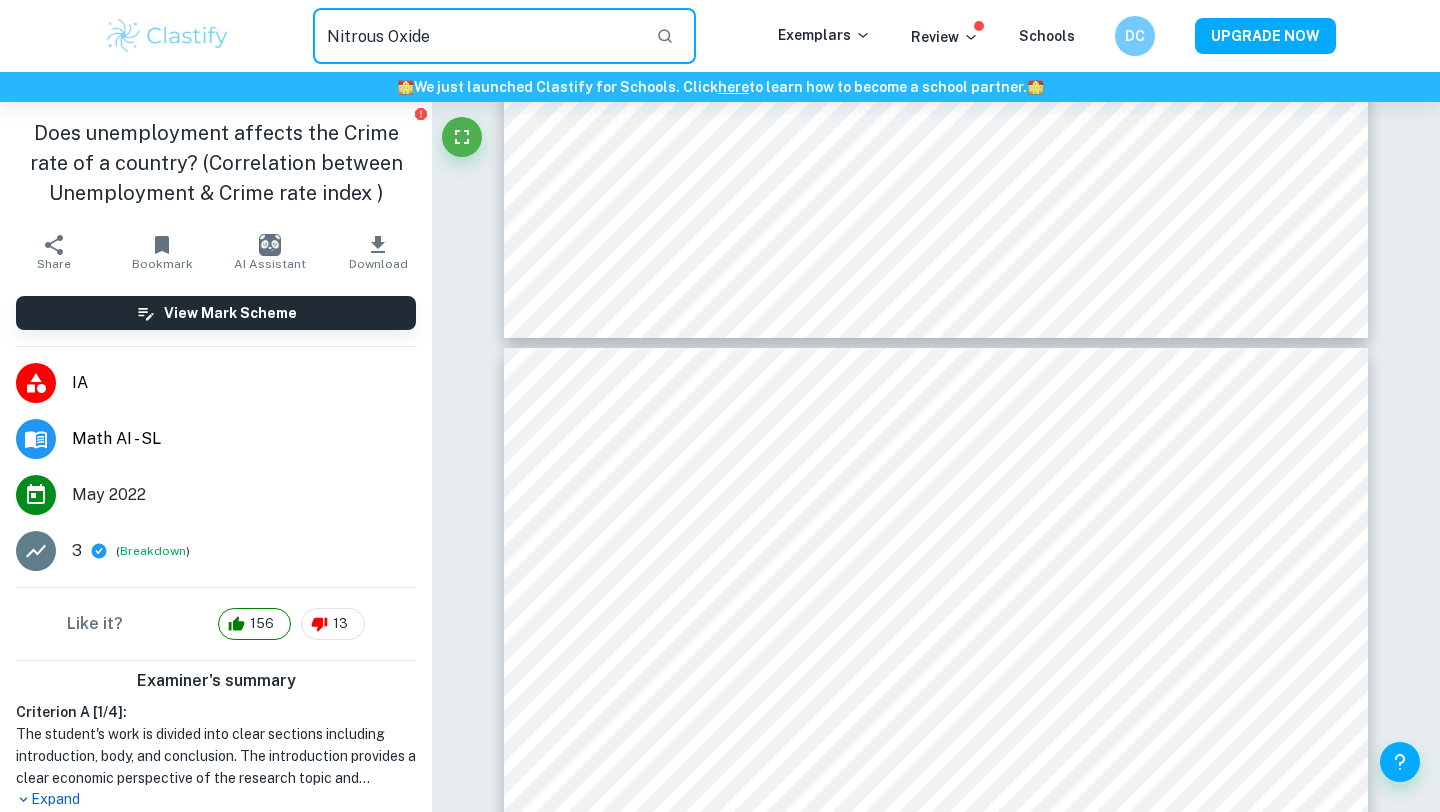 type on "Nitrous Oxide" 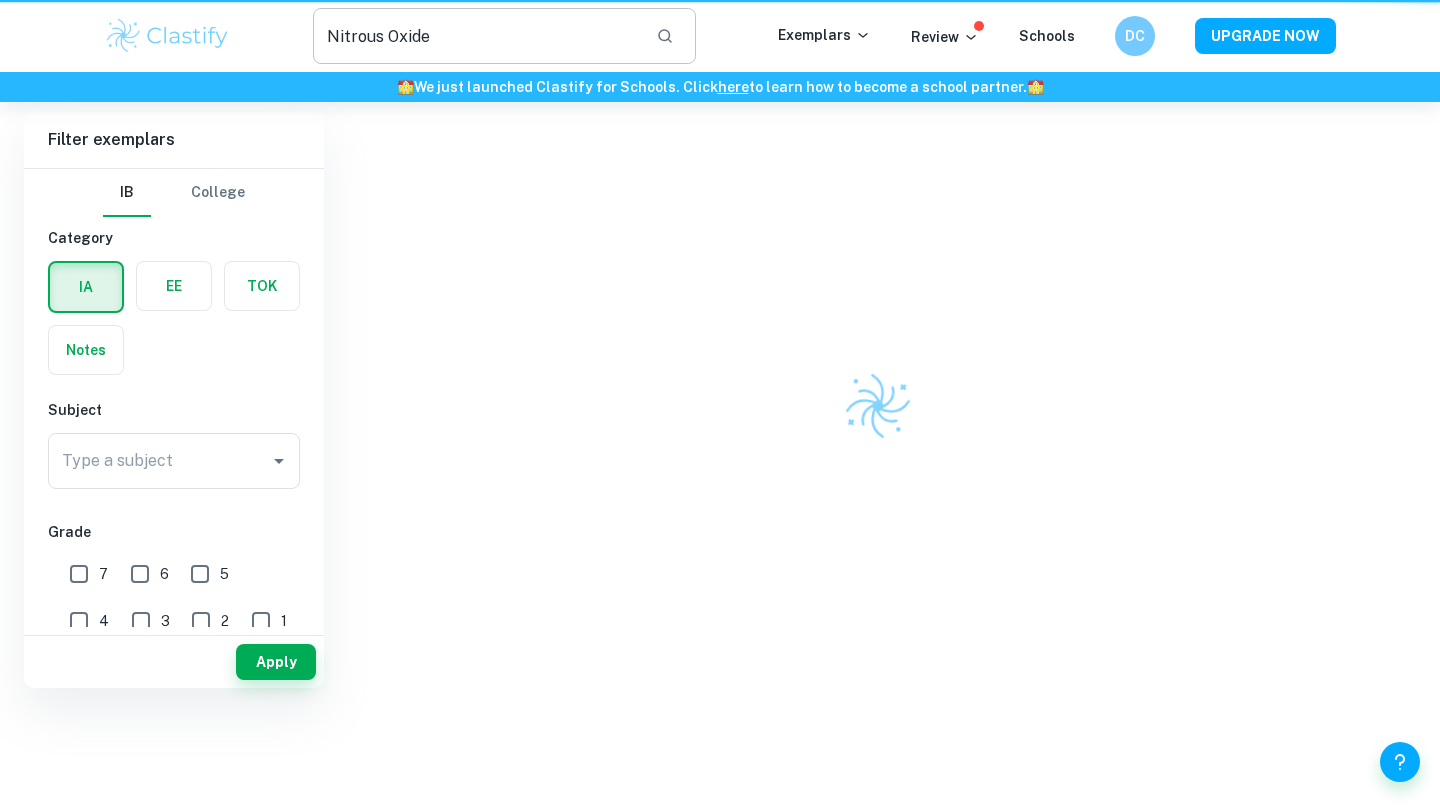 scroll, scrollTop: 0, scrollLeft: 0, axis: both 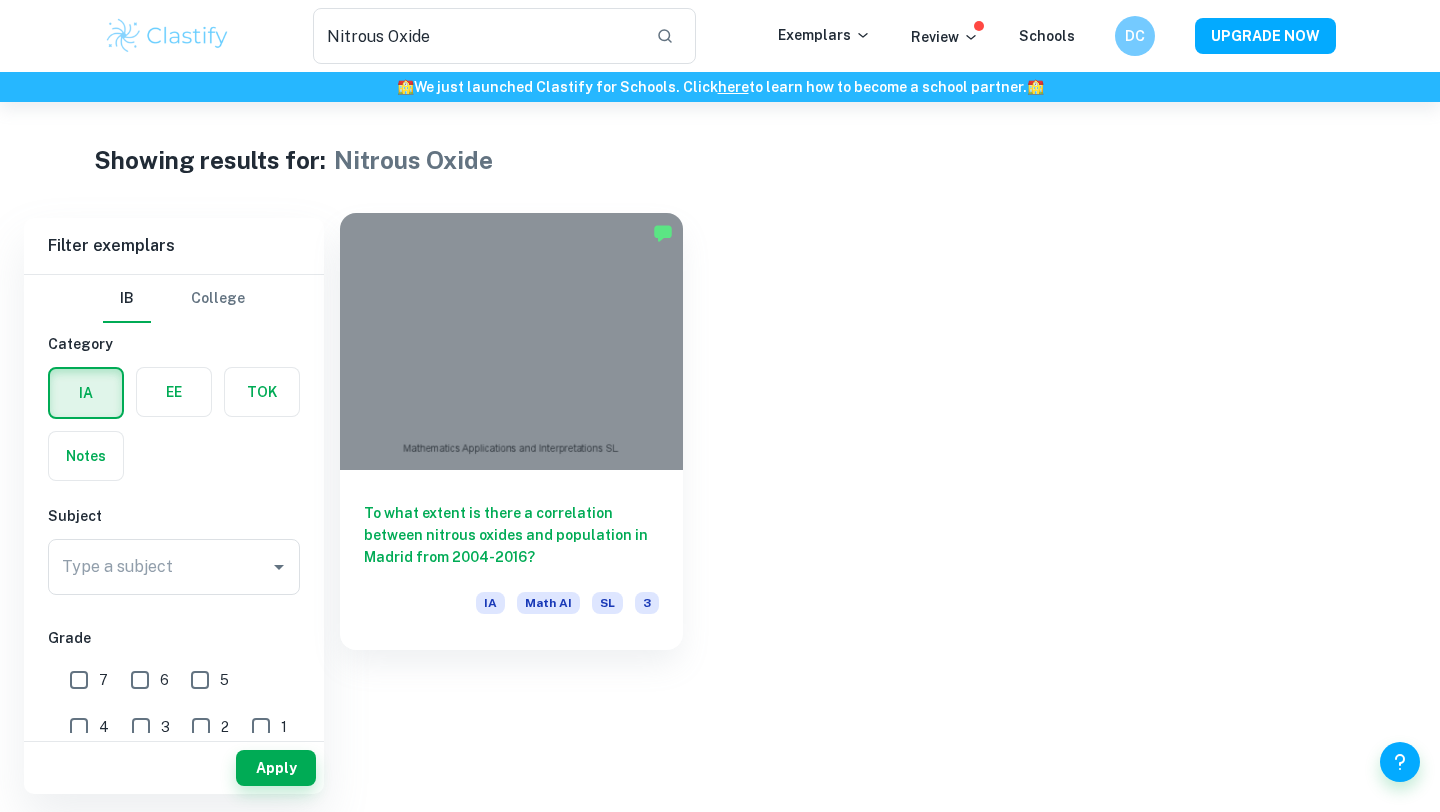 click at bounding box center [511, 341] 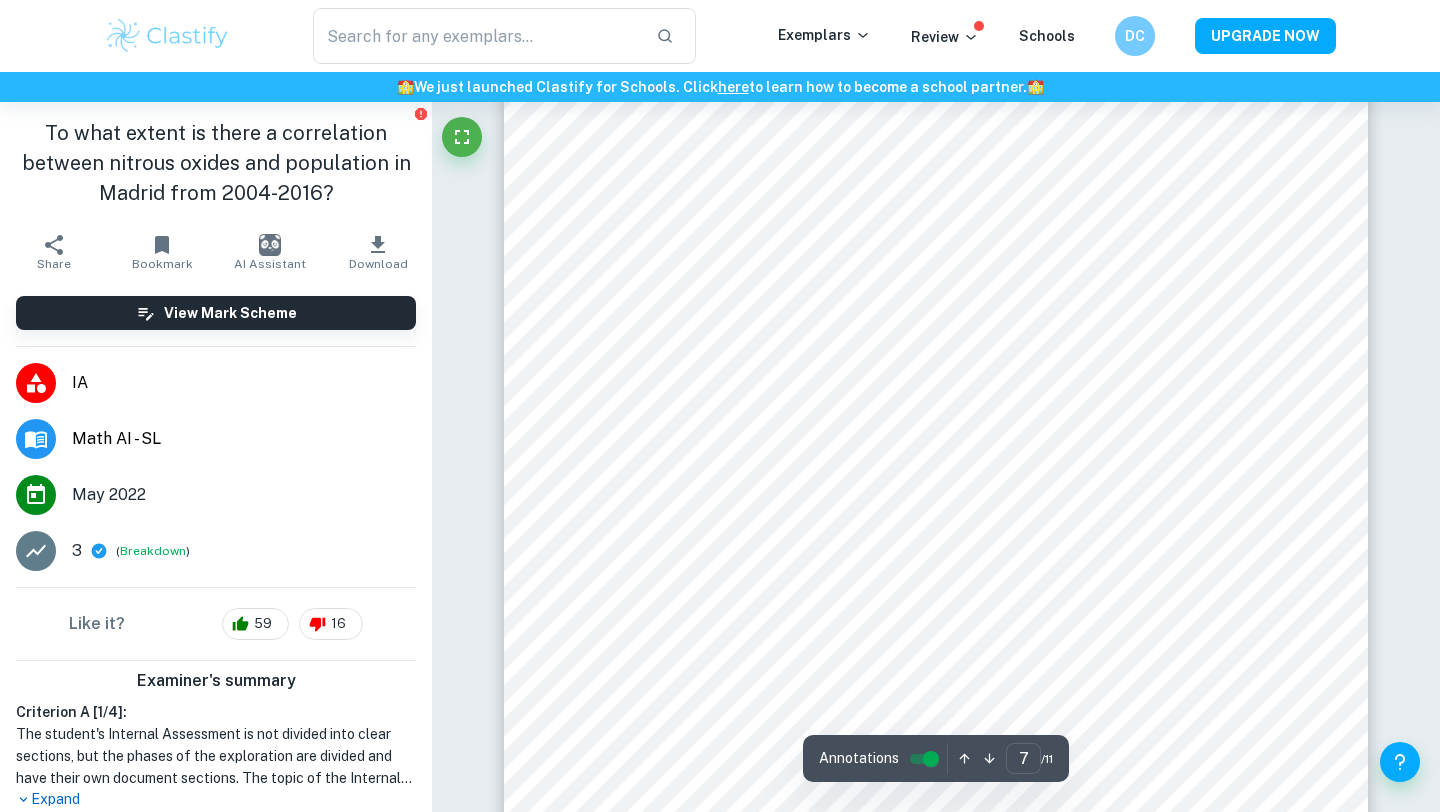 scroll, scrollTop: 8179, scrollLeft: 0, axis: vertical 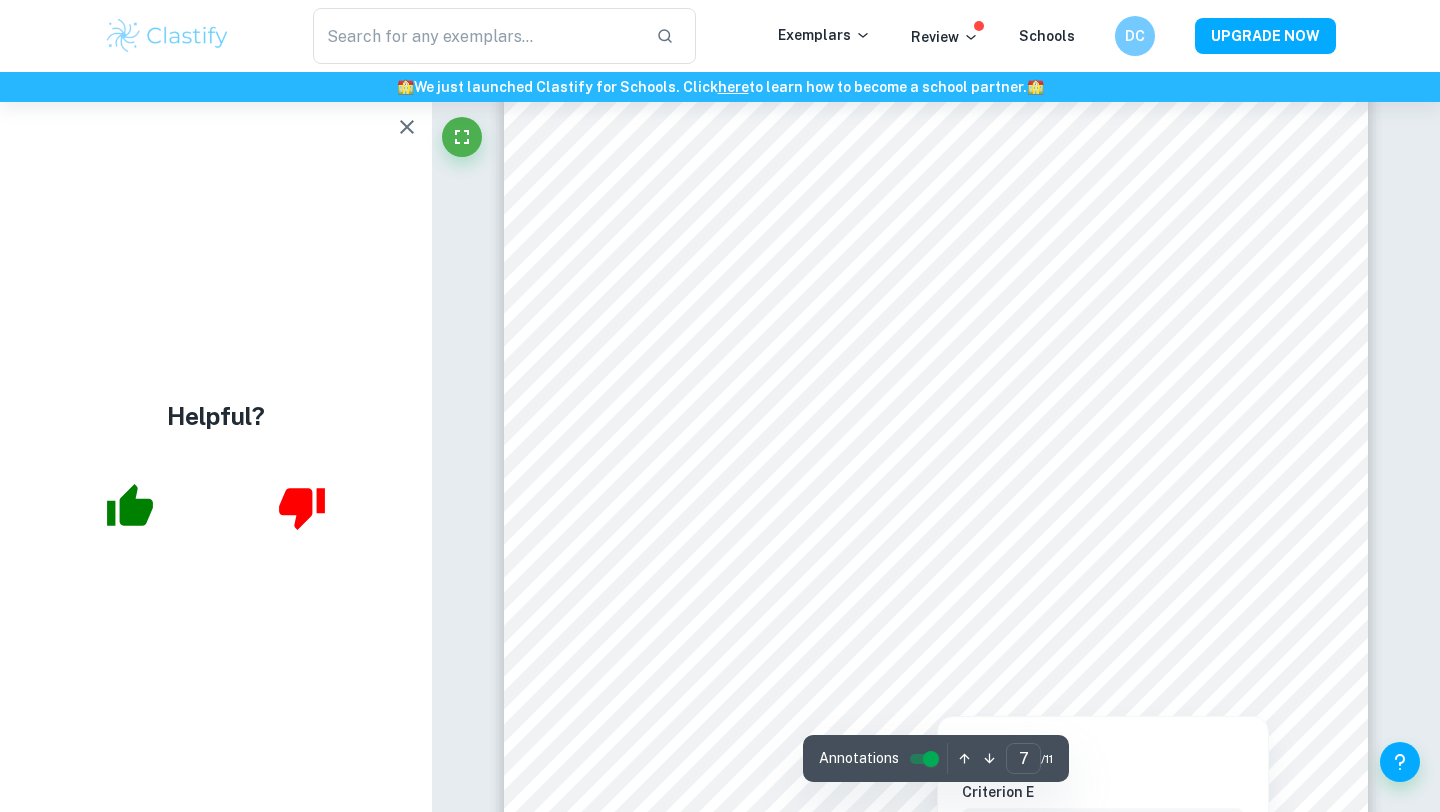 click on "Criterion E" at bounding box center [1111, 792] 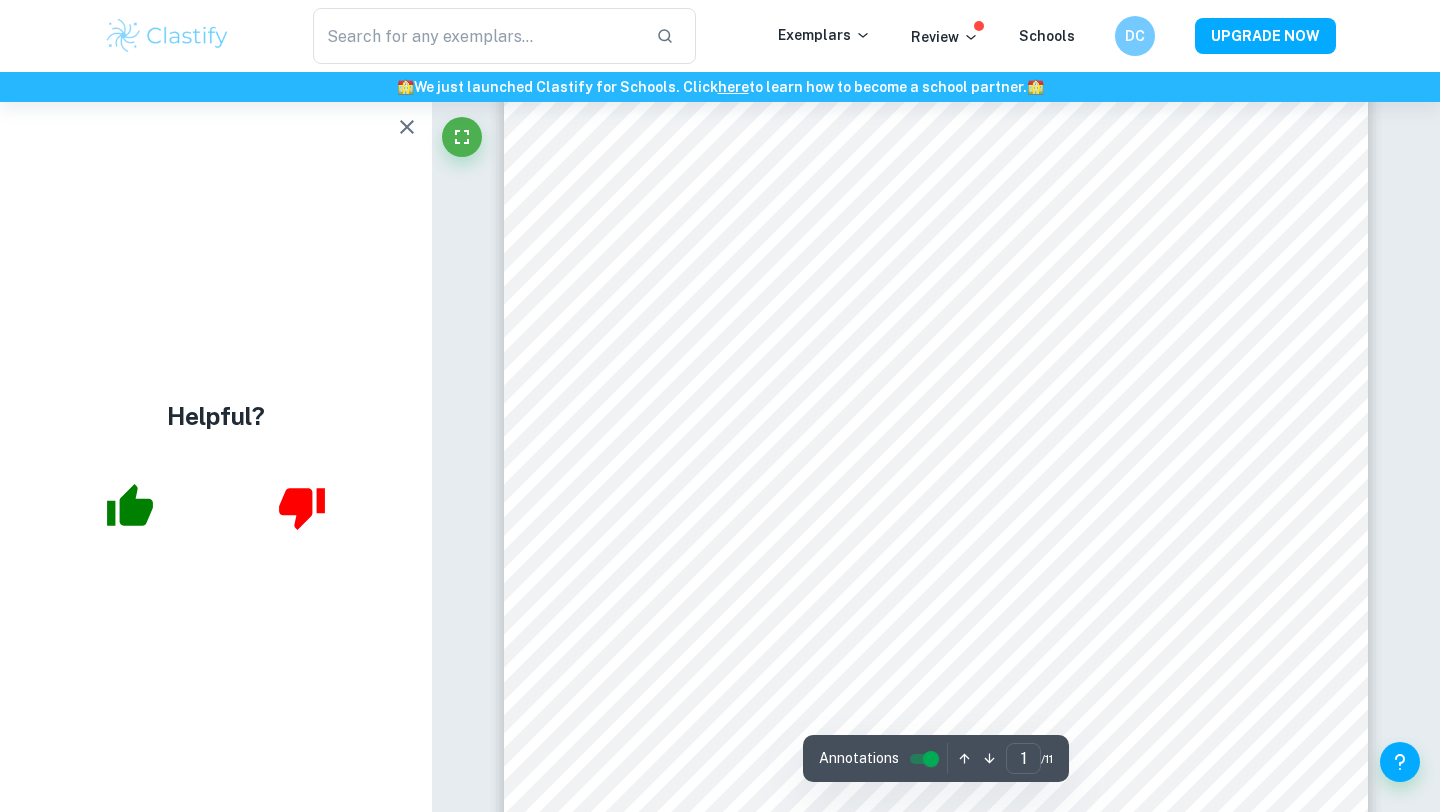 scroll, scrollTop: 0, scrollLeft: 0, axis: both 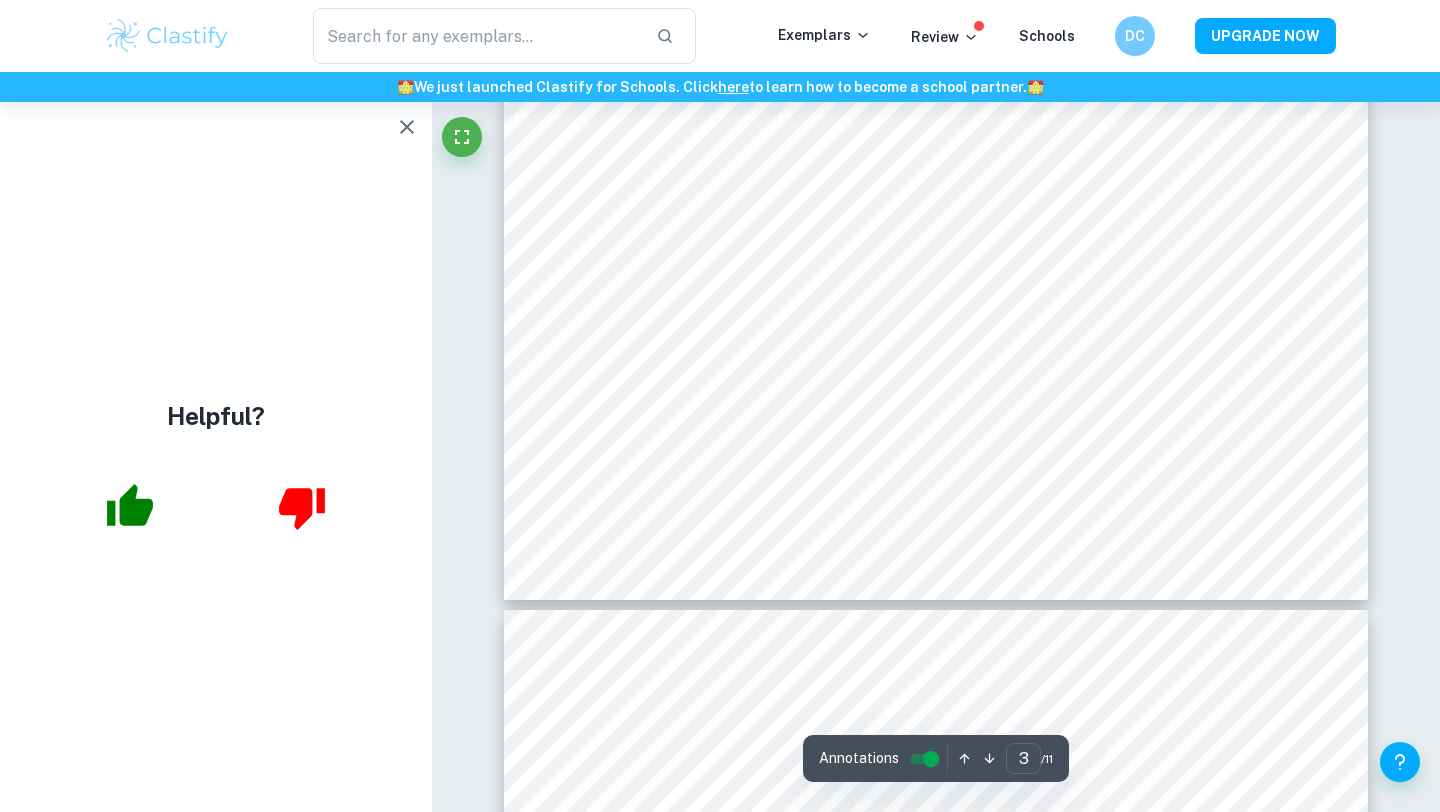 type on "4" 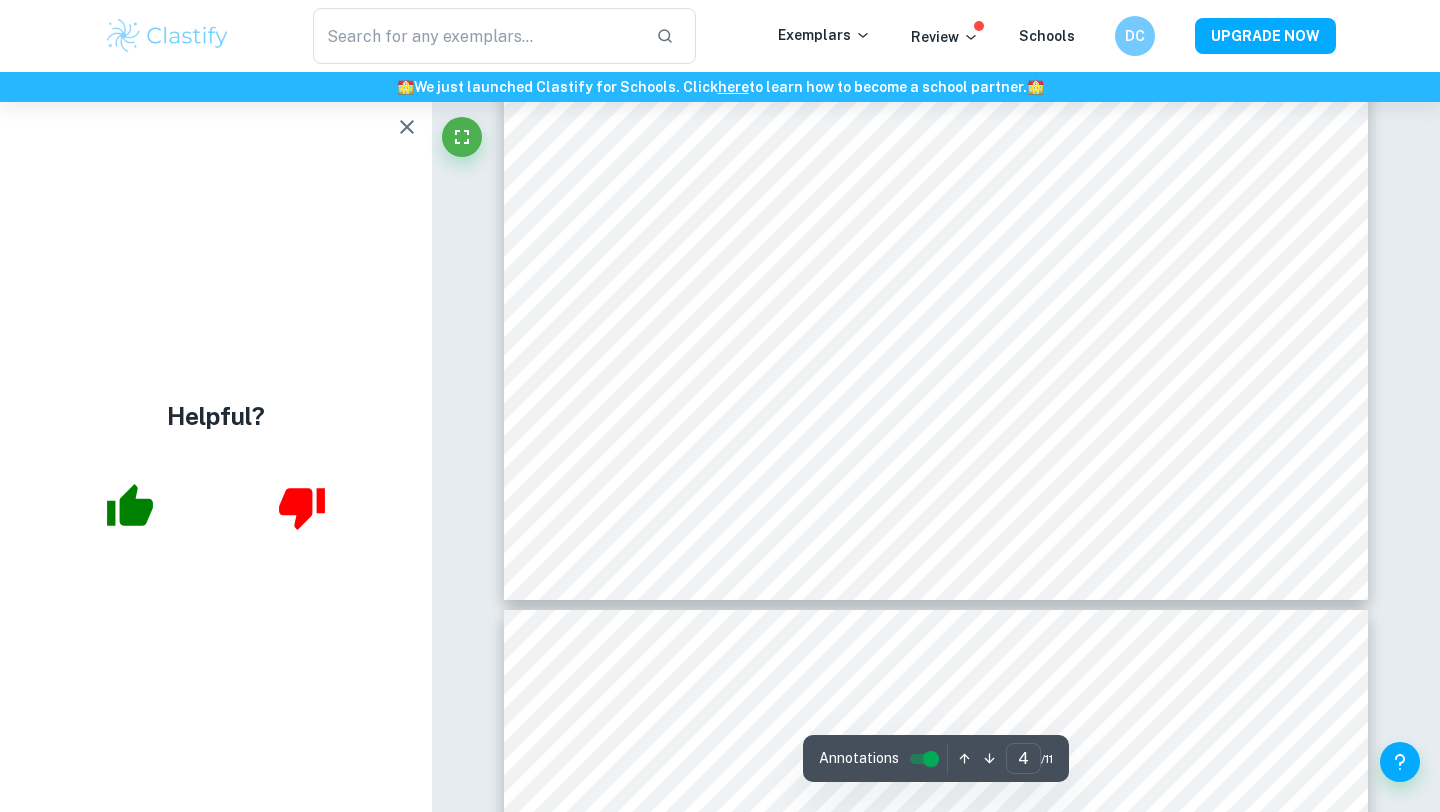 scroll, scrollTop: 4130, scrollLeft: 0, axis: vertical 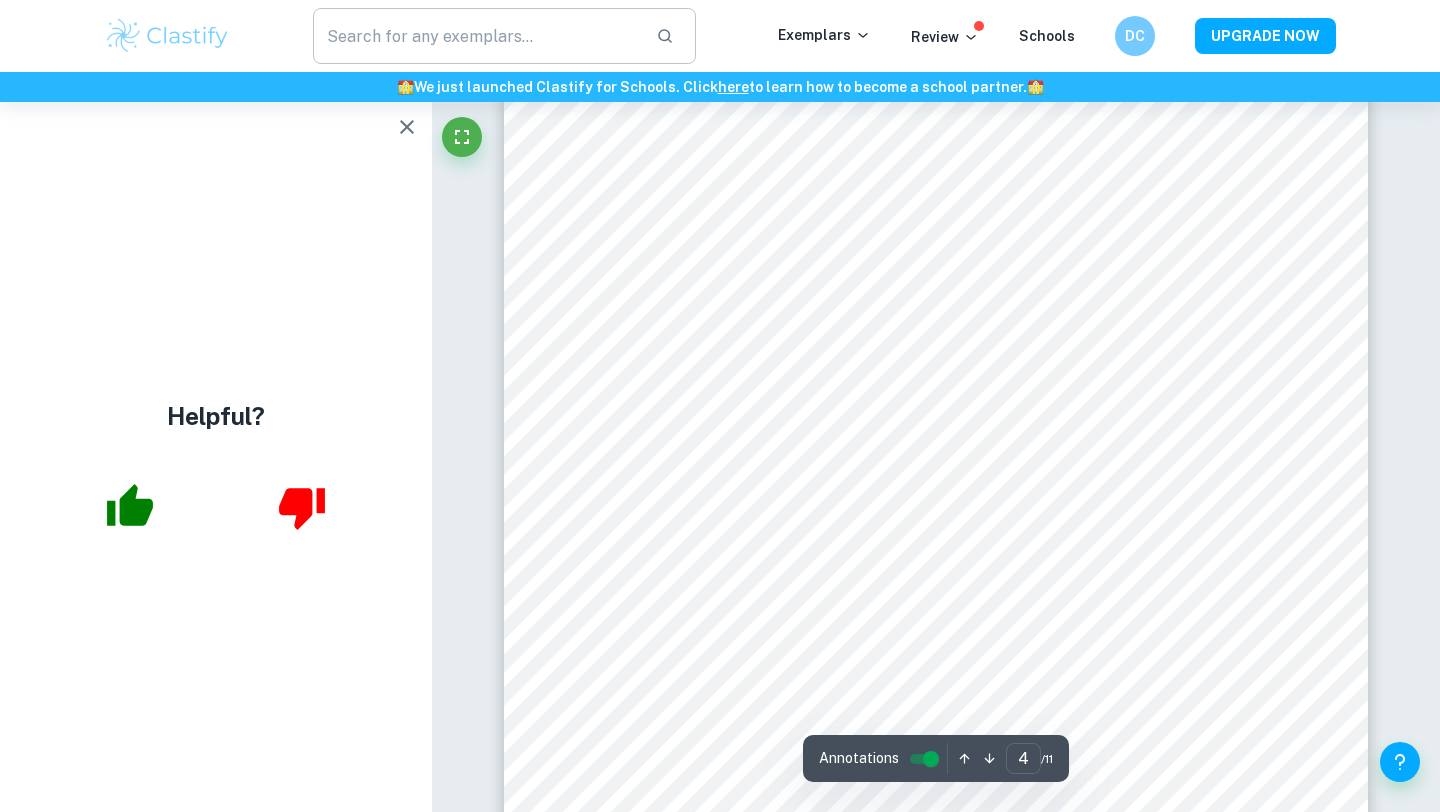 click at bounding box center [476, 36] 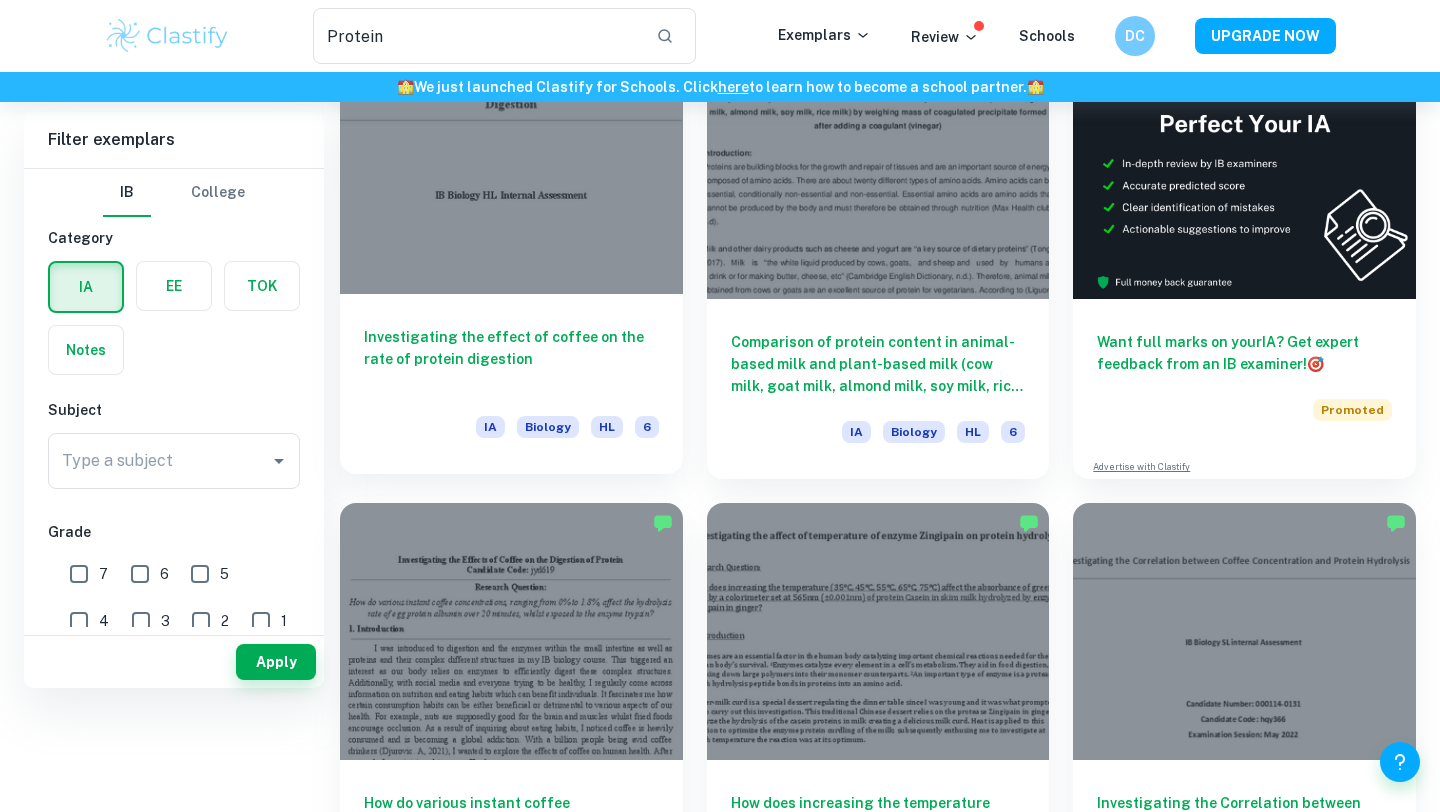 scroll, scrollTop: 0, scrollLeft: 0, axis: both 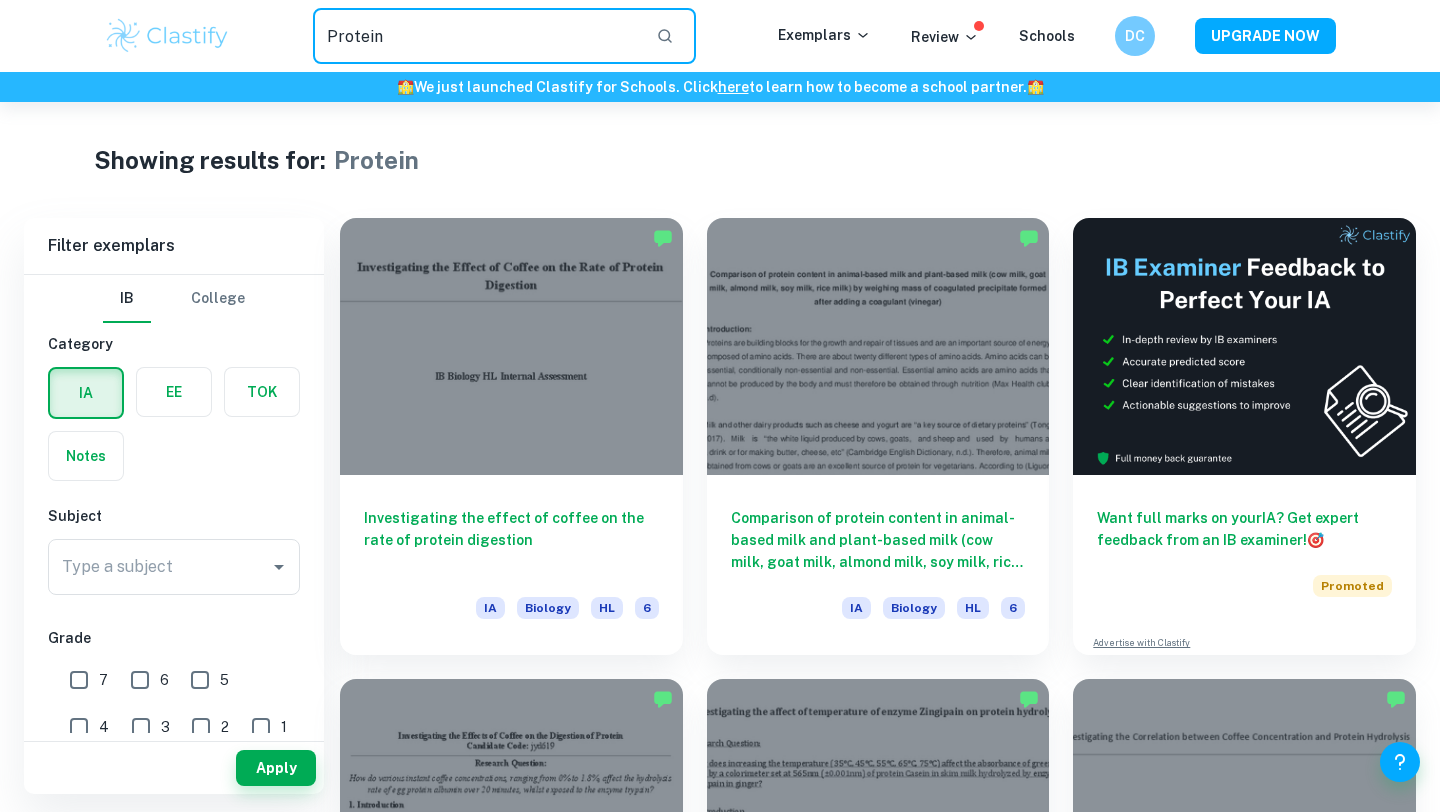 click on "Protein" at bounding box center [476, 36] 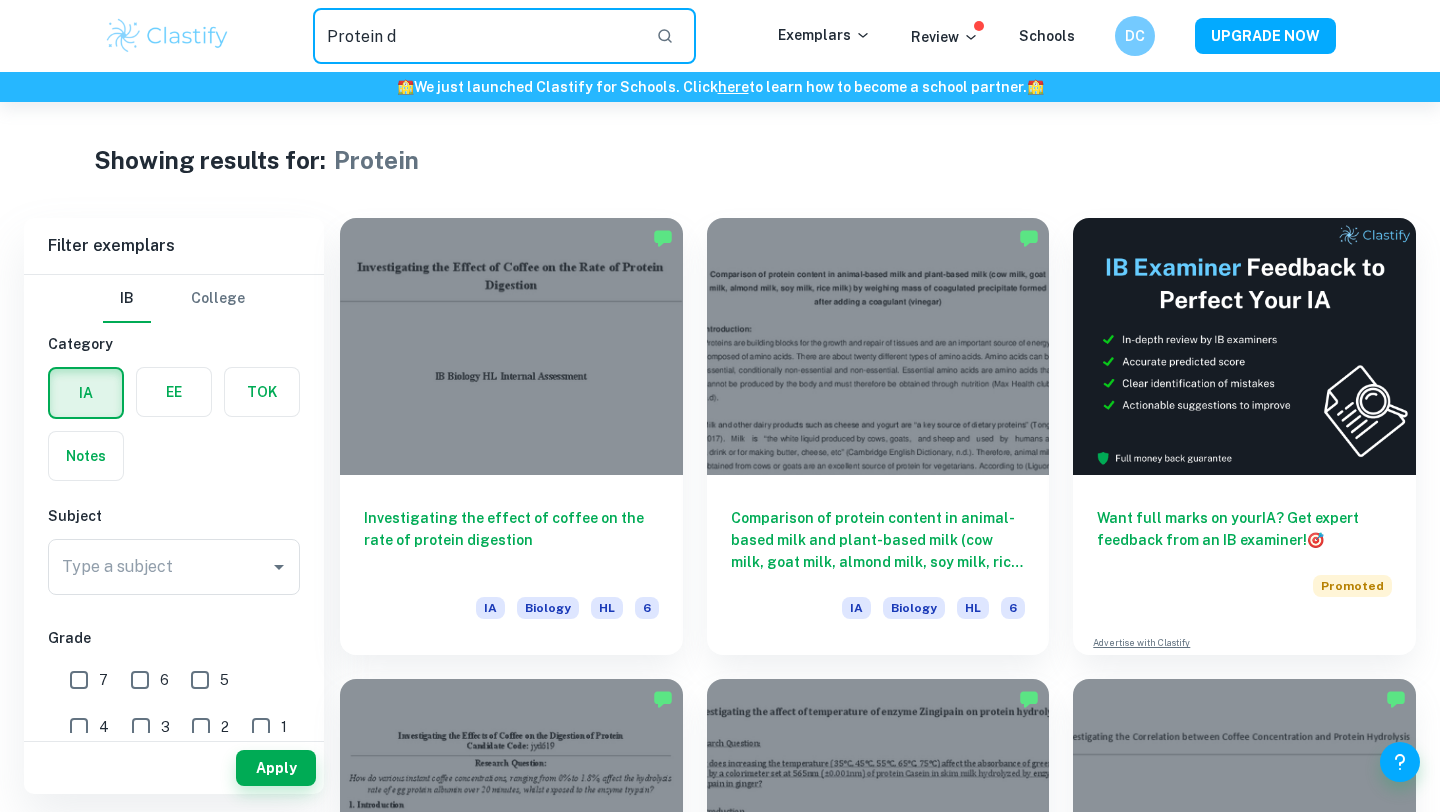 type on "Protein" 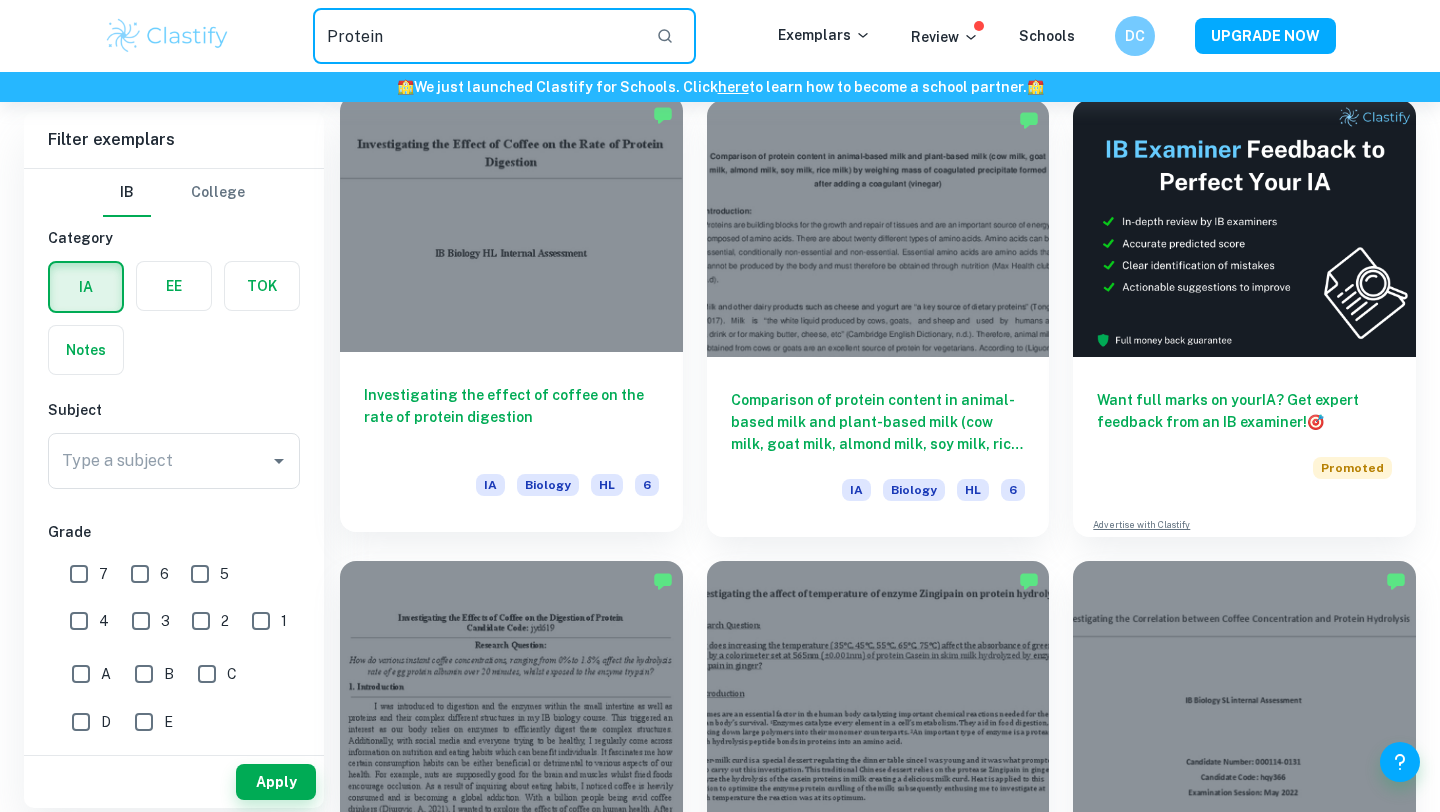 scroll, scrollTop: 434, scrollLeft: 0, axis: vertical 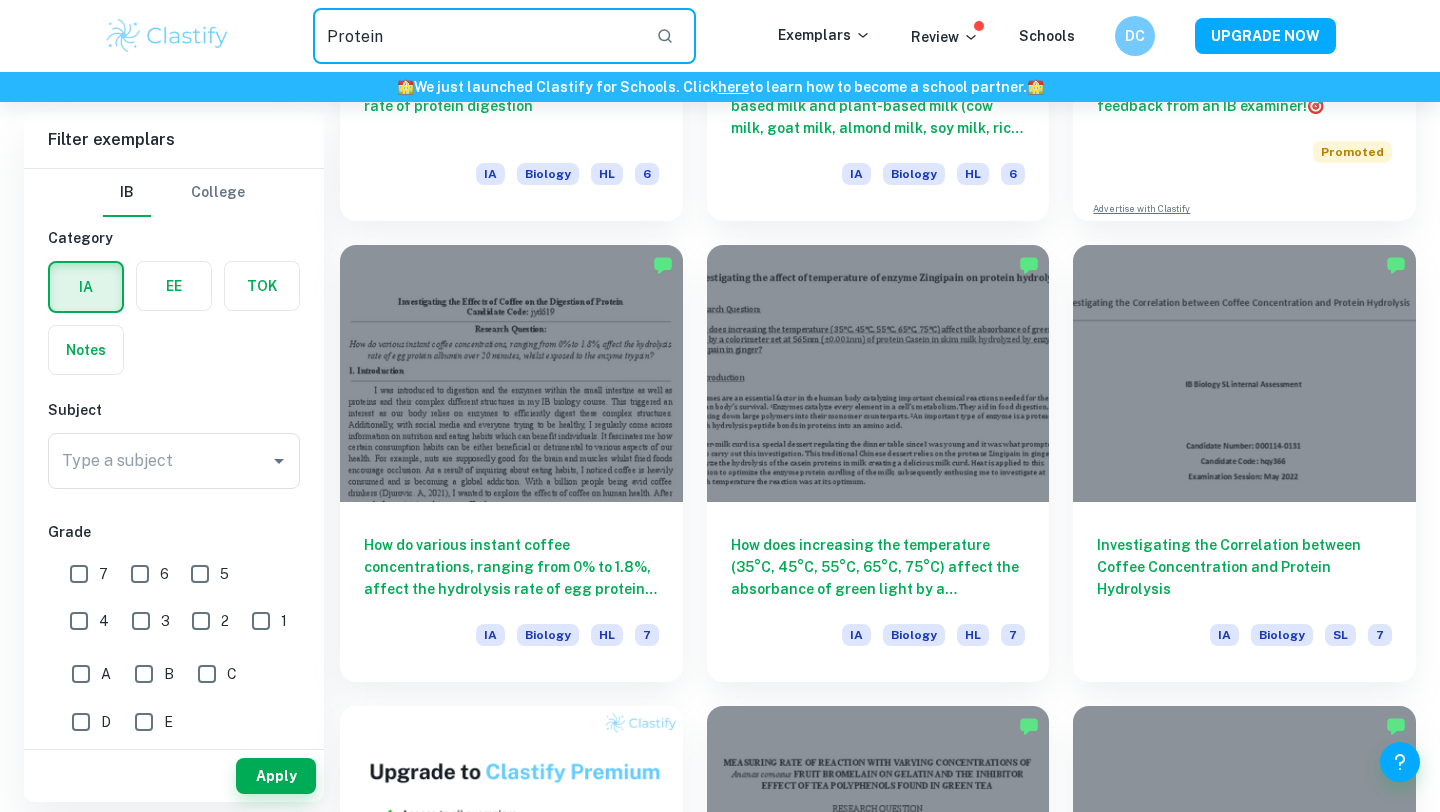 click on "Protein" at bounding box center (476, 36) 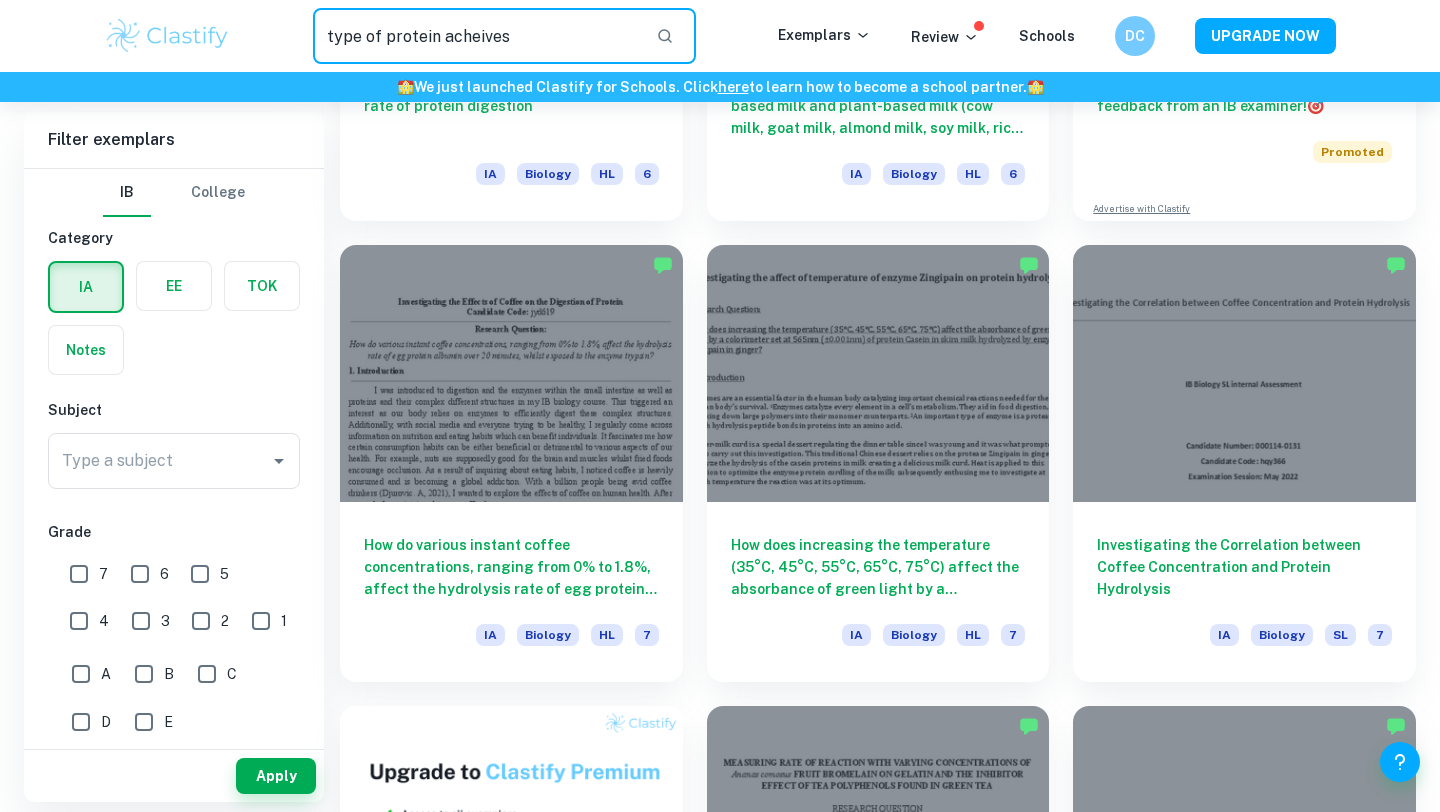 type on "type of protein acheives" 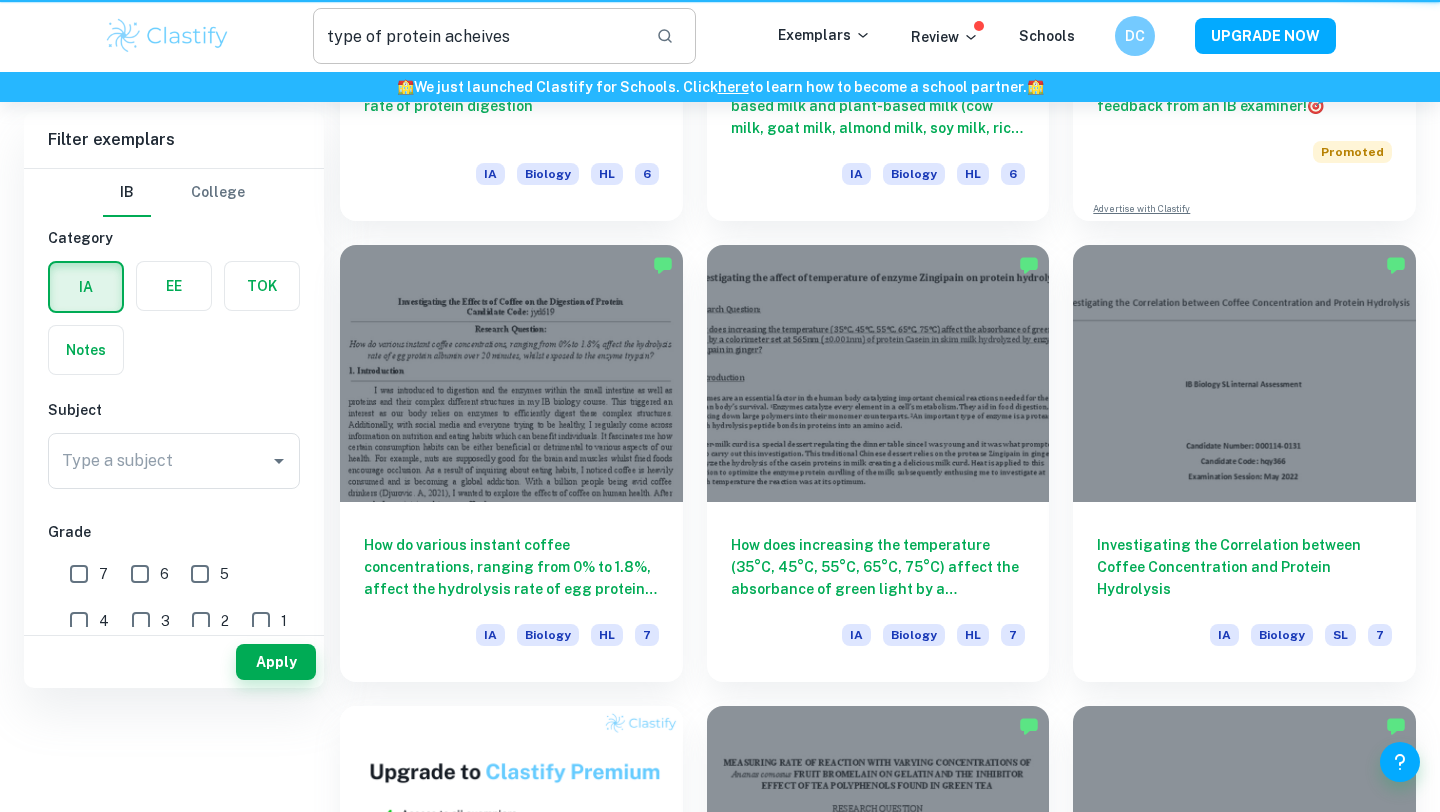 scroll, scrollTop: 0, scrollLeft: 0, axis: both 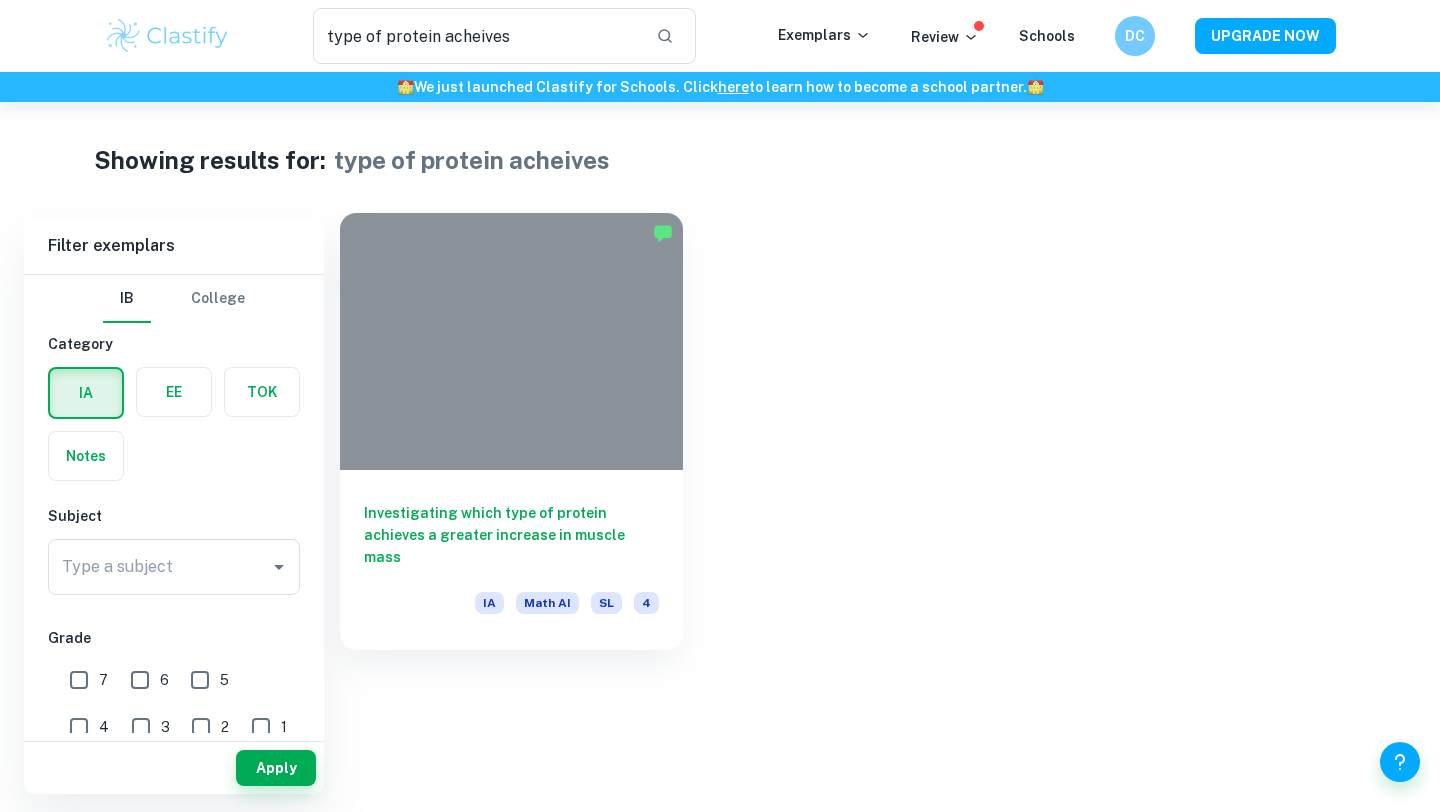 click at bounding box center [511, 341] 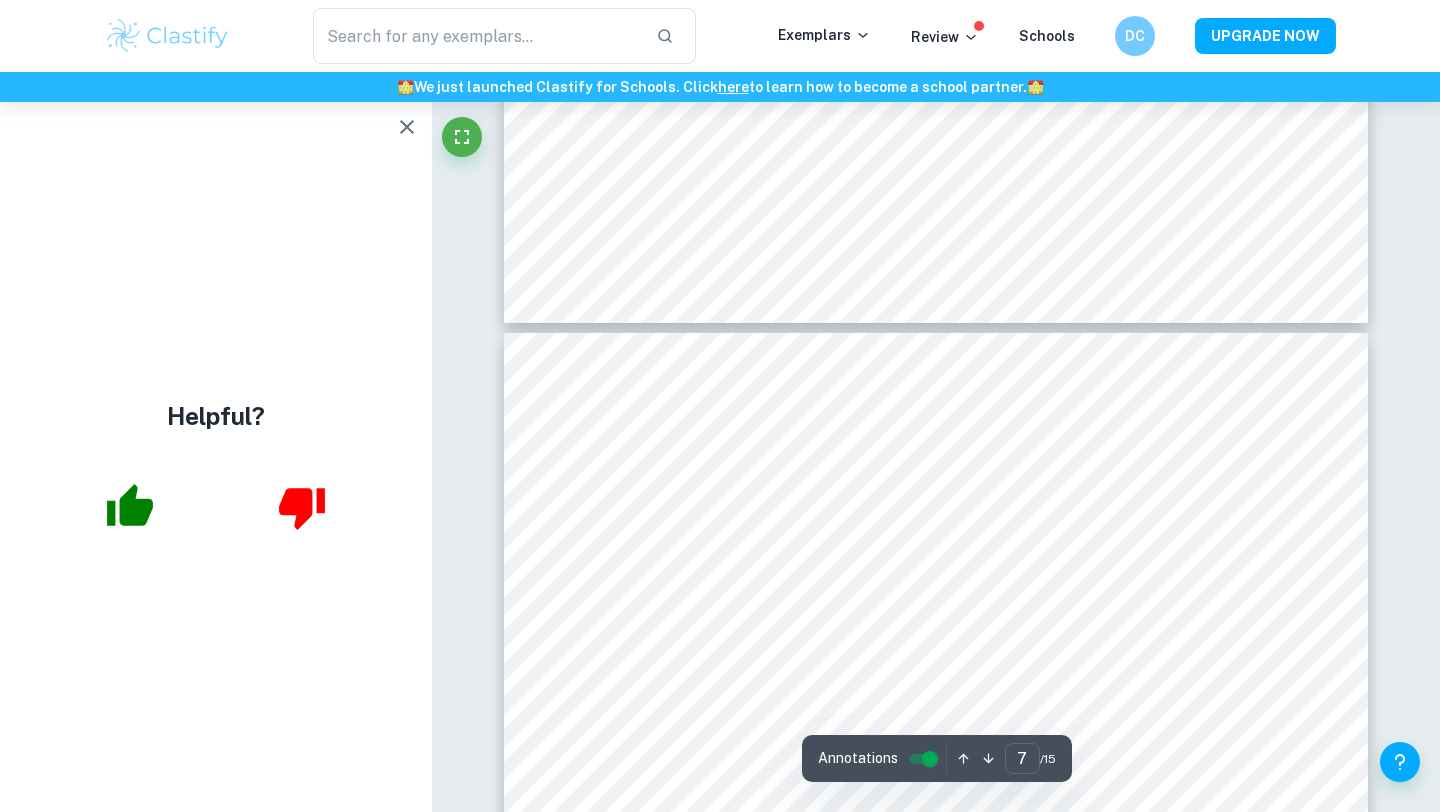 scroll, scrollTop: 7366, scrollLeft: 0, axis: vertical 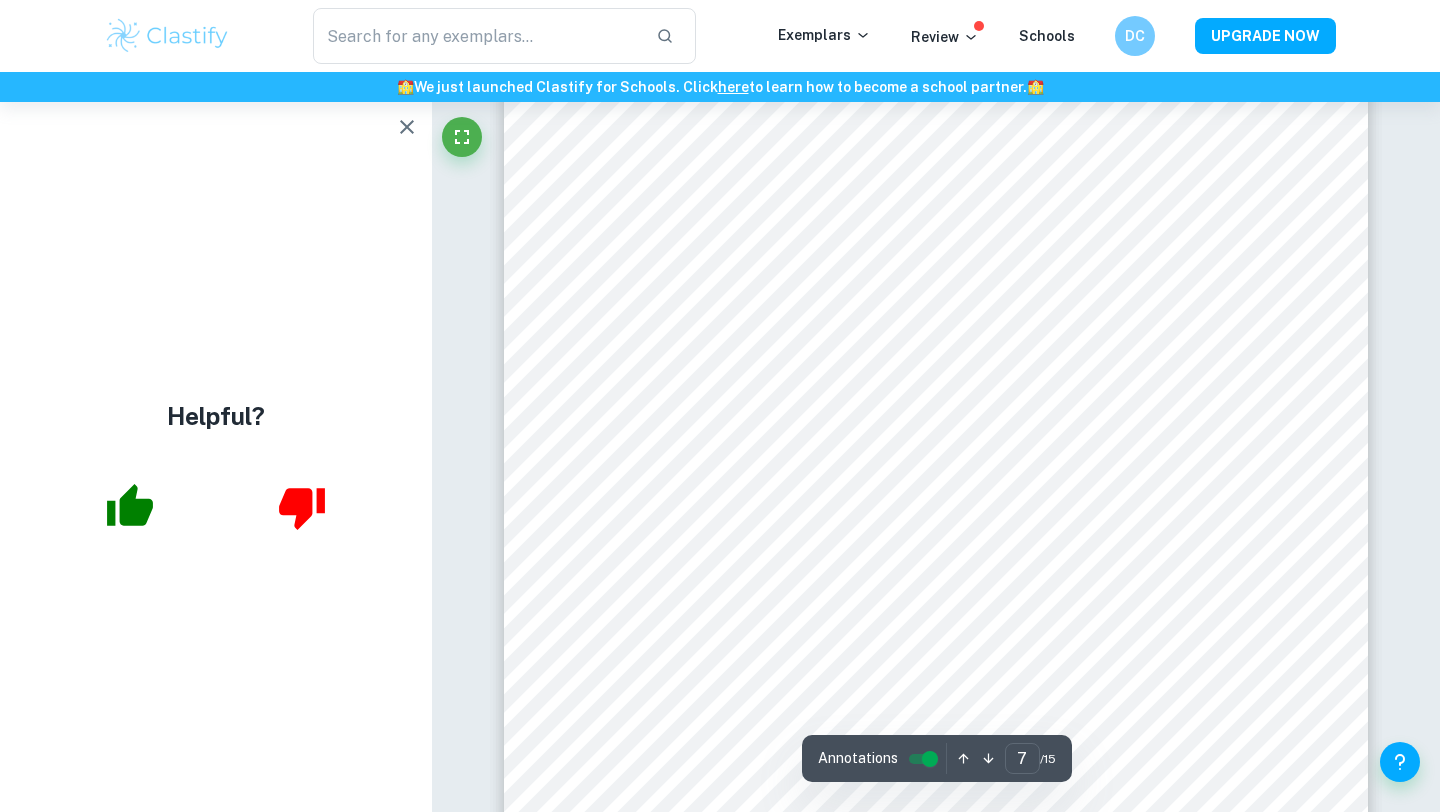 click 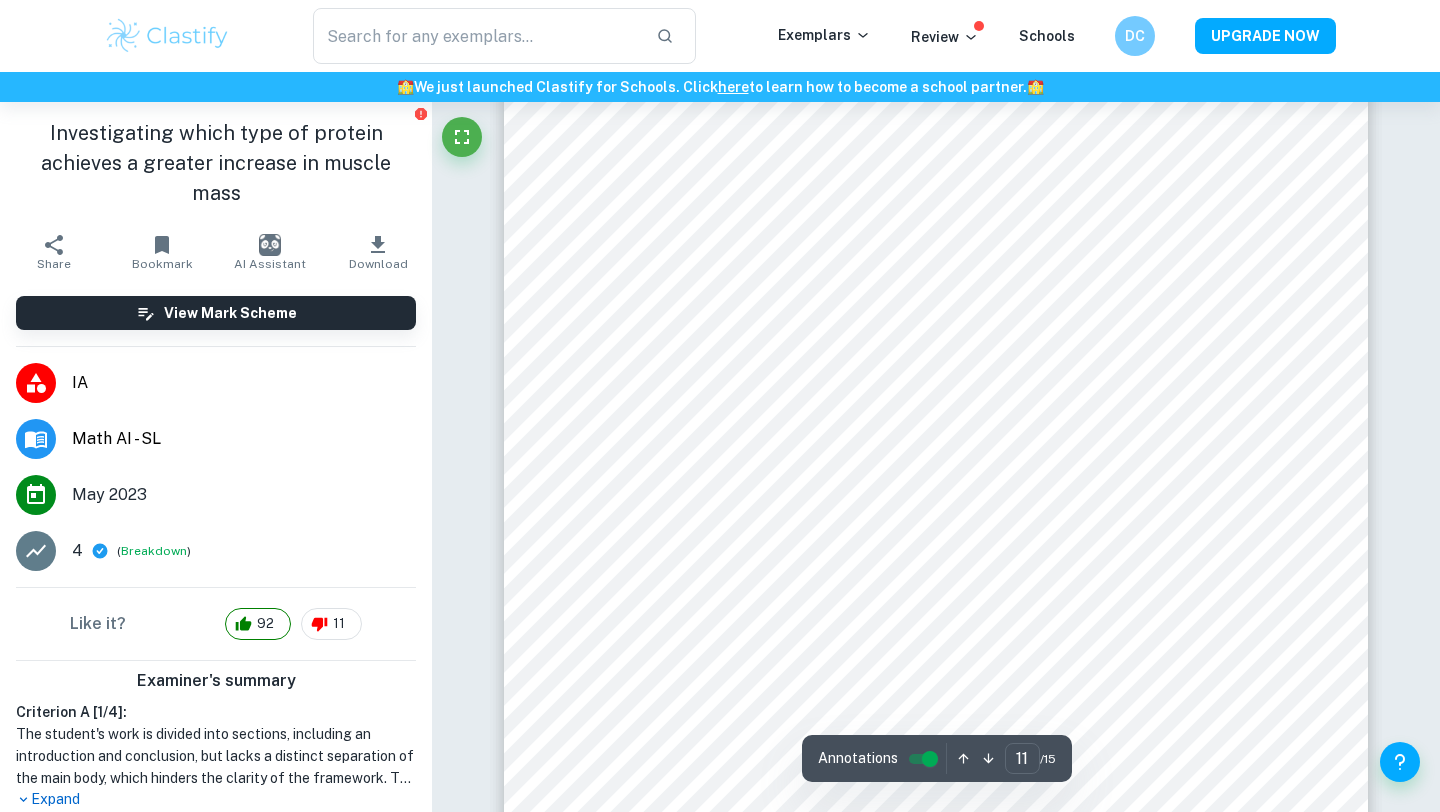 scroll, scrollTop: 13175, scrollLeft: 0, axis: vertical 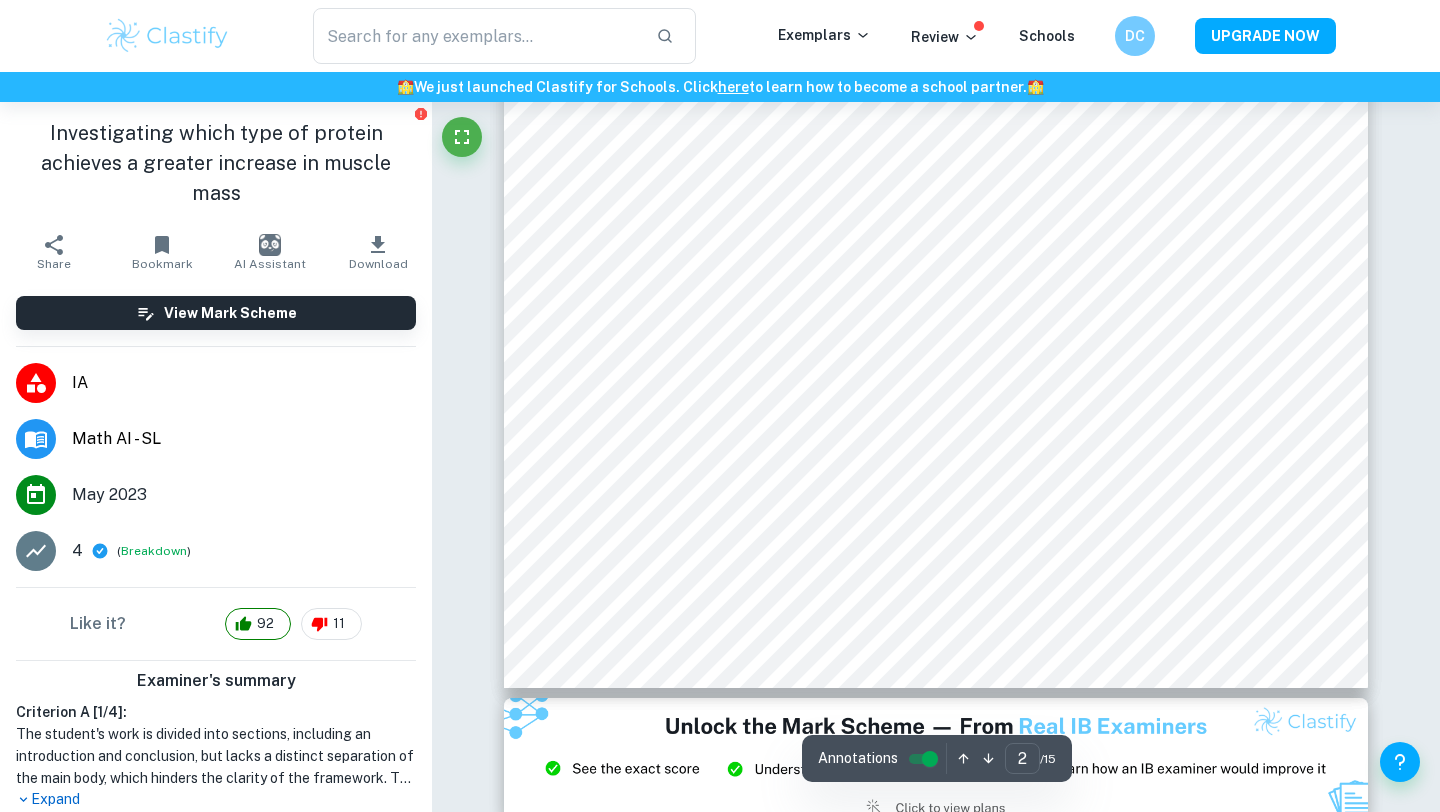 type on "3" 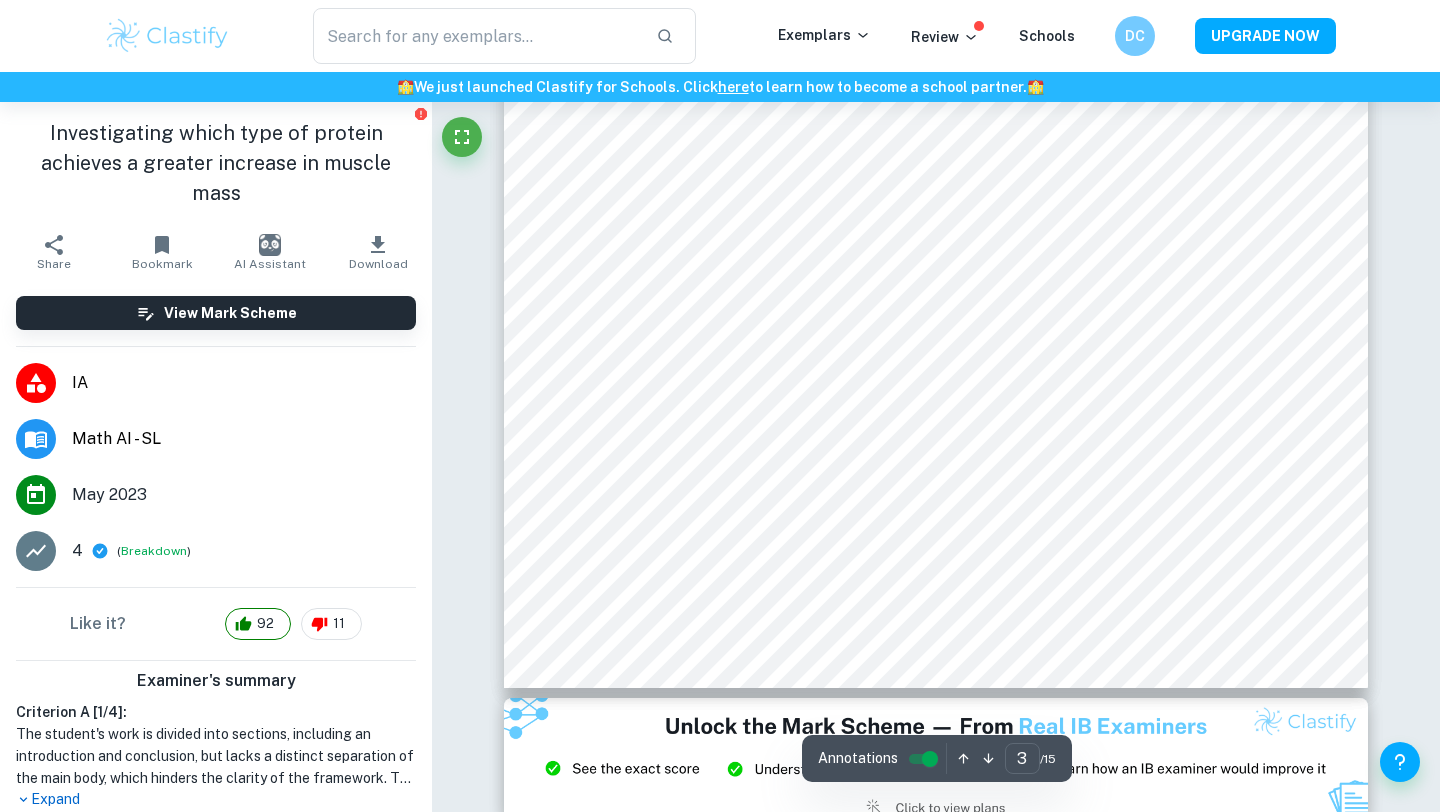 scroll, scrollTop: 2311, scrollLeft: 0, axis: vertical 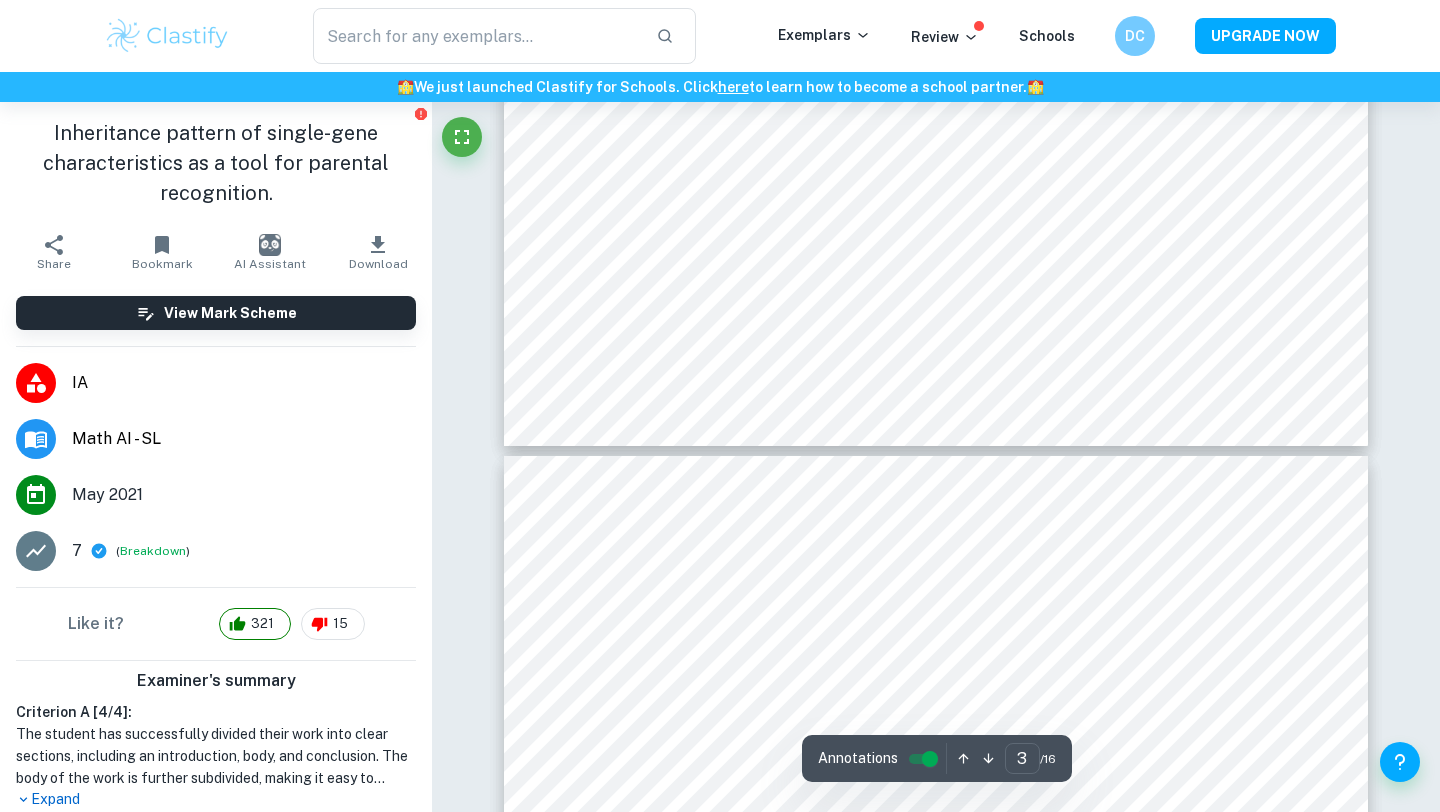 type on "4" 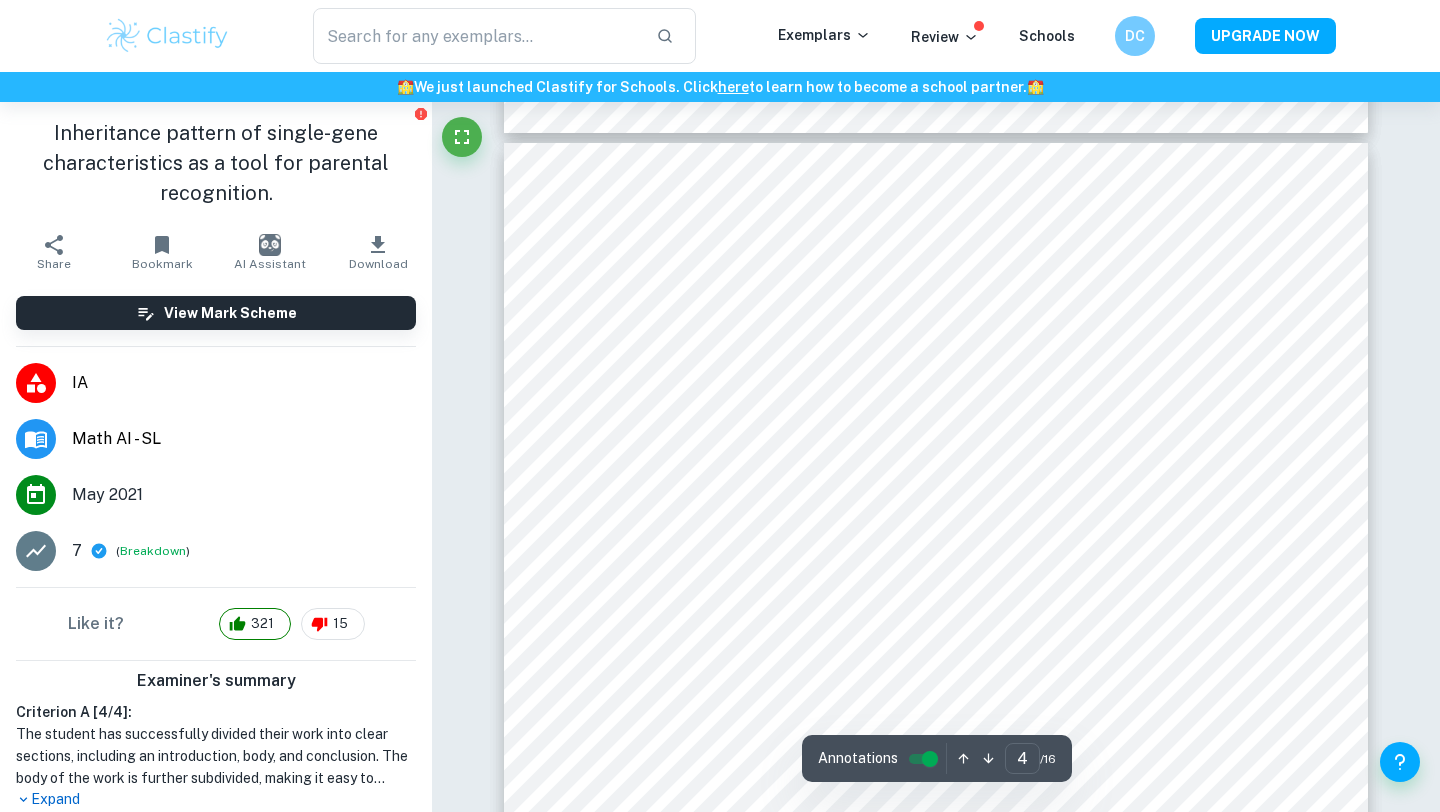 scroll, scrollTop: 3647, scrollLeft: 0, axis: vertical 